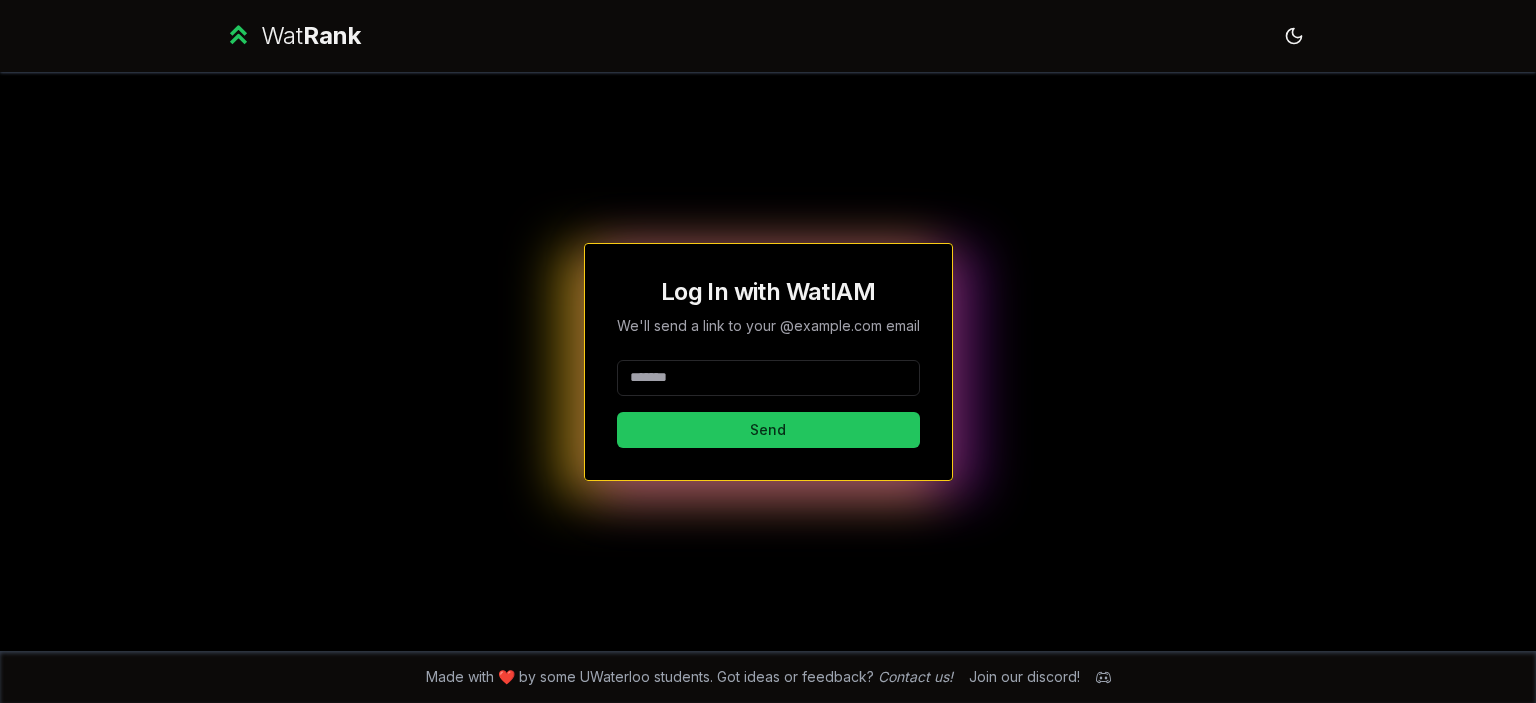 scroll, scrollTop: 0, scrollLeft: 0, axis: both 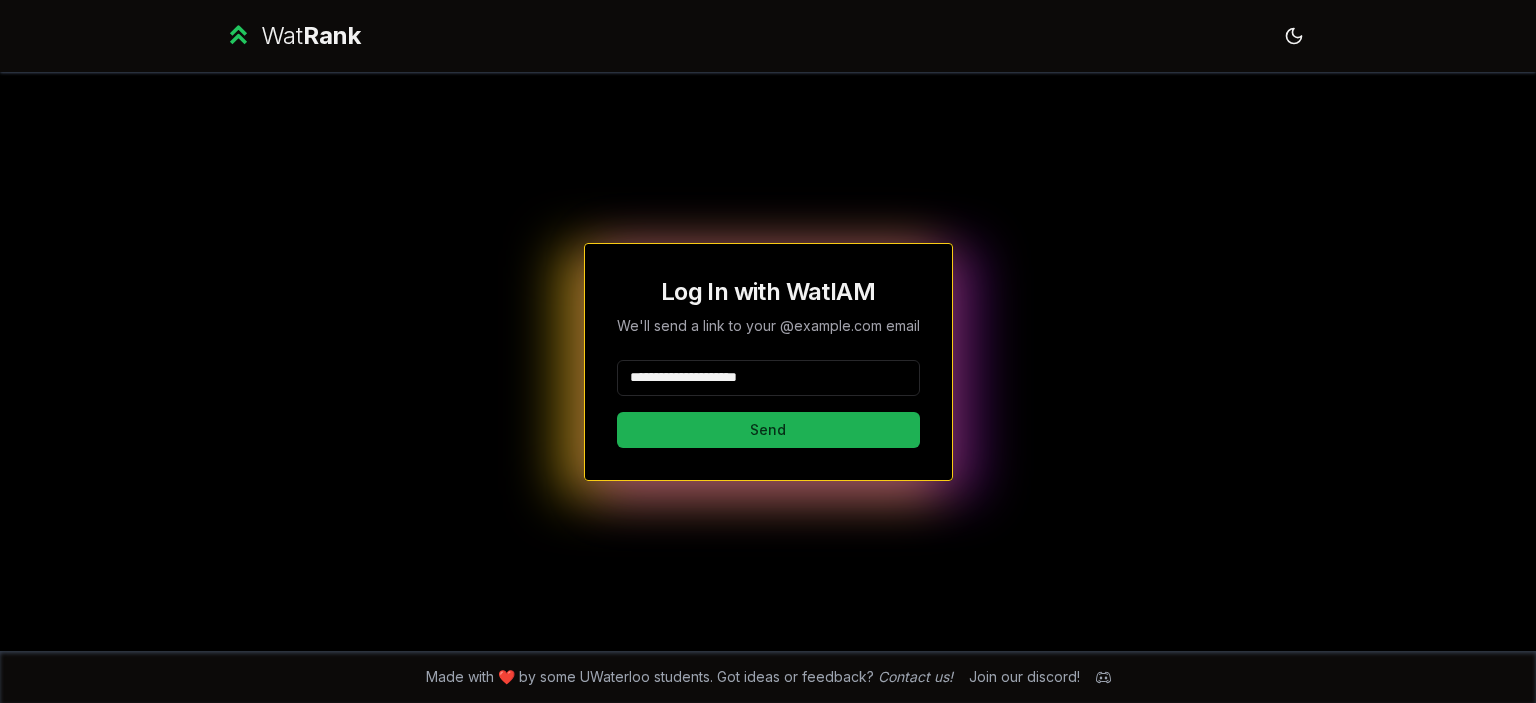 click on "Send" at bounding box center [768, 430] 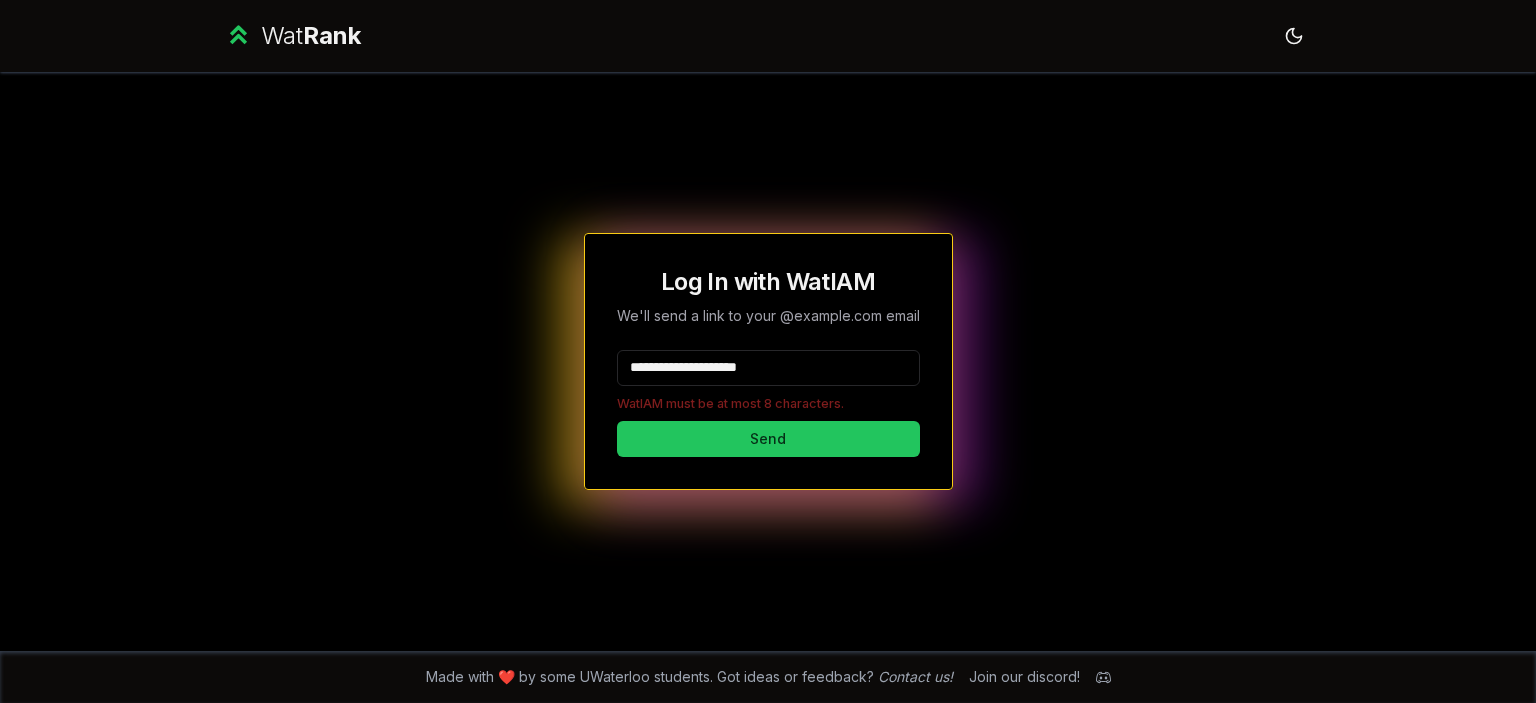drag, startPoint x: 828, startPoint y: 380, endPoint x: 687, endPoint y: 382, distance: 141.01419 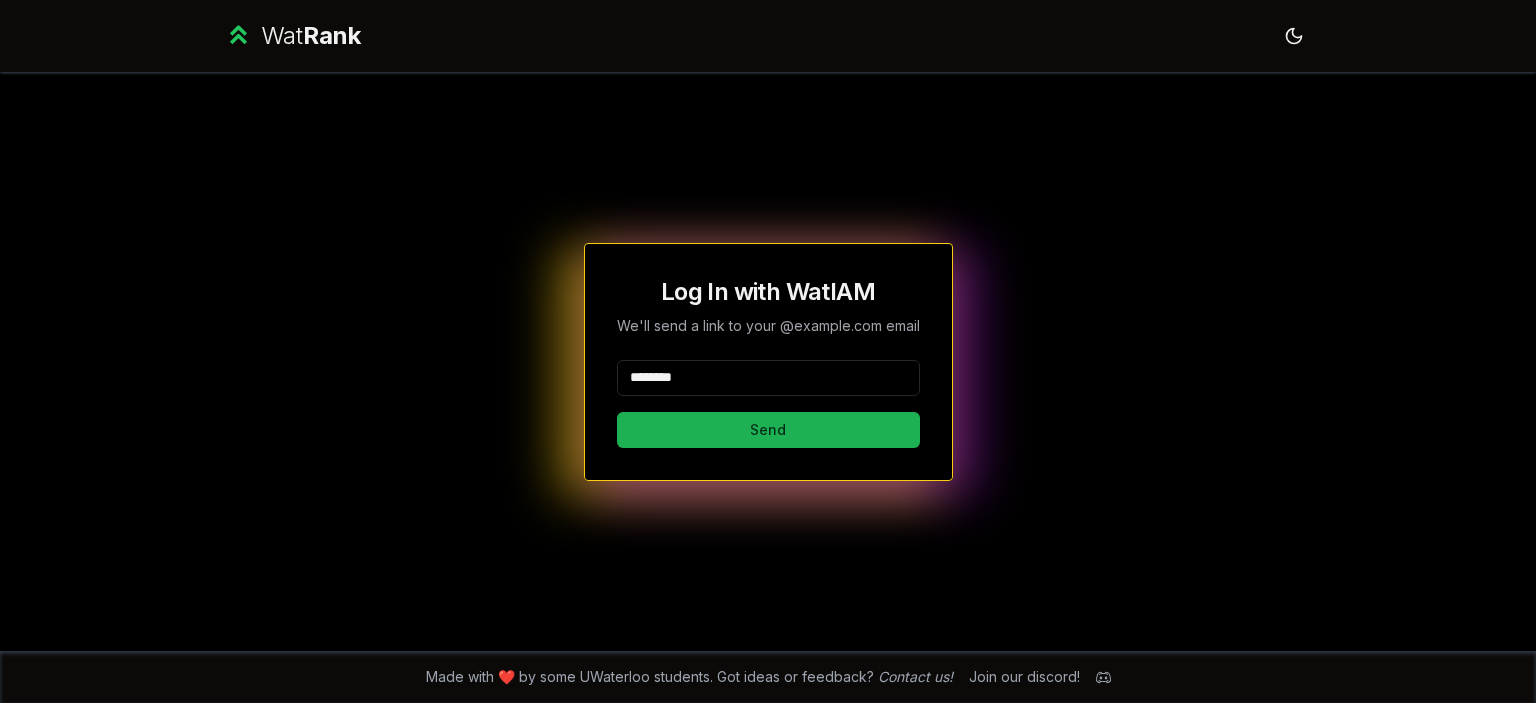 type on "********" 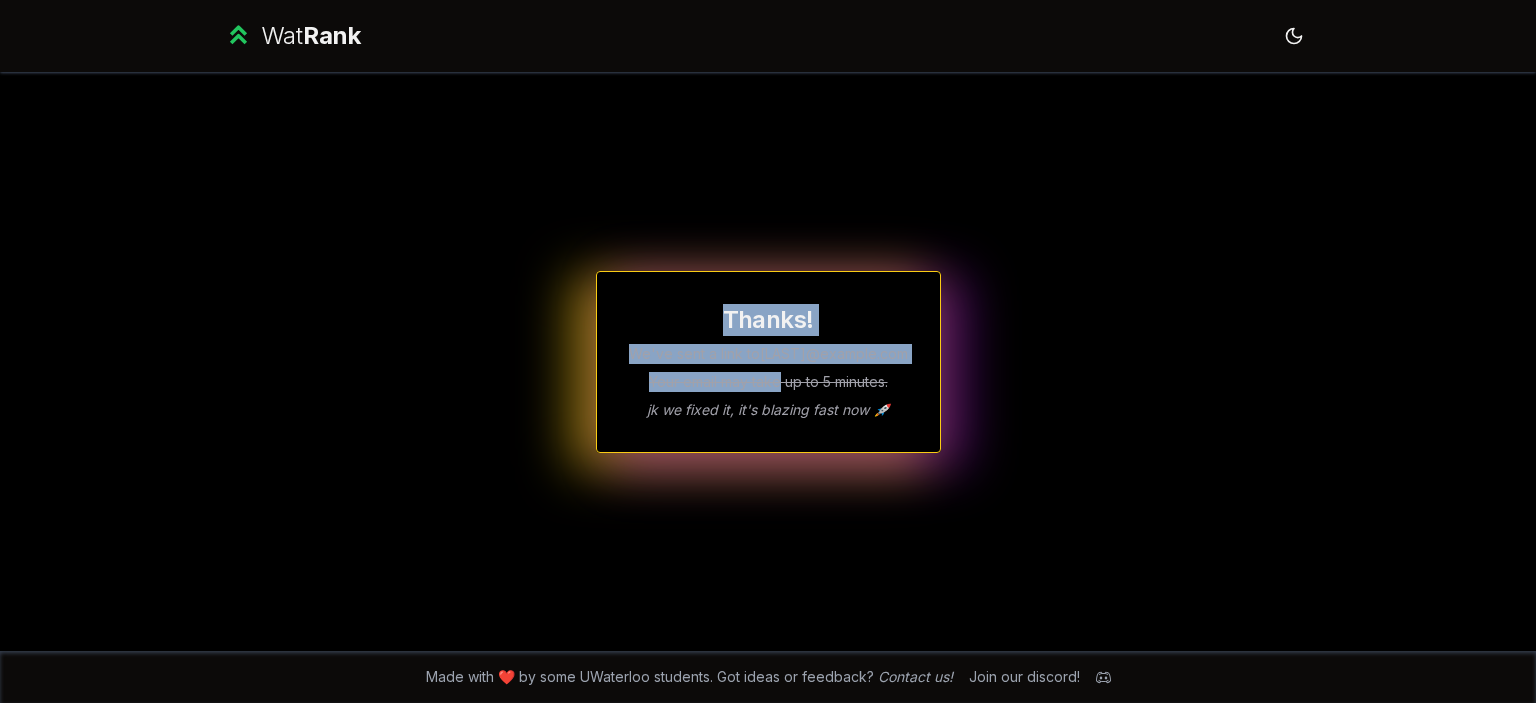 drag, startPoint x: 777, startPoint y: 391, endPoint x: 630, endPoint y: 302, distance: 171.84296 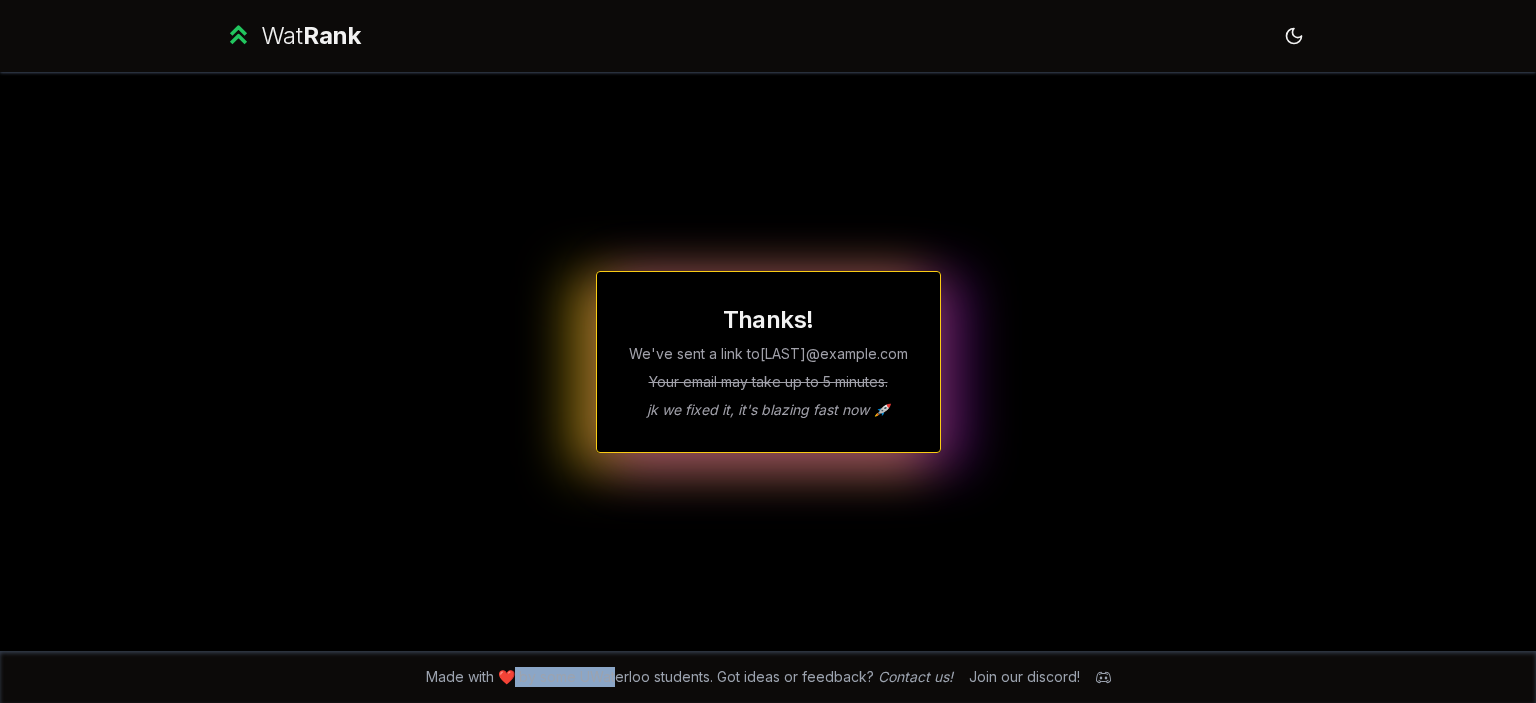 drag, startPoint x: 516, startPoint y: 674, endPoint x: 622, endPoint y: 672, distance: 106.01887 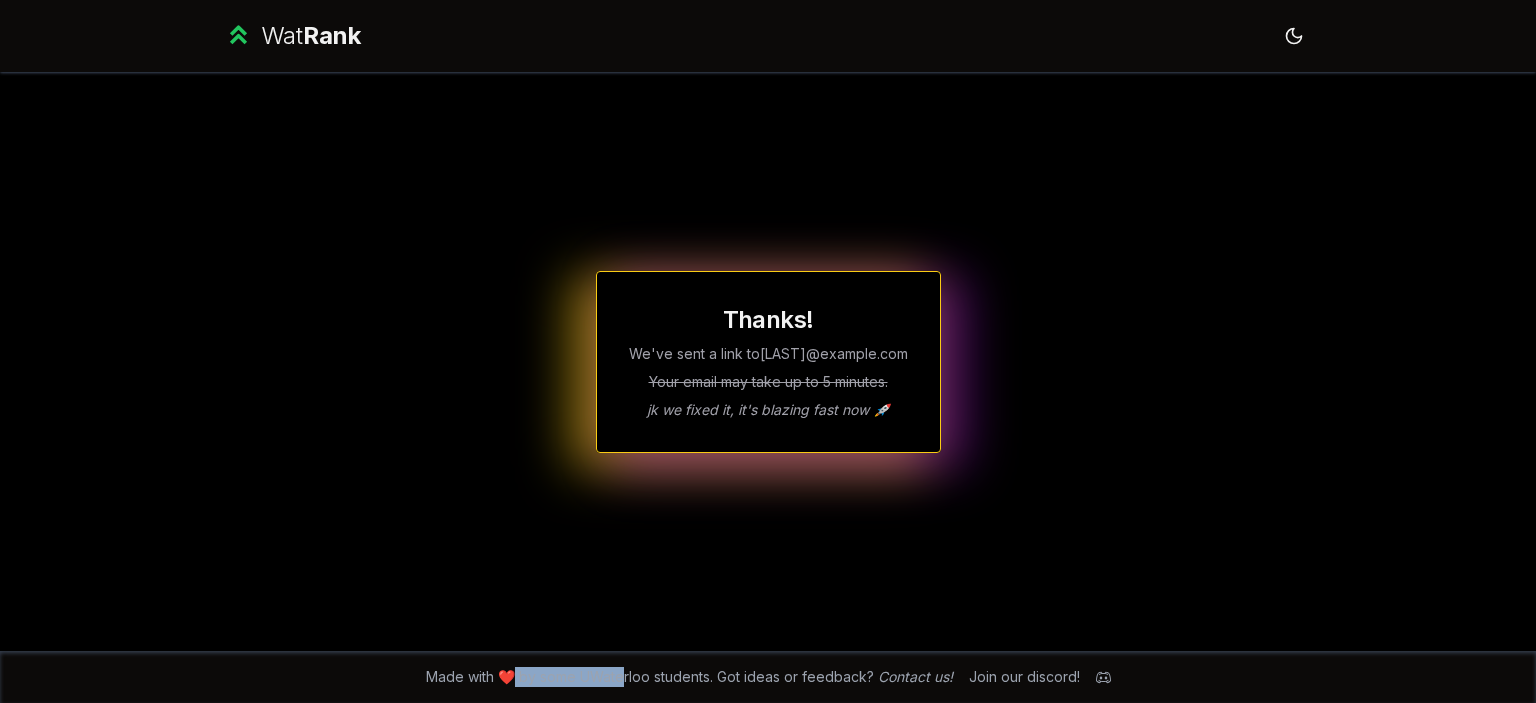 click on "Made with ❤️ by some UWaterloo students. Got ideas or feedback?   Contact us!" at bounding box center [689, 677] 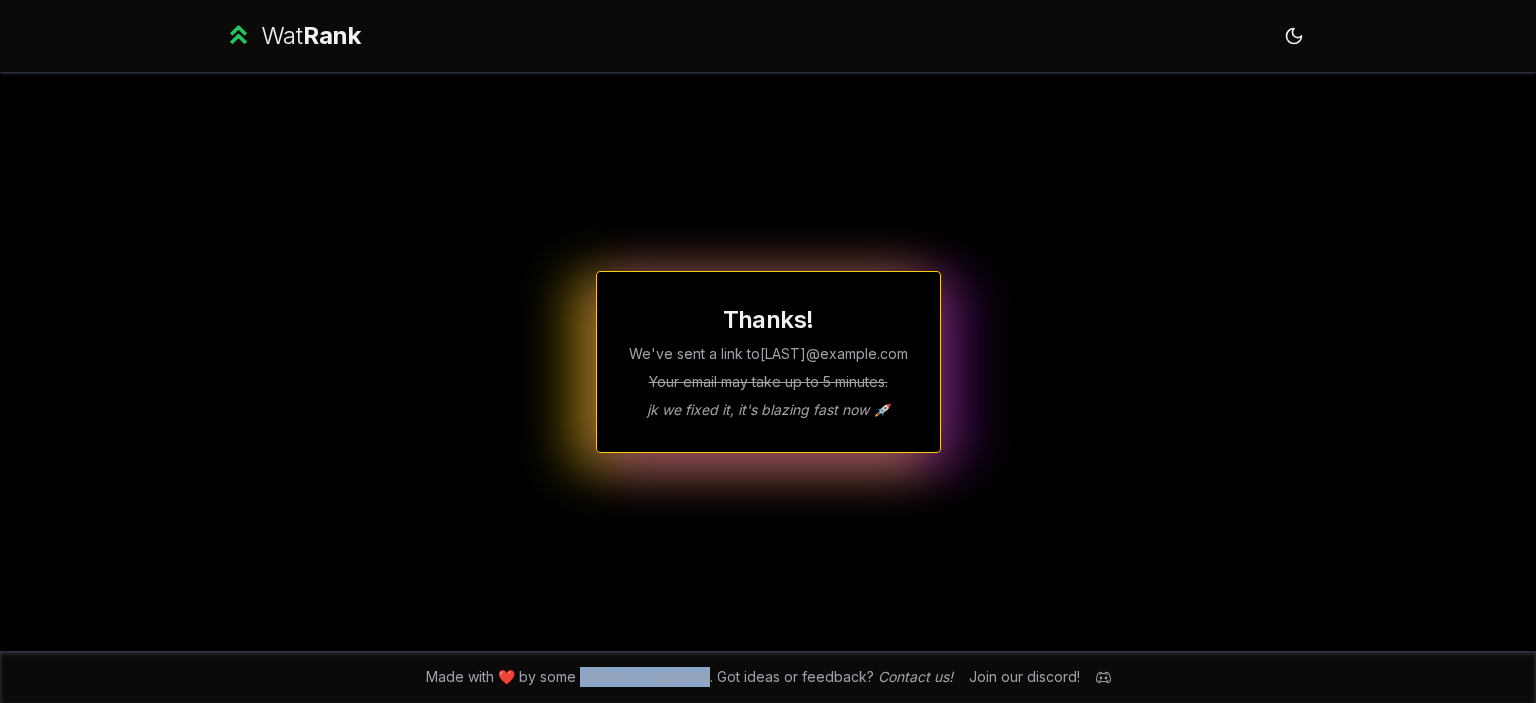 drag, startPoint x: 622, startPoint y: 672, endPoint x: 694, endPoint y: 674, distance: 72.02777 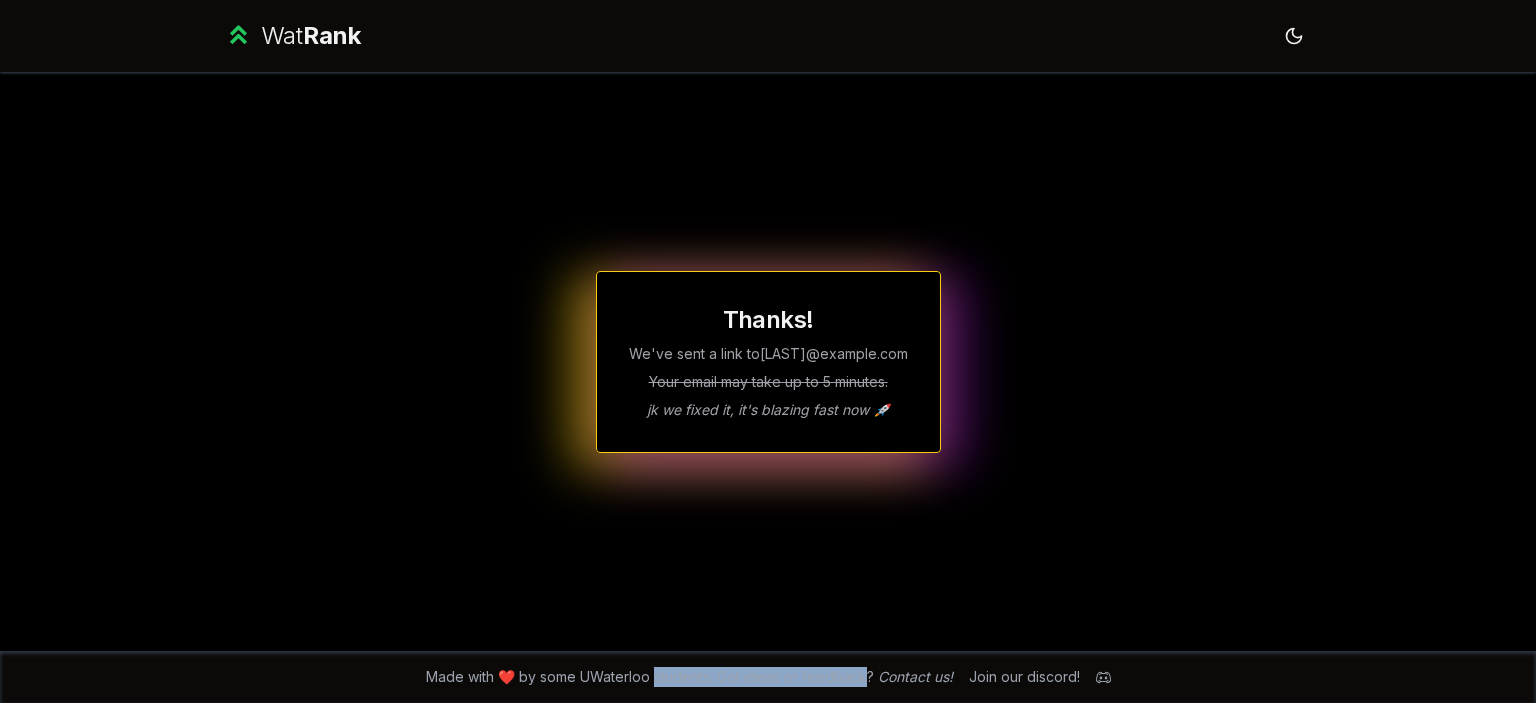 drag, startPoint x: 694, startPoint y: 674, endPoint x: 809, endPoint y: 696, distance: 117.08544 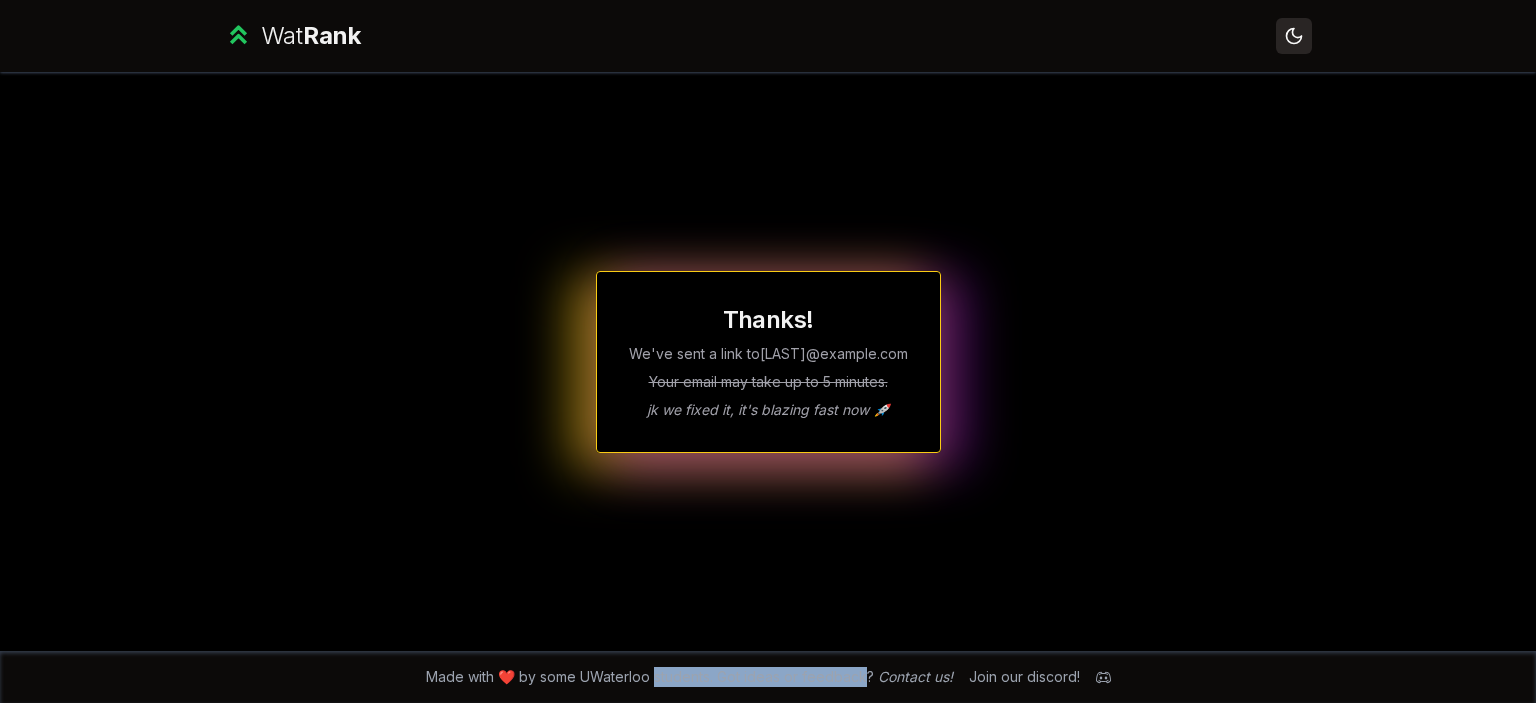 click on "Toggle theme" at bounding box center [1294, 36] 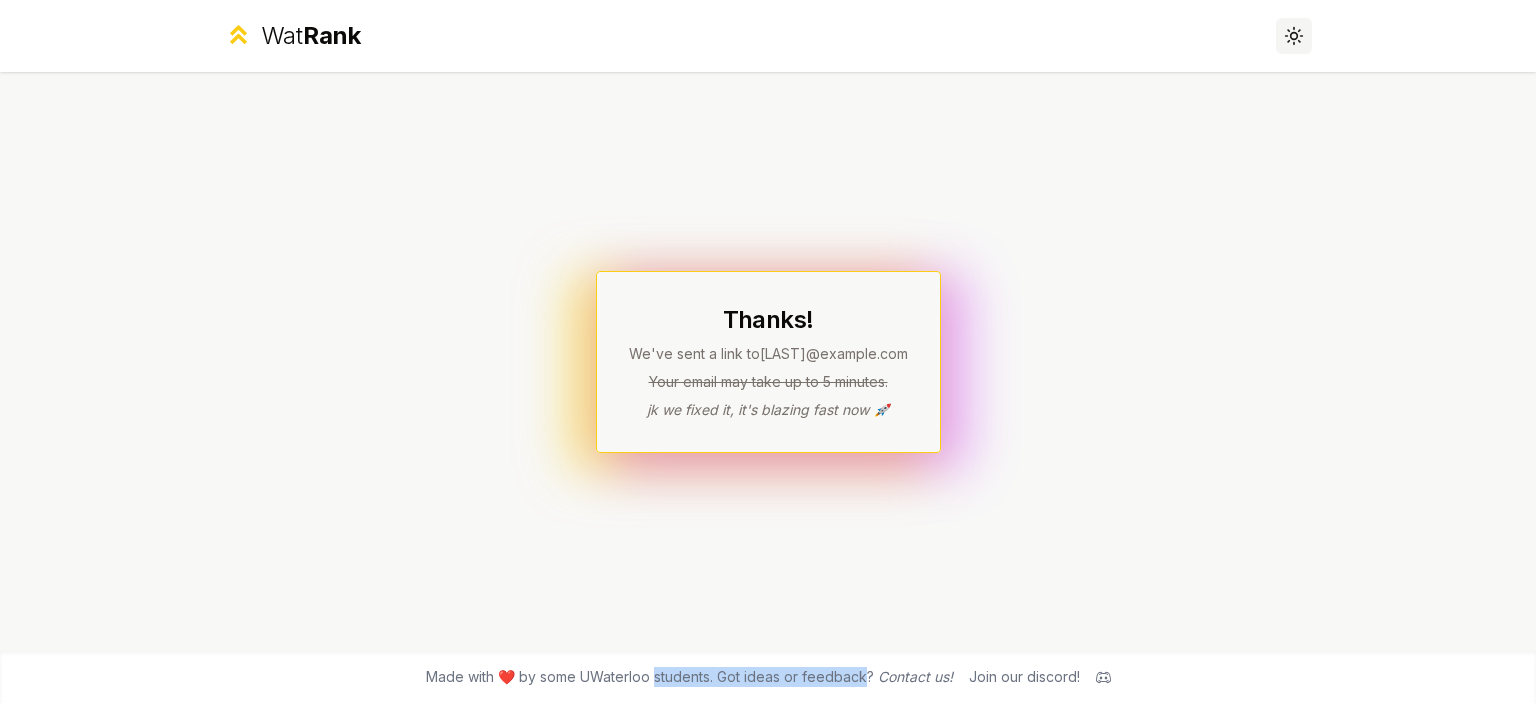 click on "Toggle theme" at bounding box center [1294, 36] 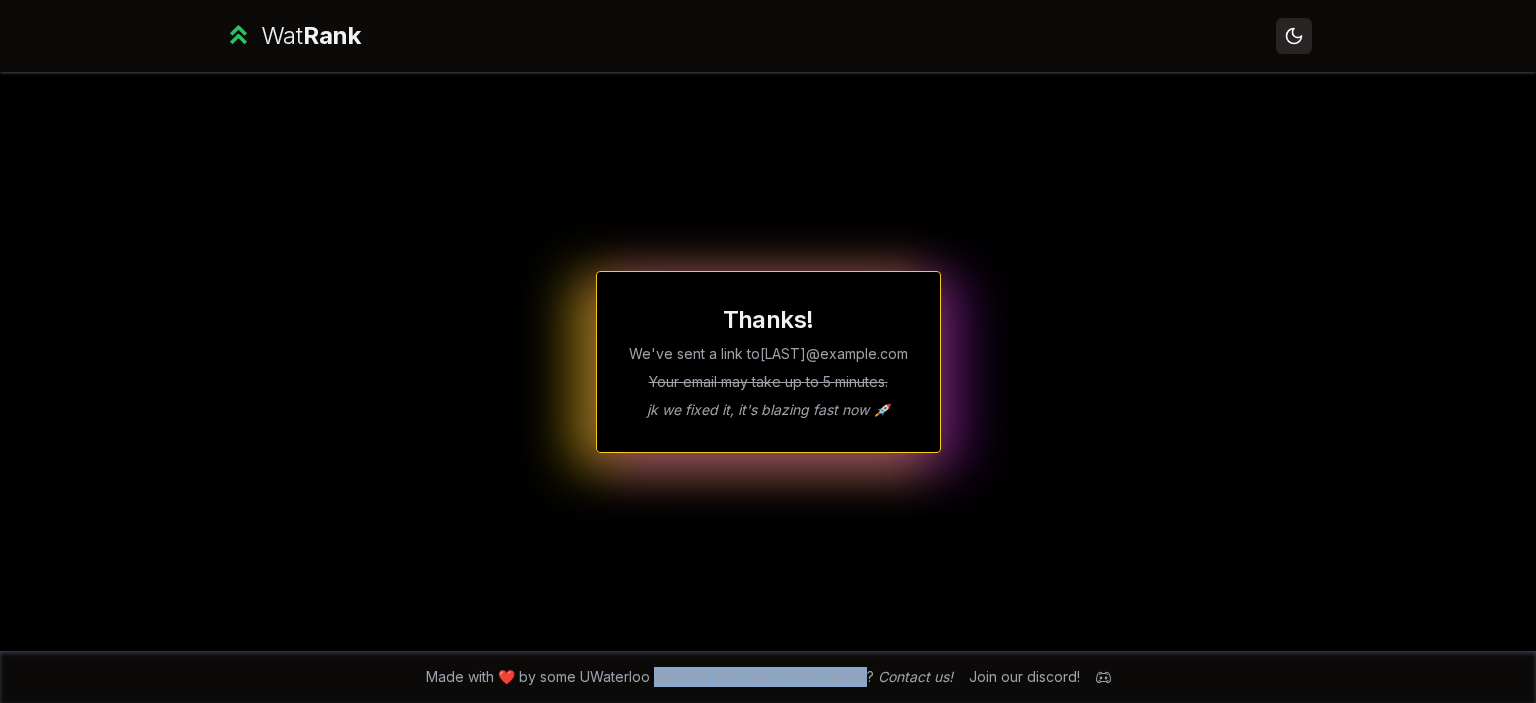 click 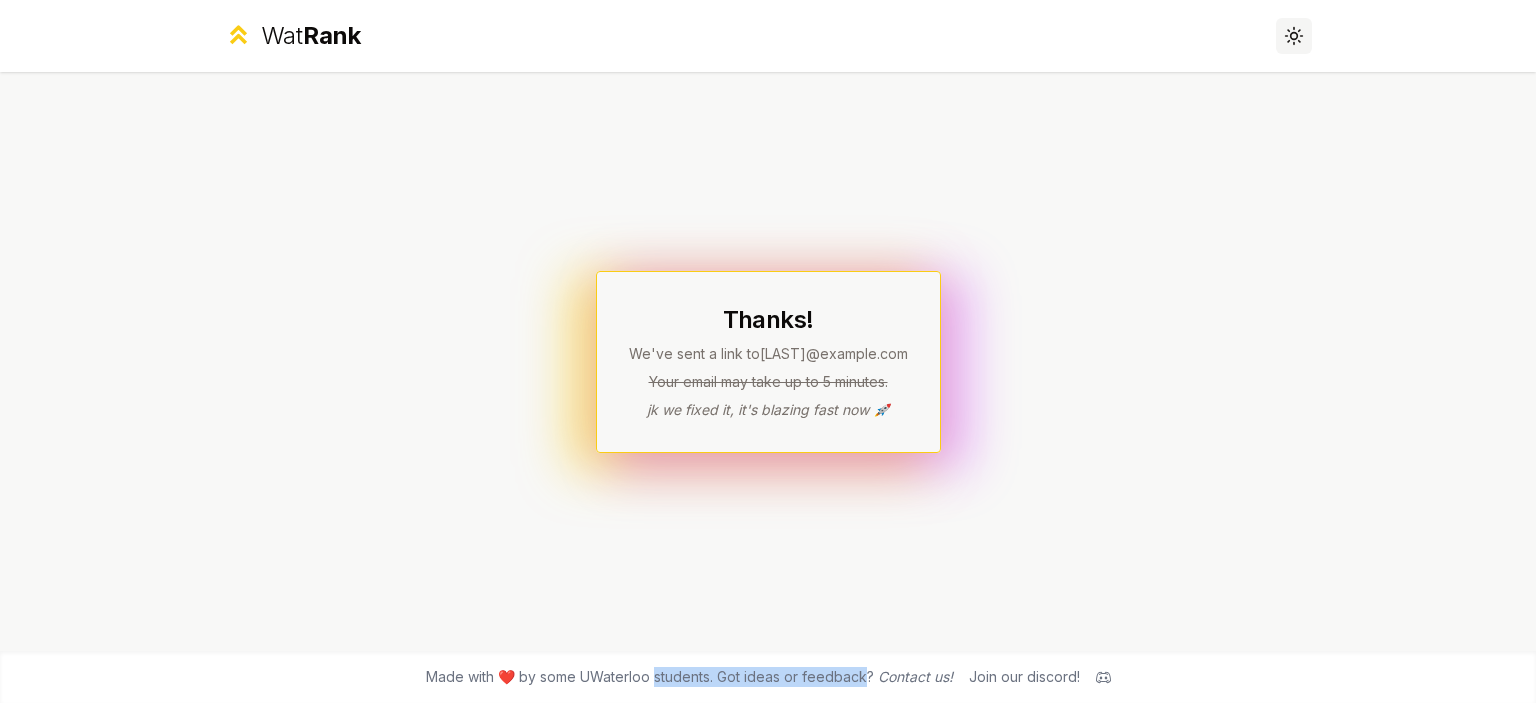 click 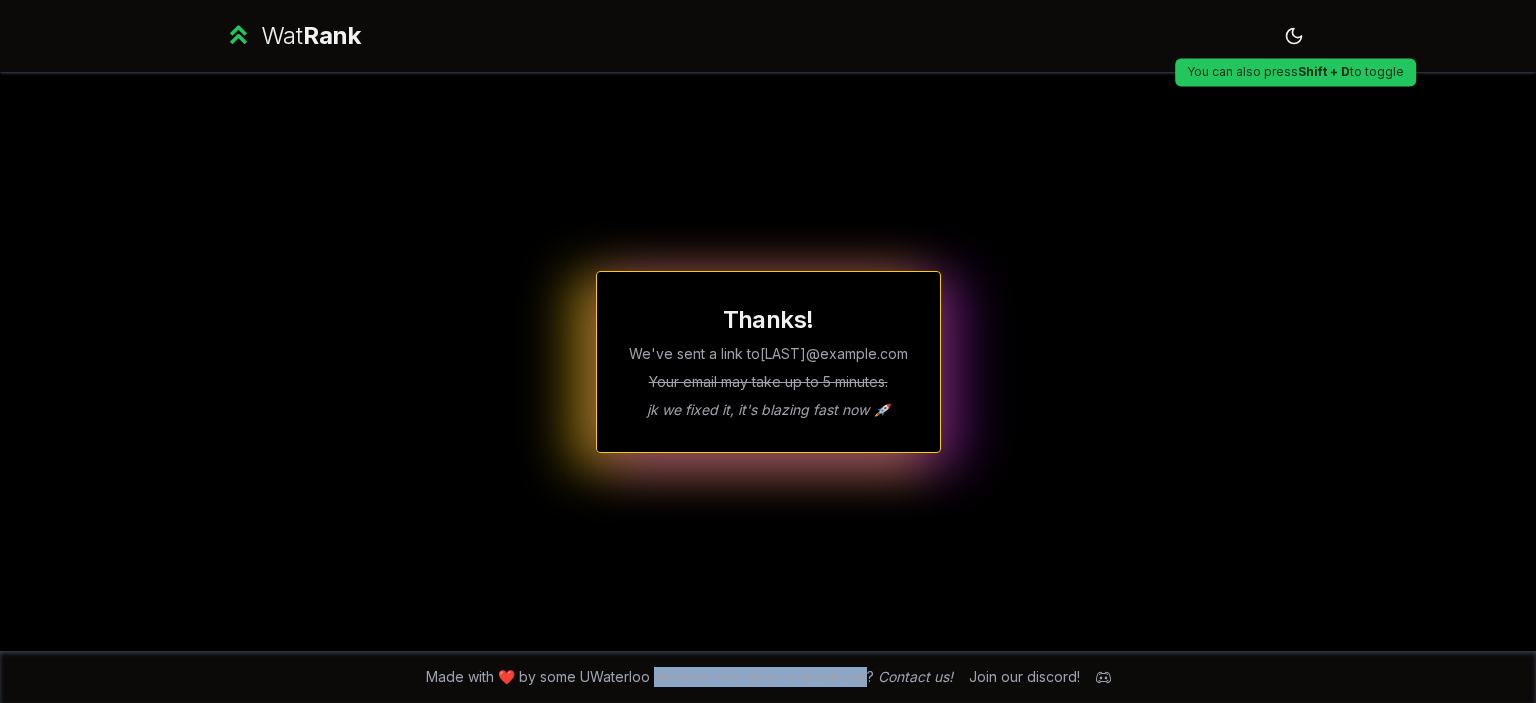 type 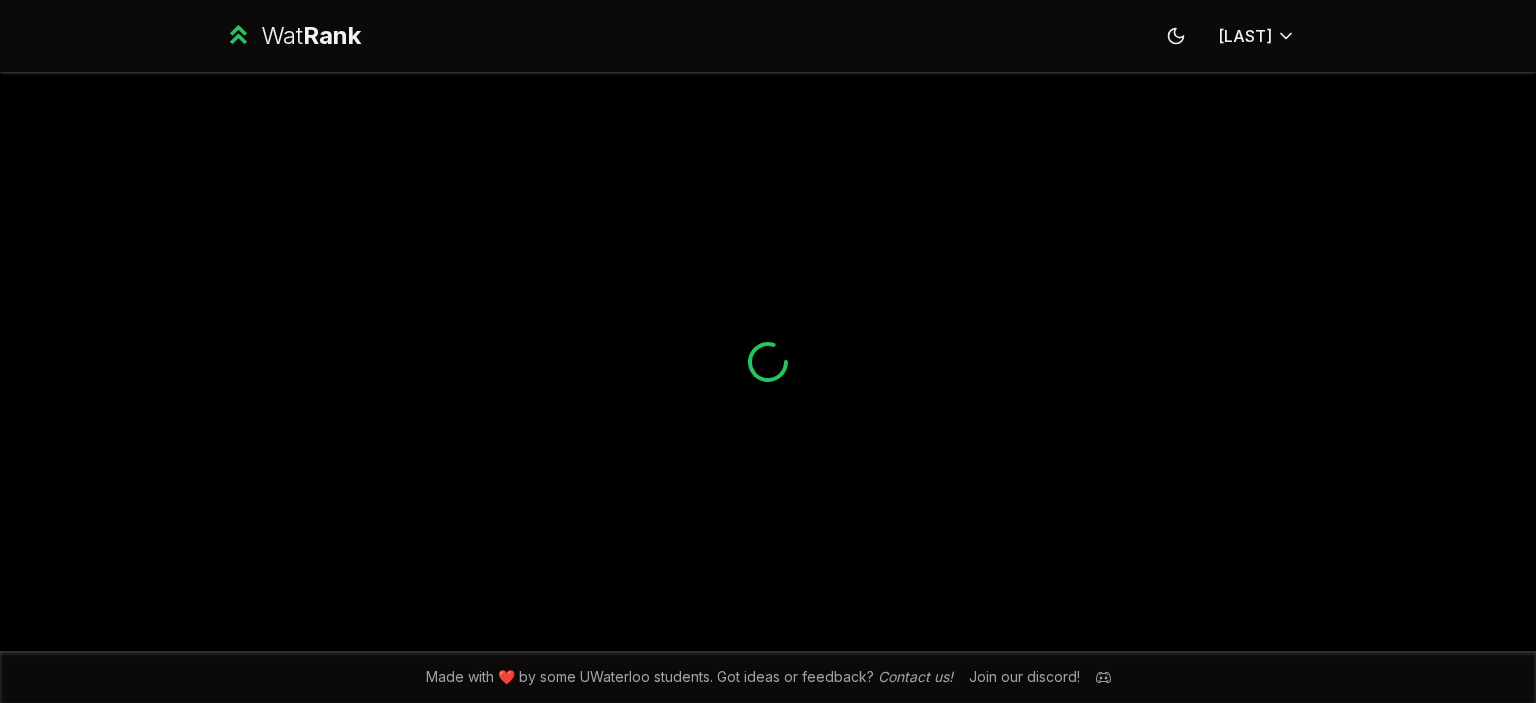scroll, scrollTop: 0, scrollLeft: 0, axis: both 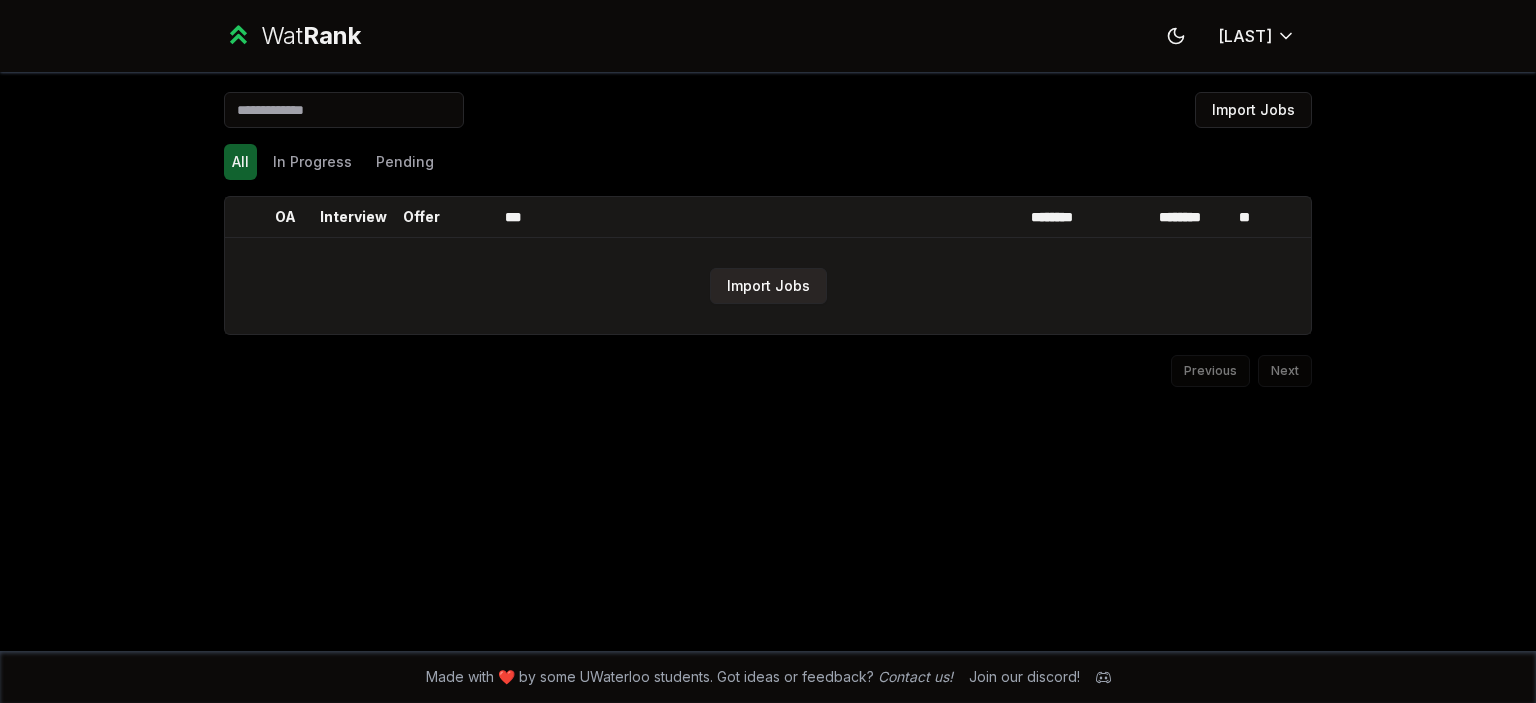 click on "Import Jobs" at bounding box center [768, 286] 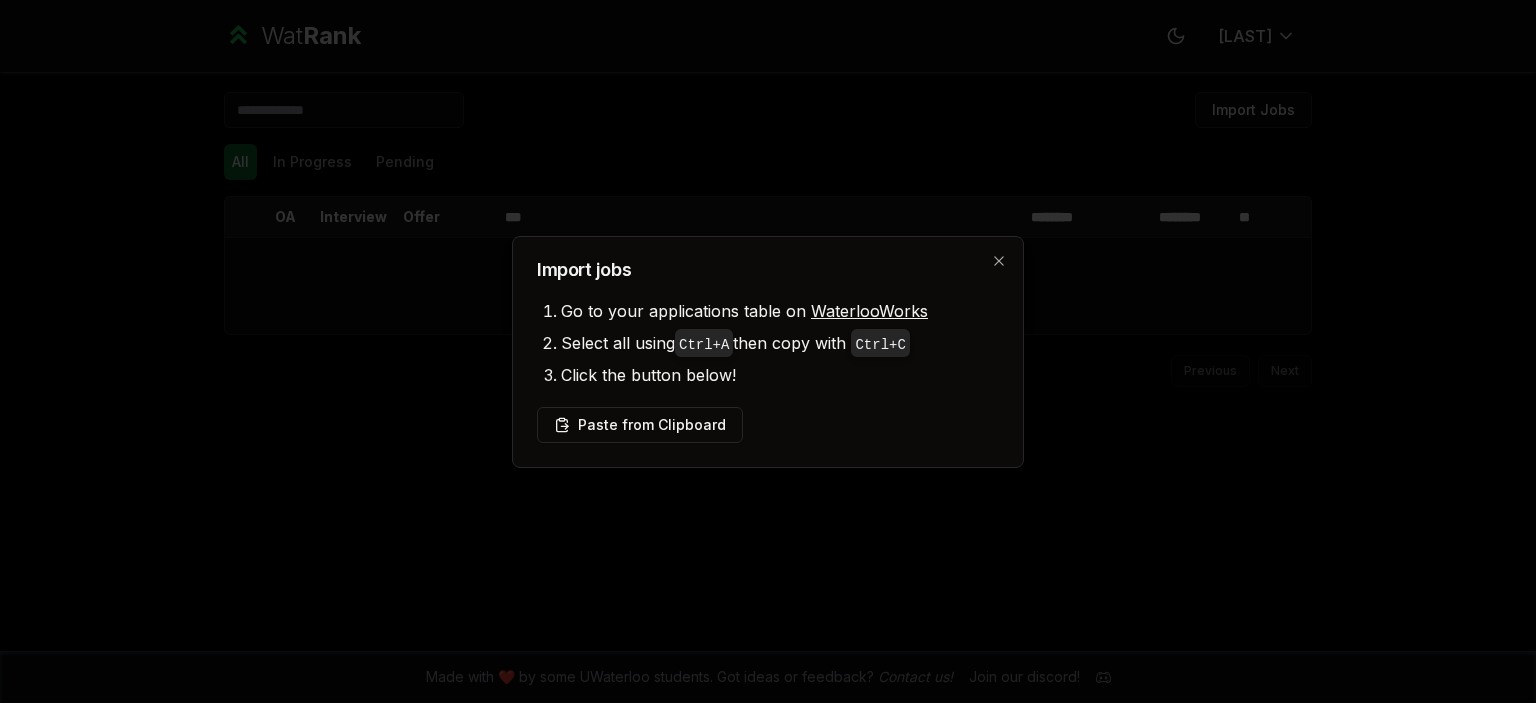 click on "Paste from Clipboard" at bounding box center (768, 425) 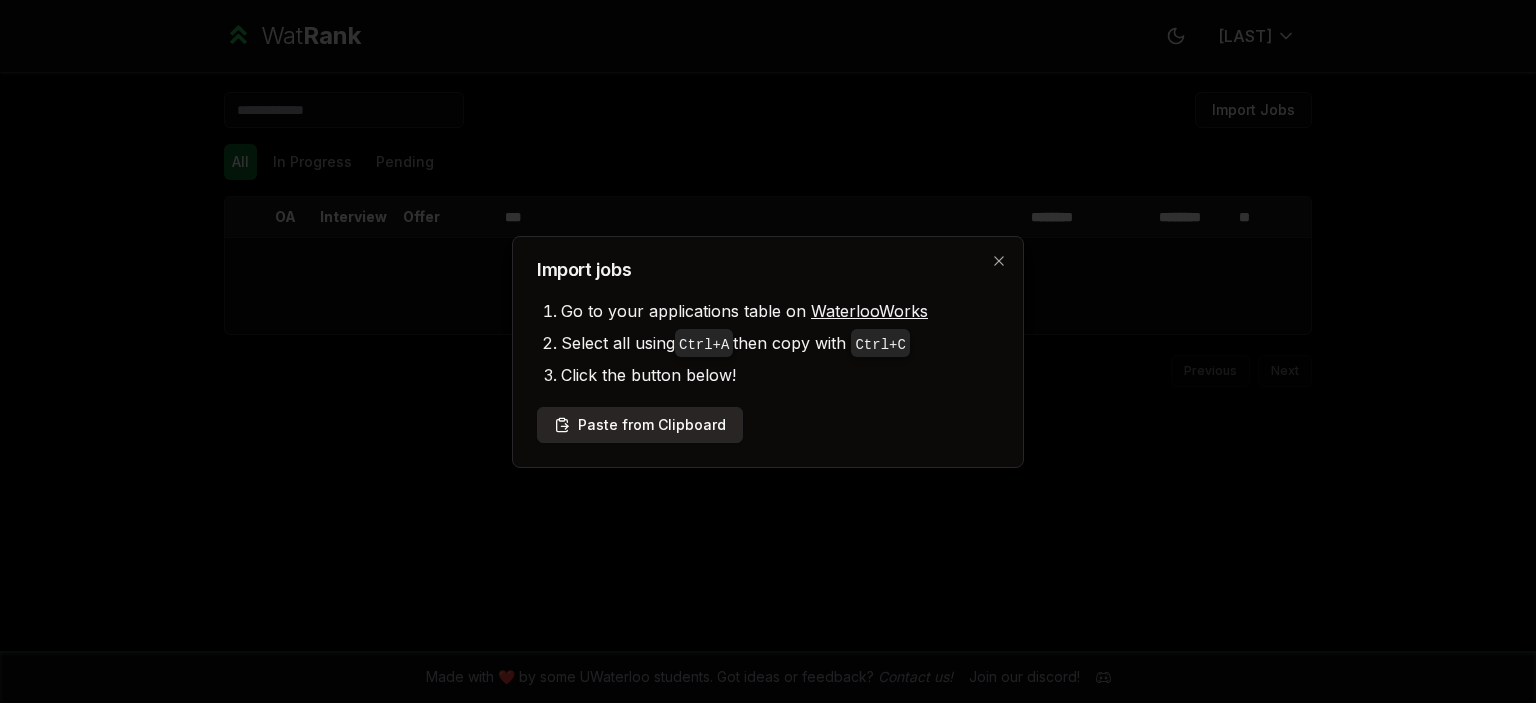click on "Paste from Clipboard" at bounding box center [640, 425] 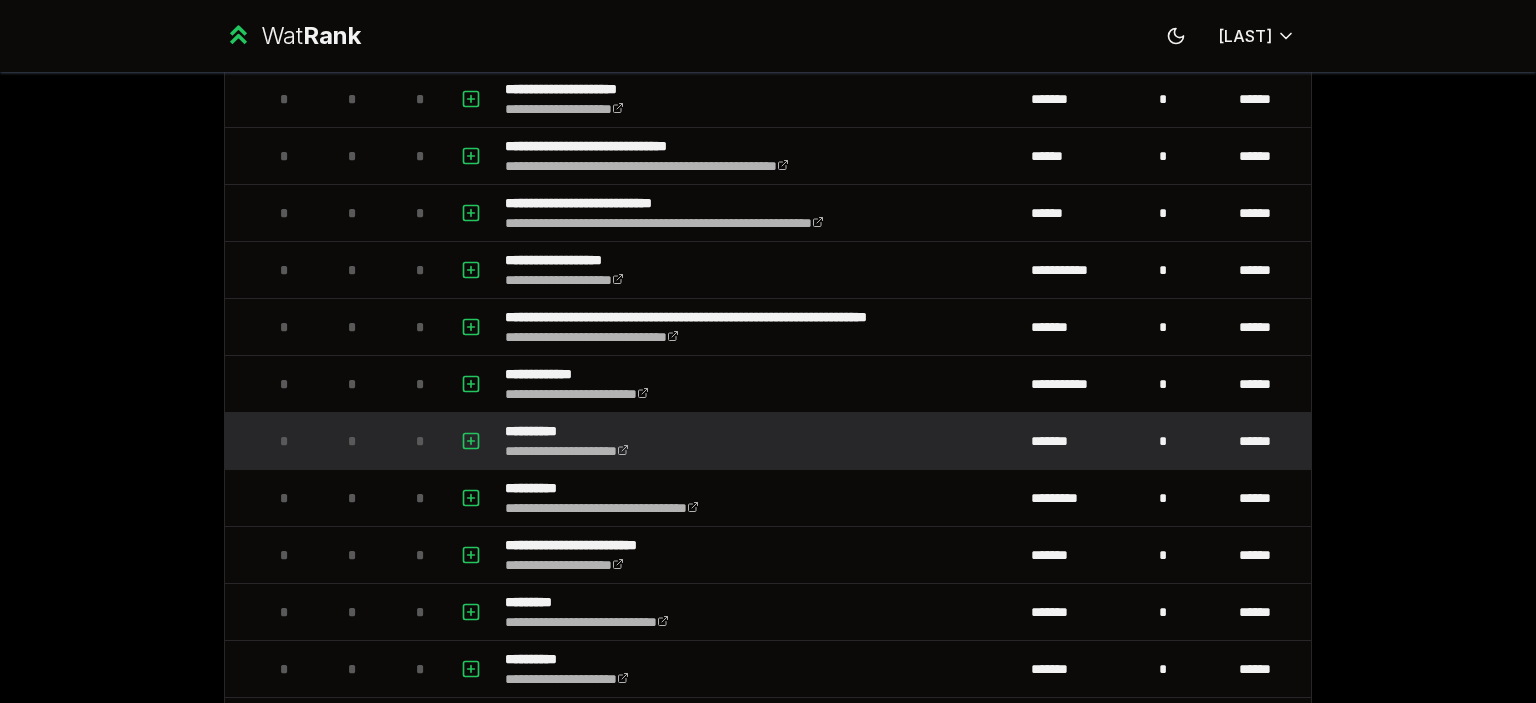 scroll, scrollTop: 2102, scrollLeft: 0, axis: vertical 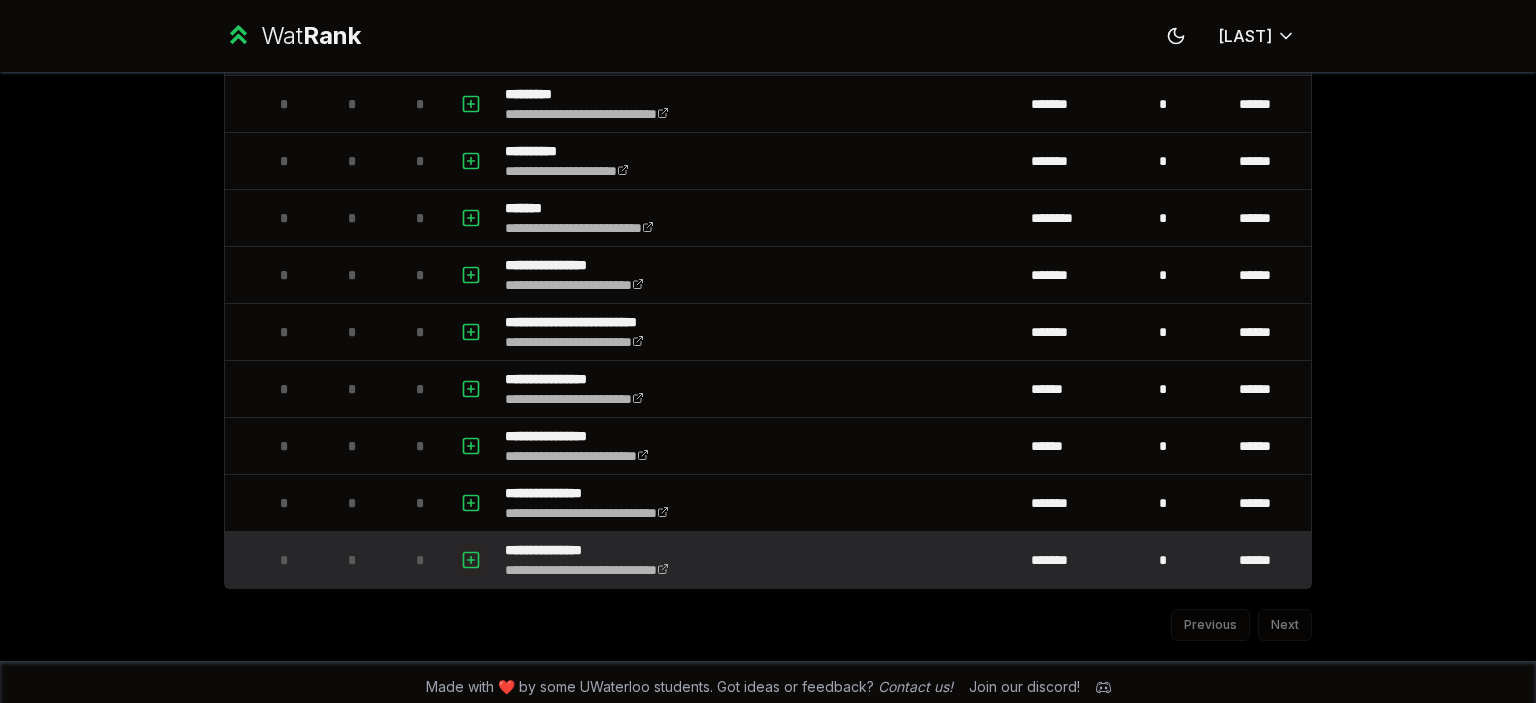 click 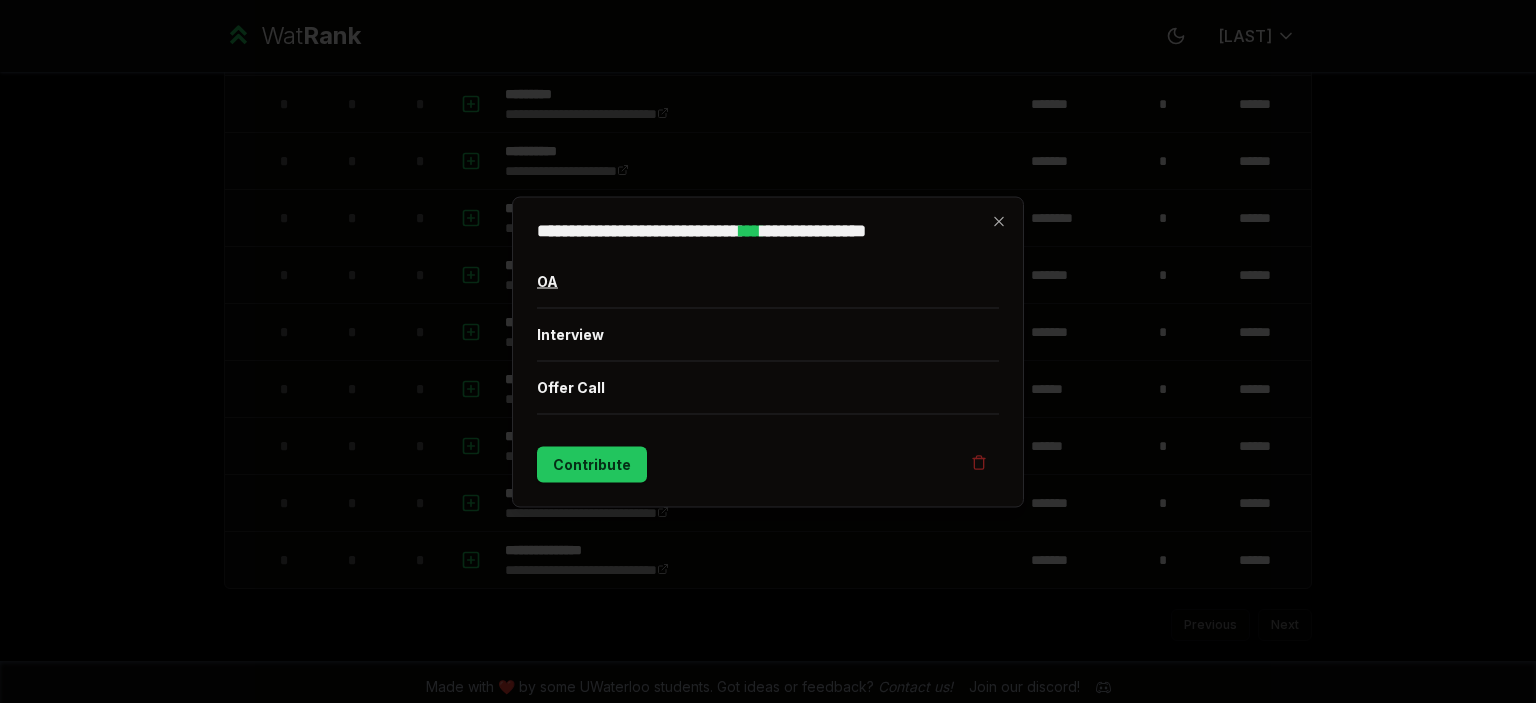 type 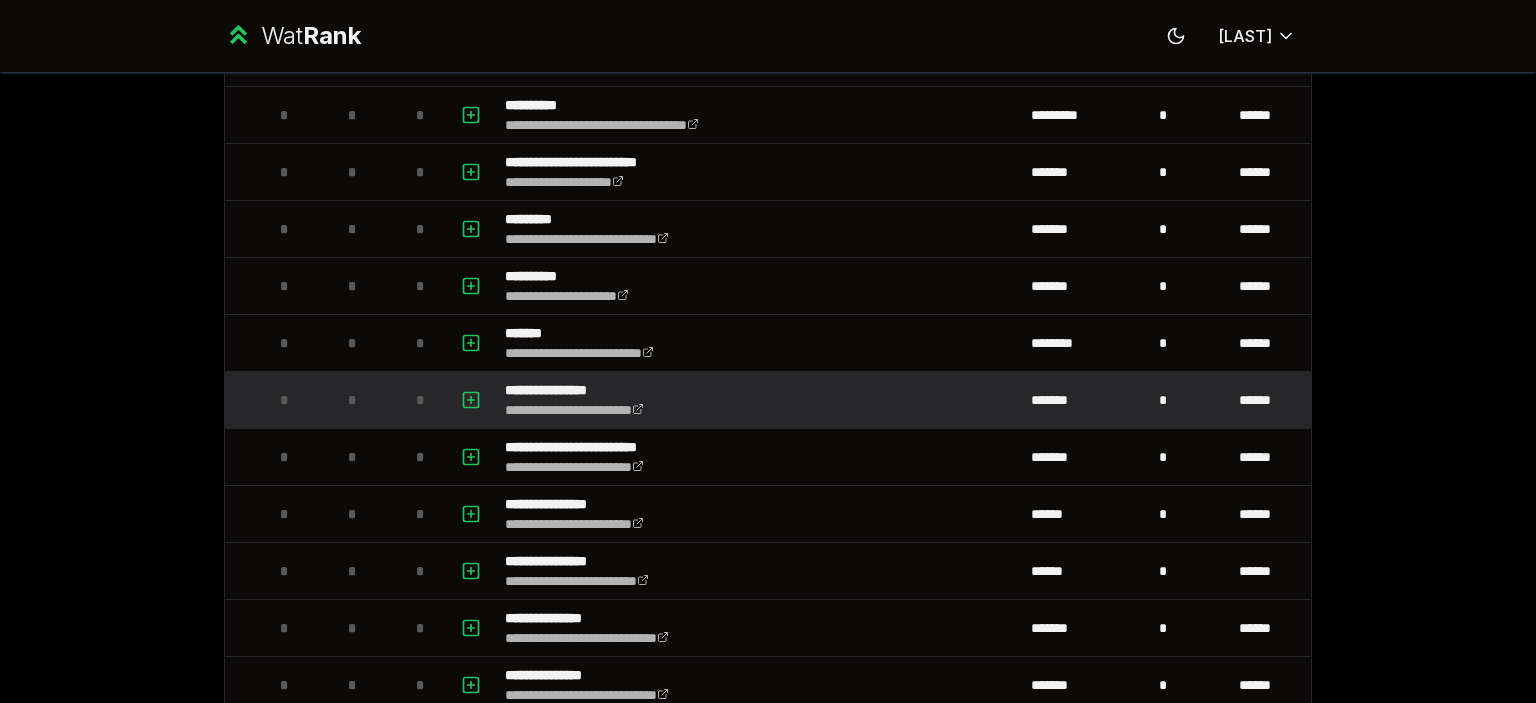 scroll, scrollTop: 1976, scrollLeft: 0, axis: vertical 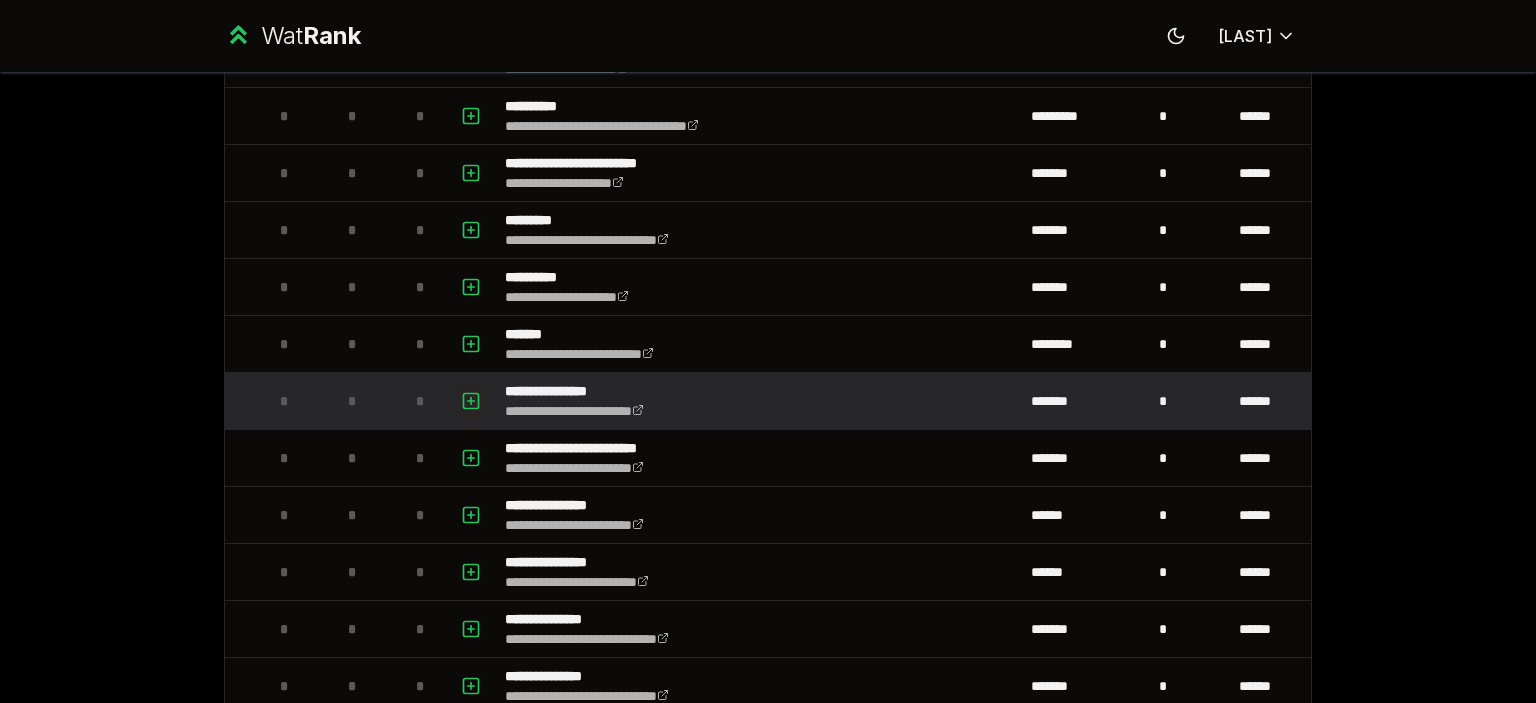 click 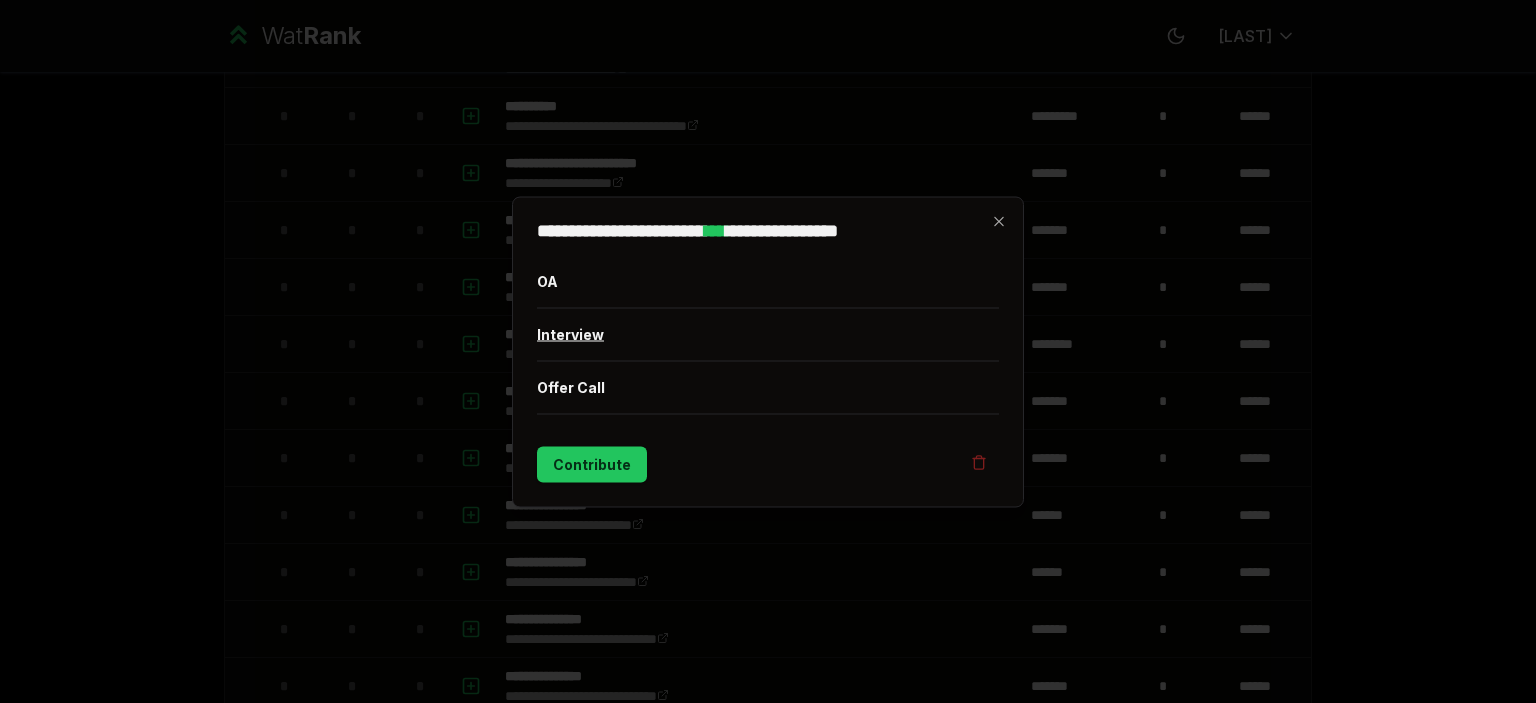 click on "Interview" at bounding box center [768, 334] 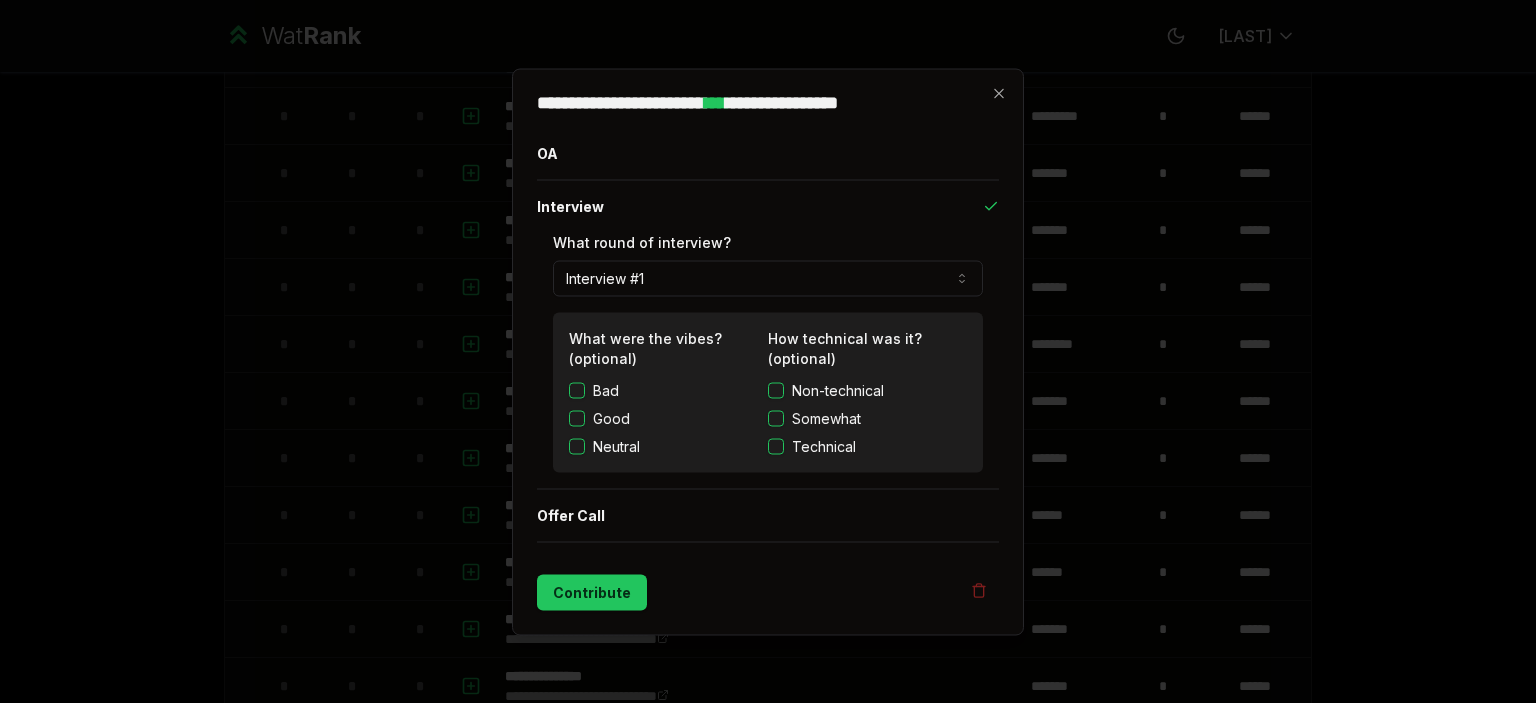 click on "Somewhat" at bounding box center [776, 418] 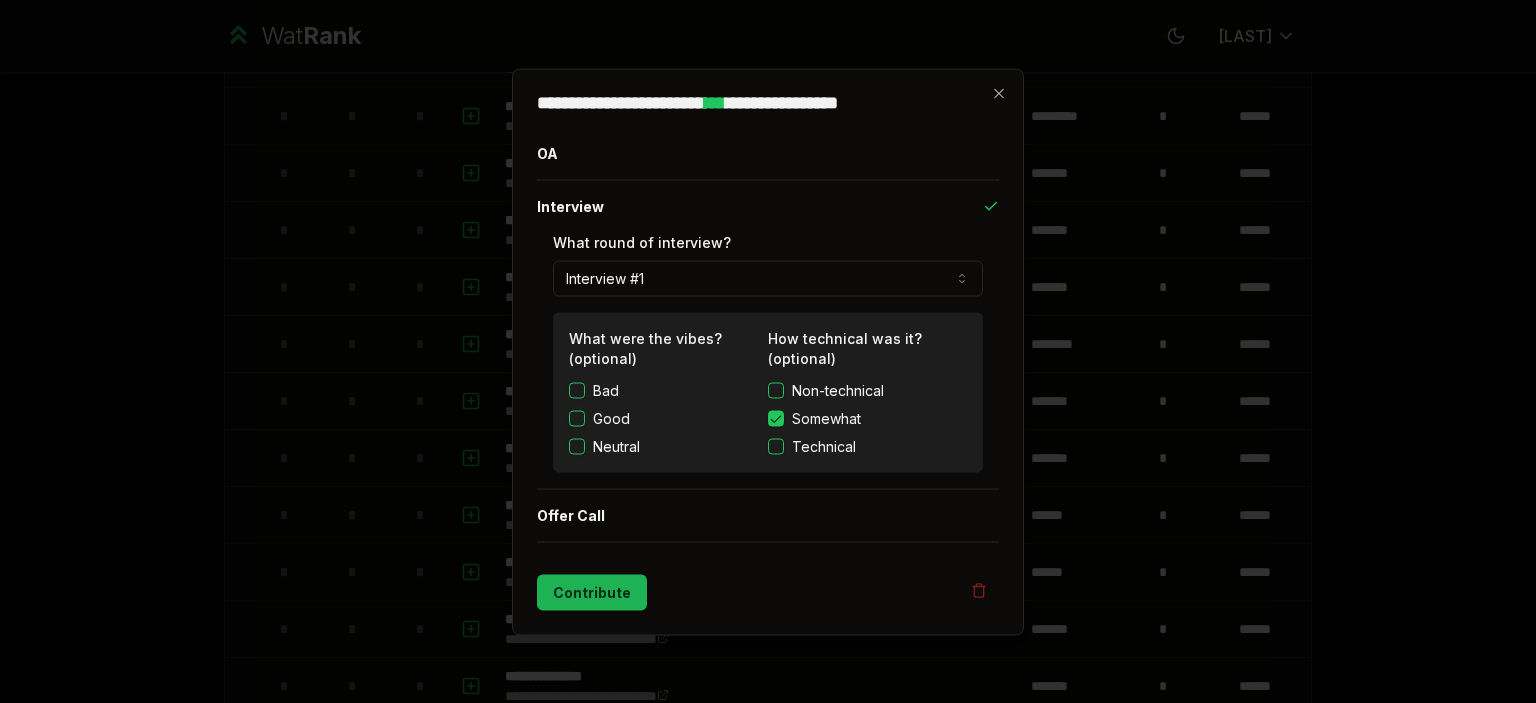 click on "Contribute" at bounding box center [592, 592] 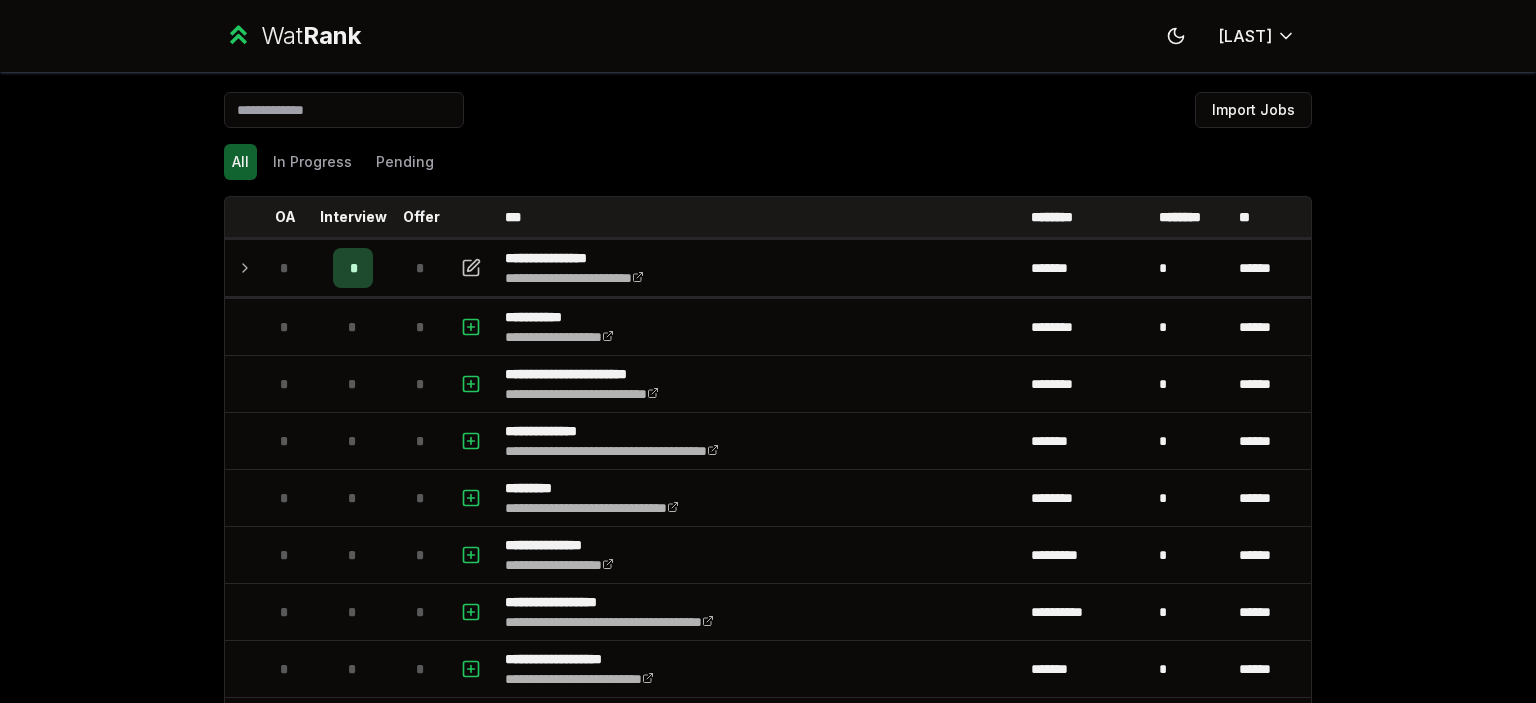 scroll, scrollTop: 0, scrollLeft: 0, axis: both 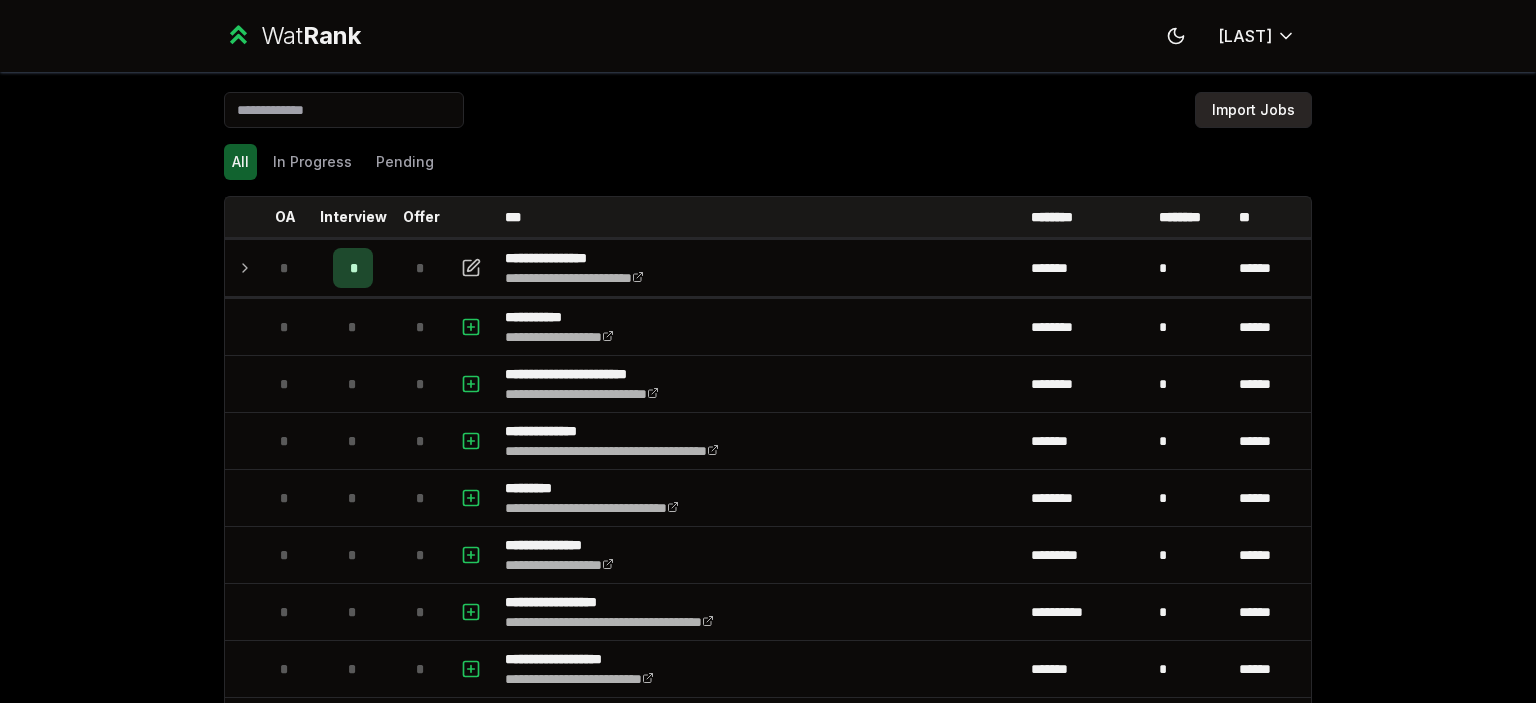 click on "Import Jobs" at bounding box center [1253, 110] 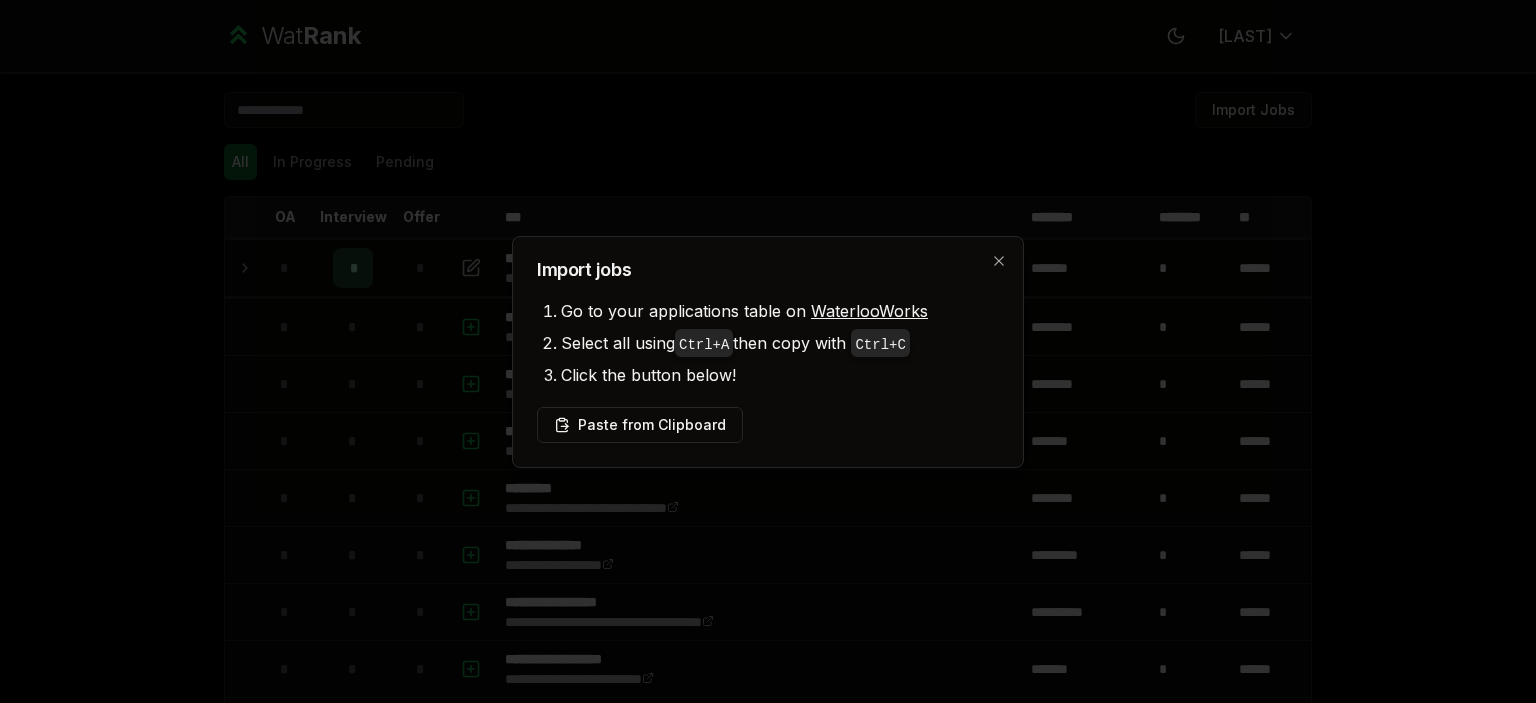 click on "Go to your applications table on [COMPANY]Works" at bounding box center [780, 311] 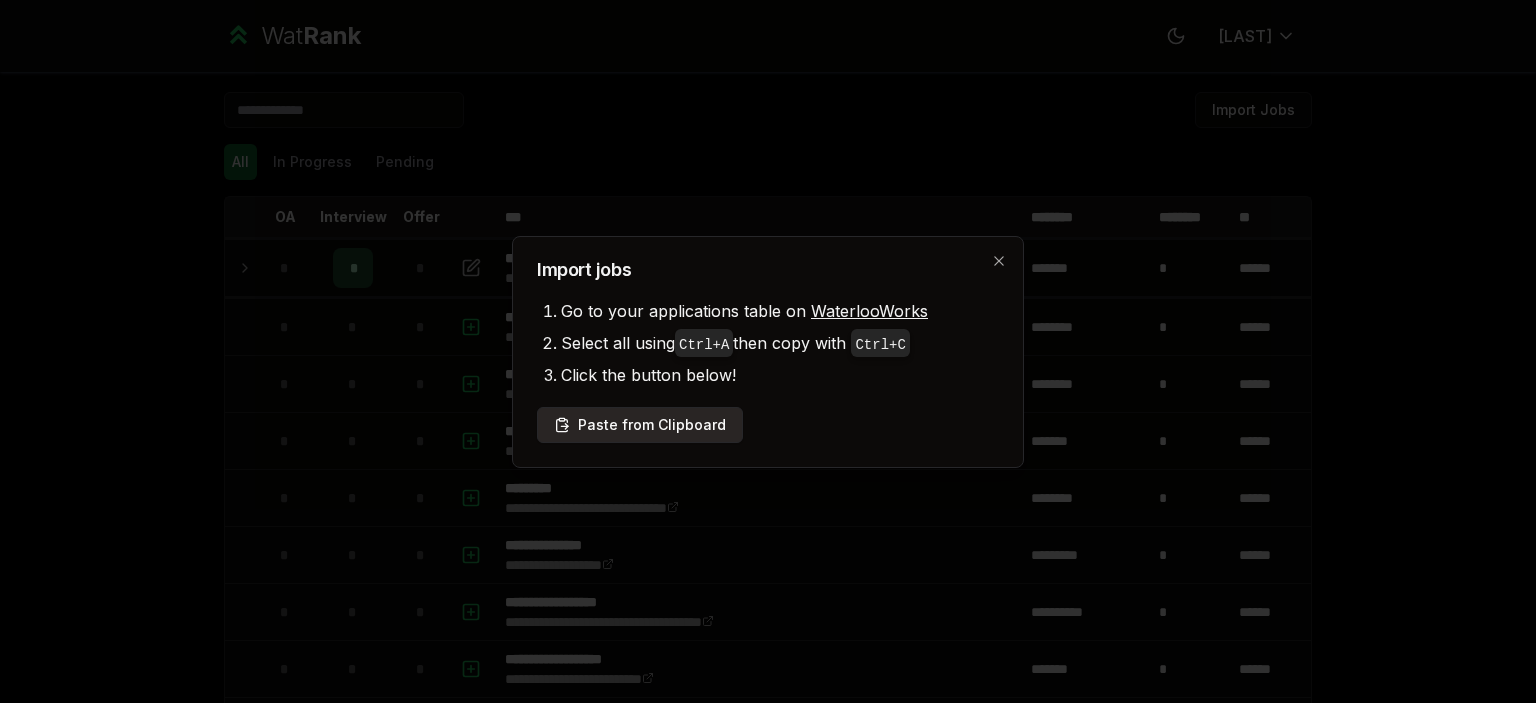 click on "Paste from Clipboard" at bounding box center (640, 425) 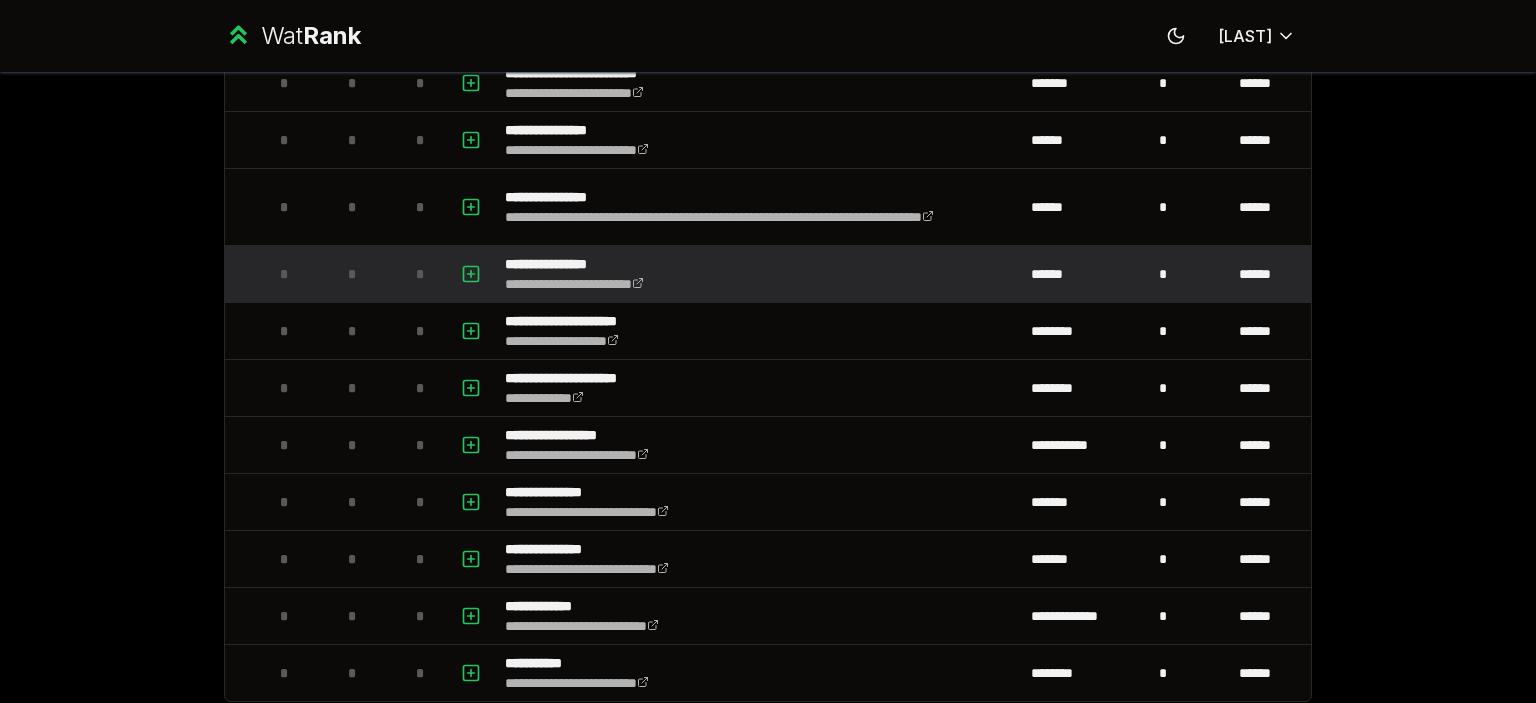 scroll, scrollTop: 4680, scrollLeft: 0, axis: vertical 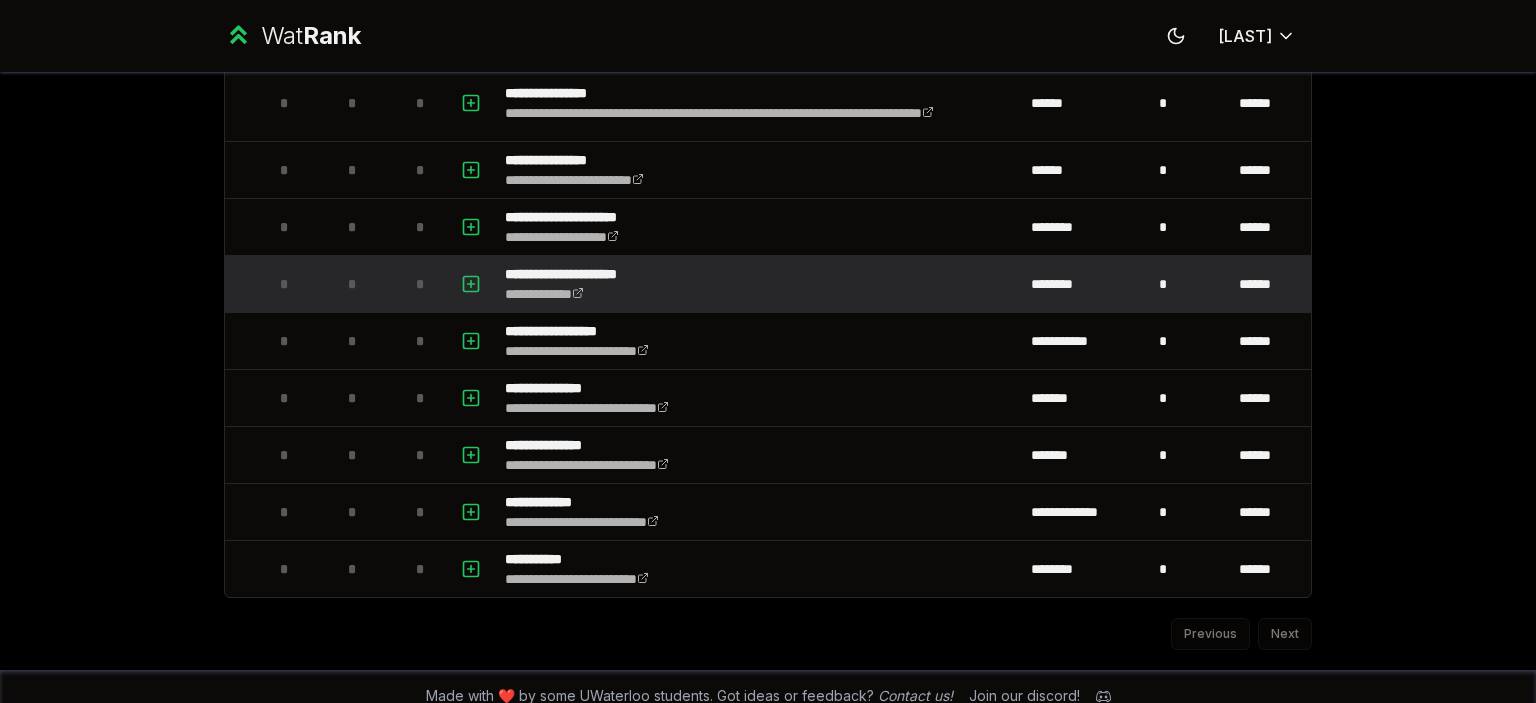 click at bounding box center [473, 284] 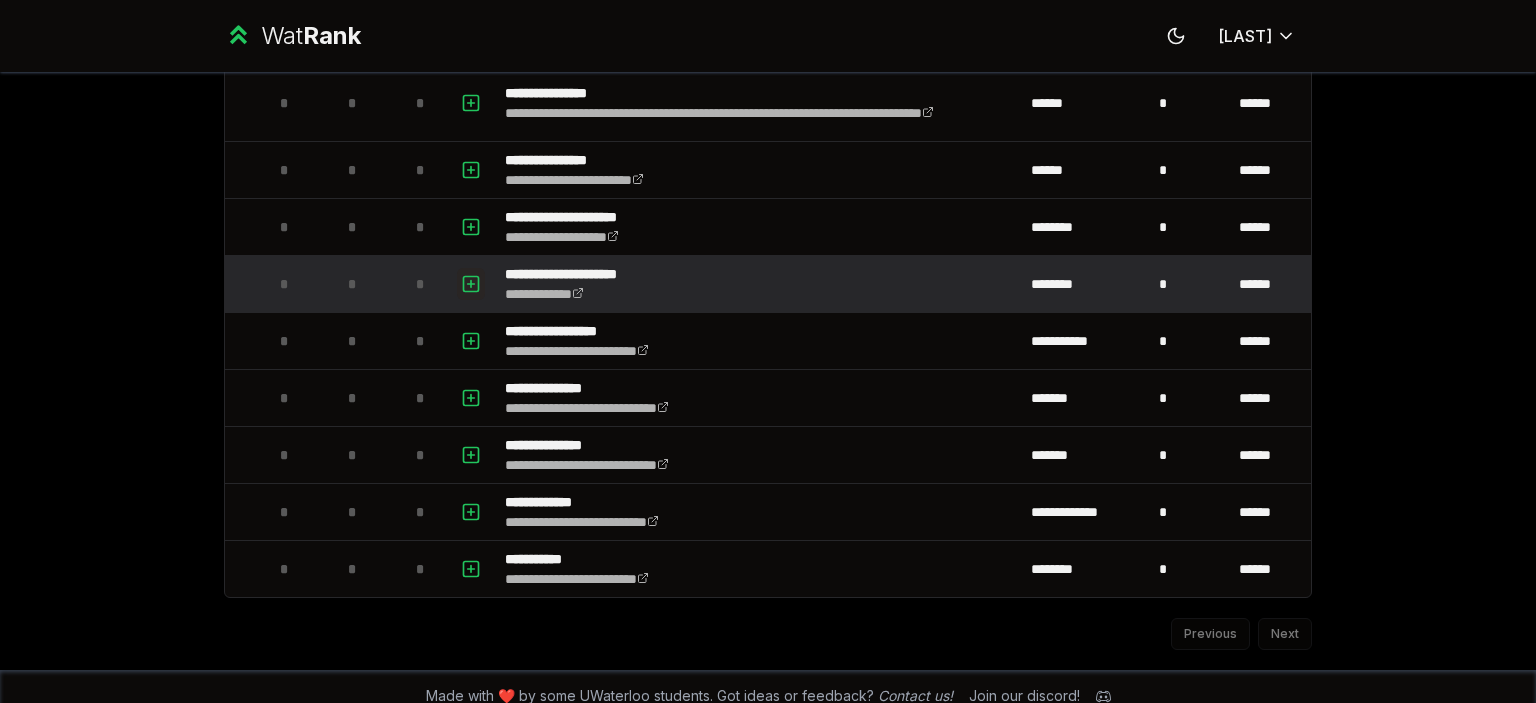 click 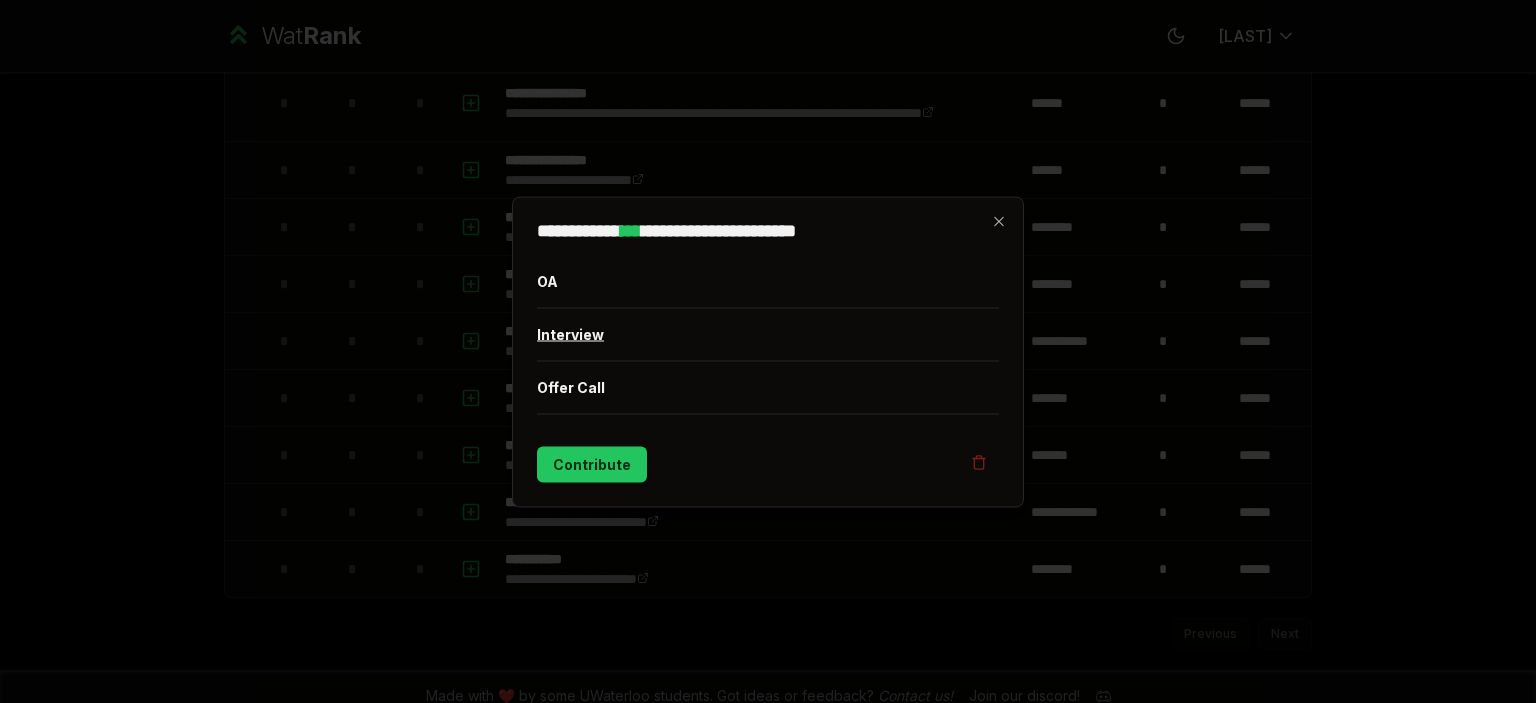click on "Interview" at bounding box center (768, 334) 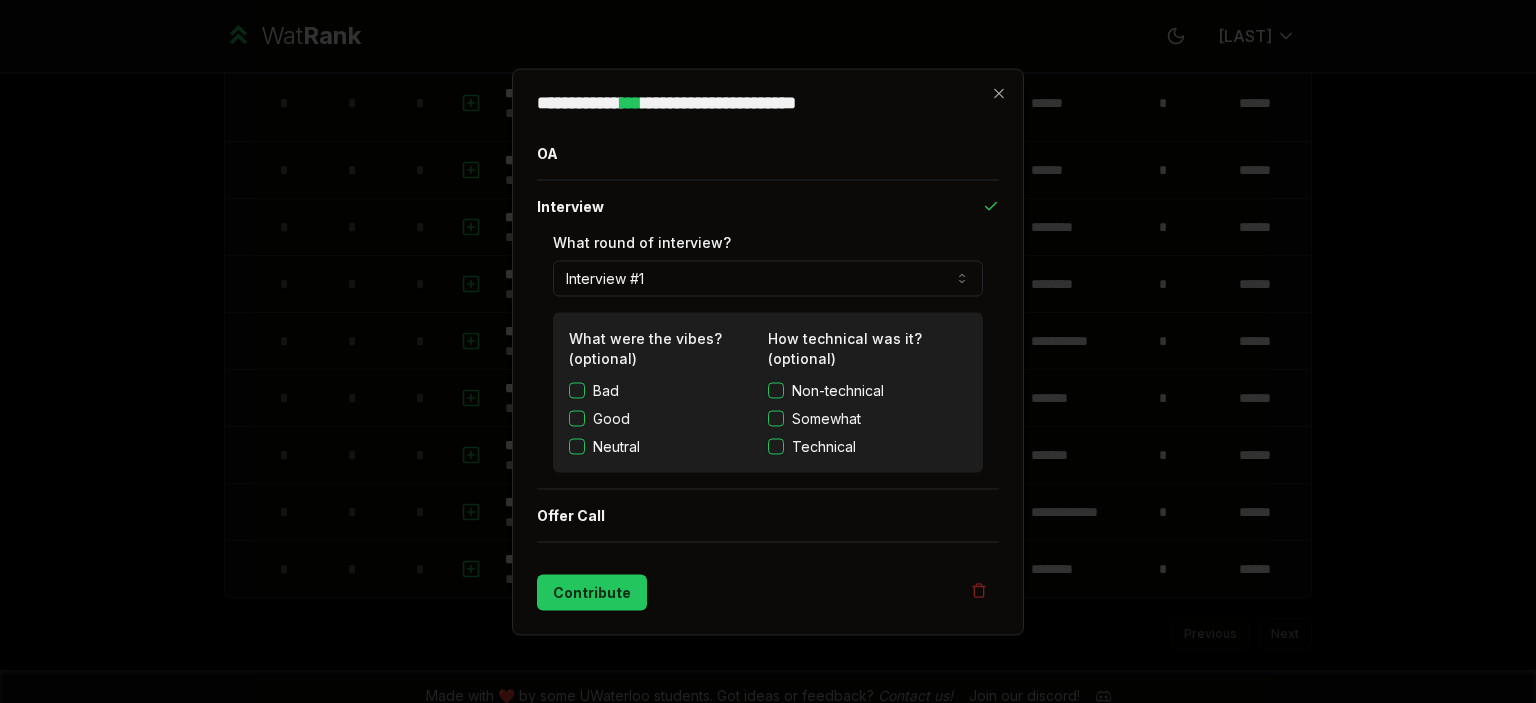 click on "Somewhat" at bounding box center [776, 418] 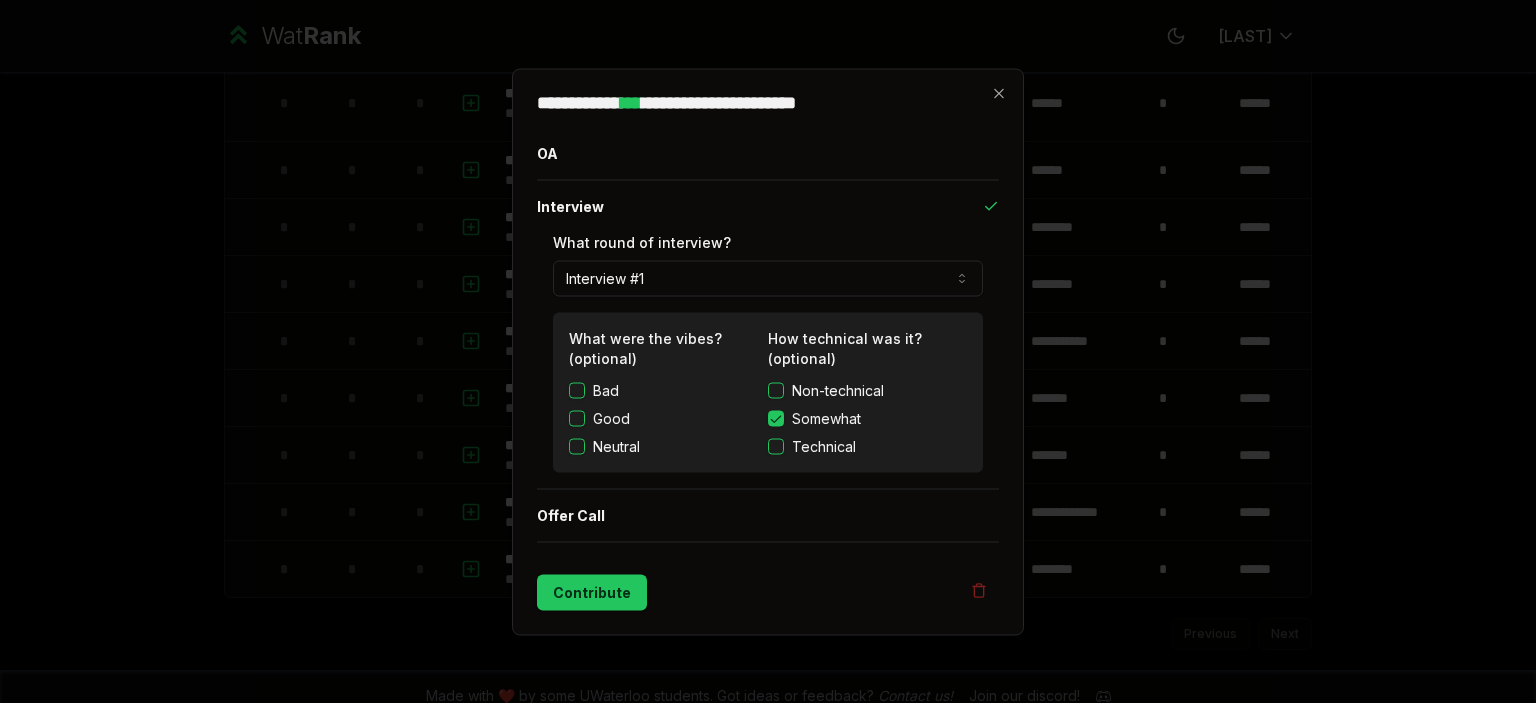 click on "Non-technical" at bounding box center (867, 390) 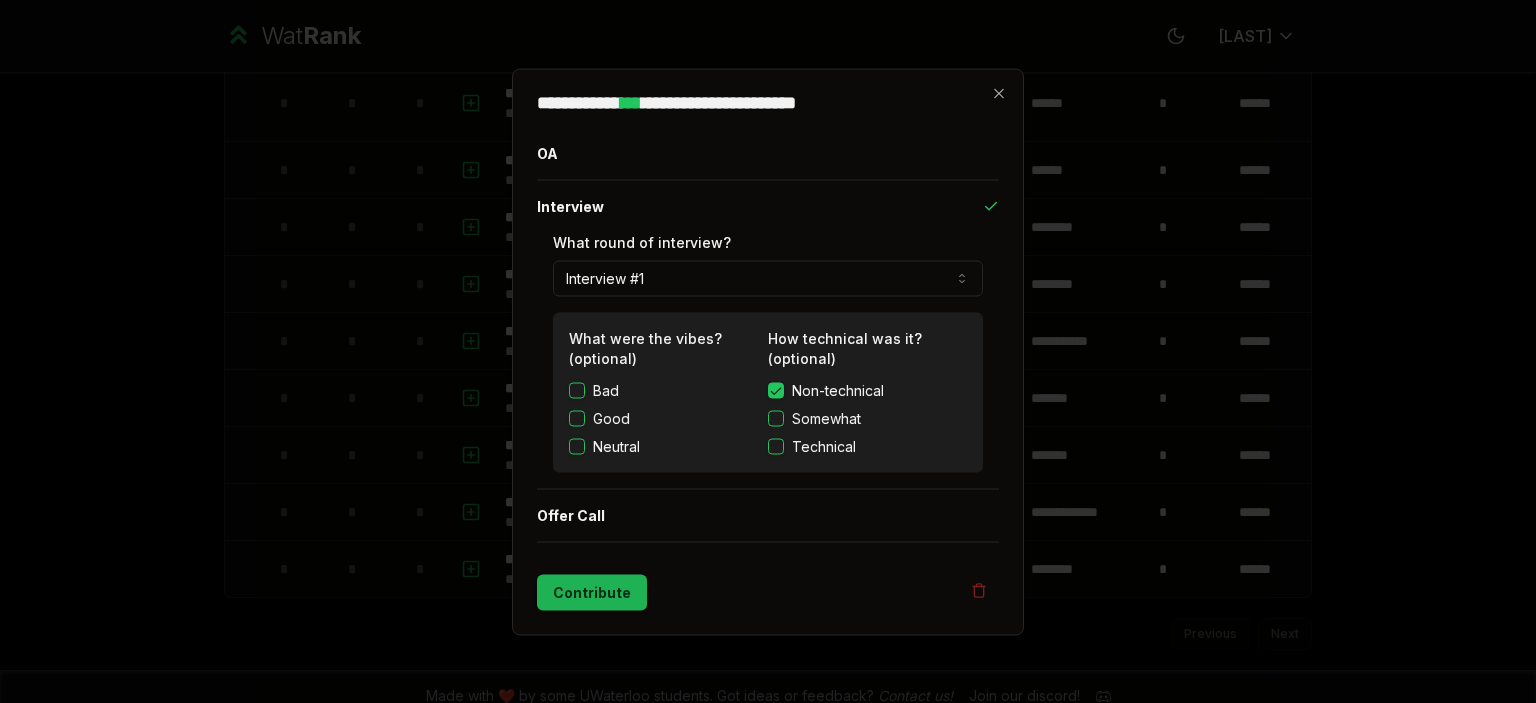 click on "Contribute" at bounding box center [592, 592] 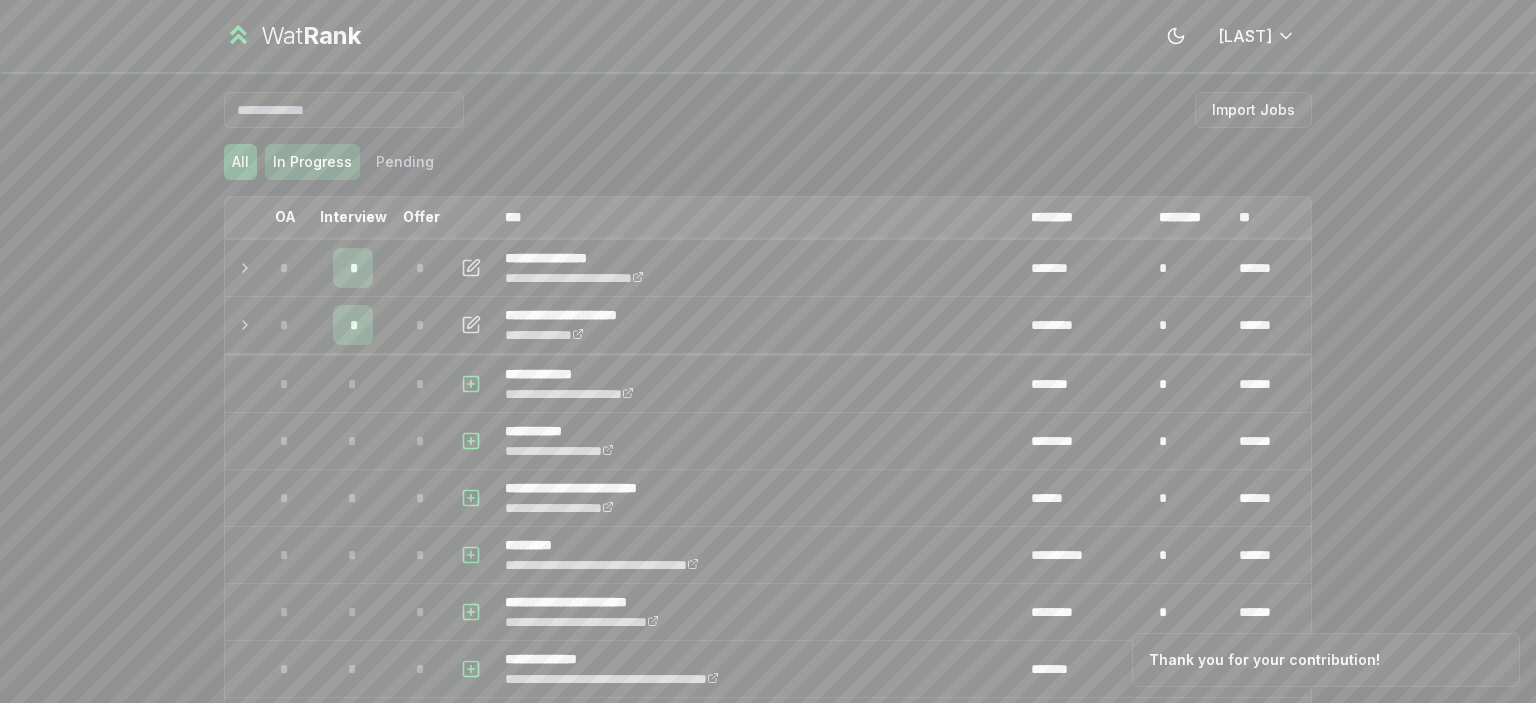 click on "In Progress" at bounding box center (312, 162) 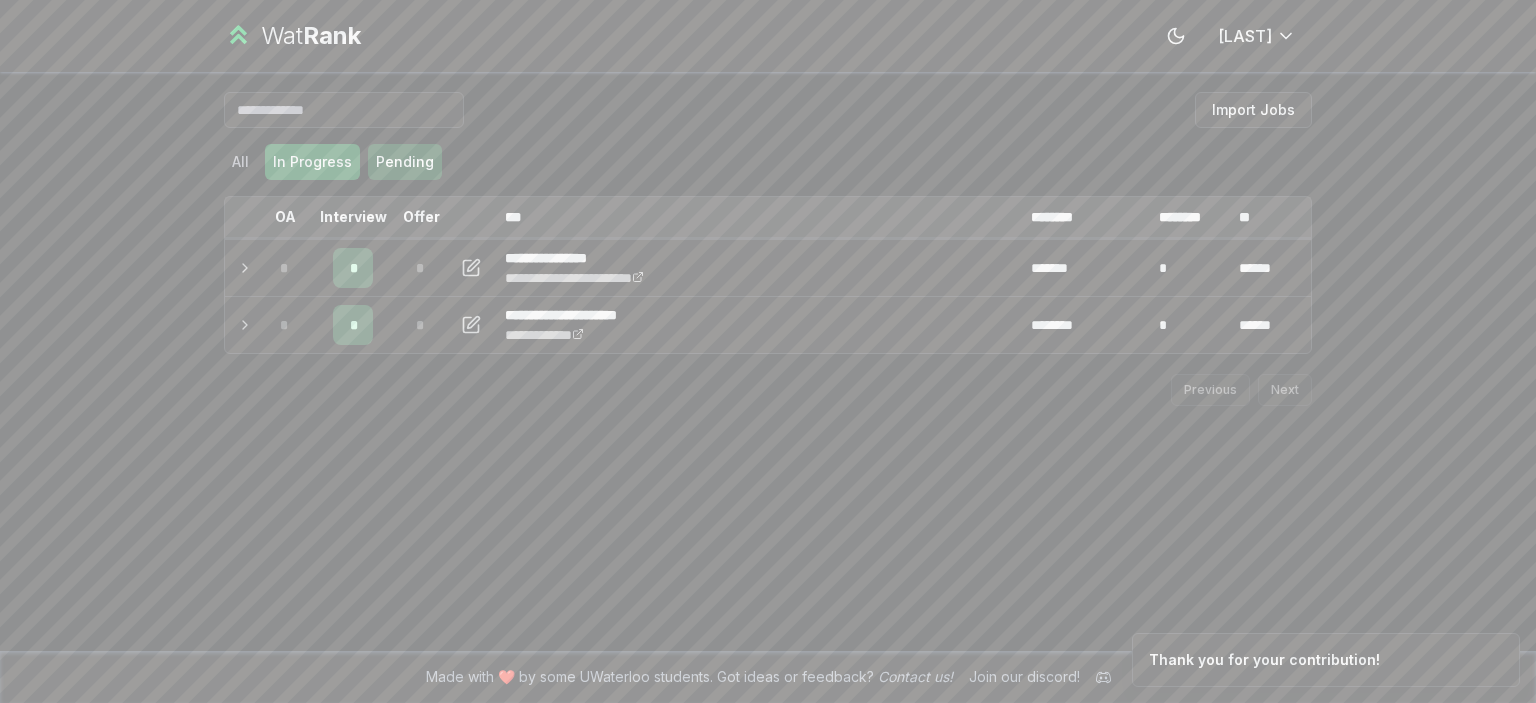 click on "Pending" at bounding box center (405, 162) 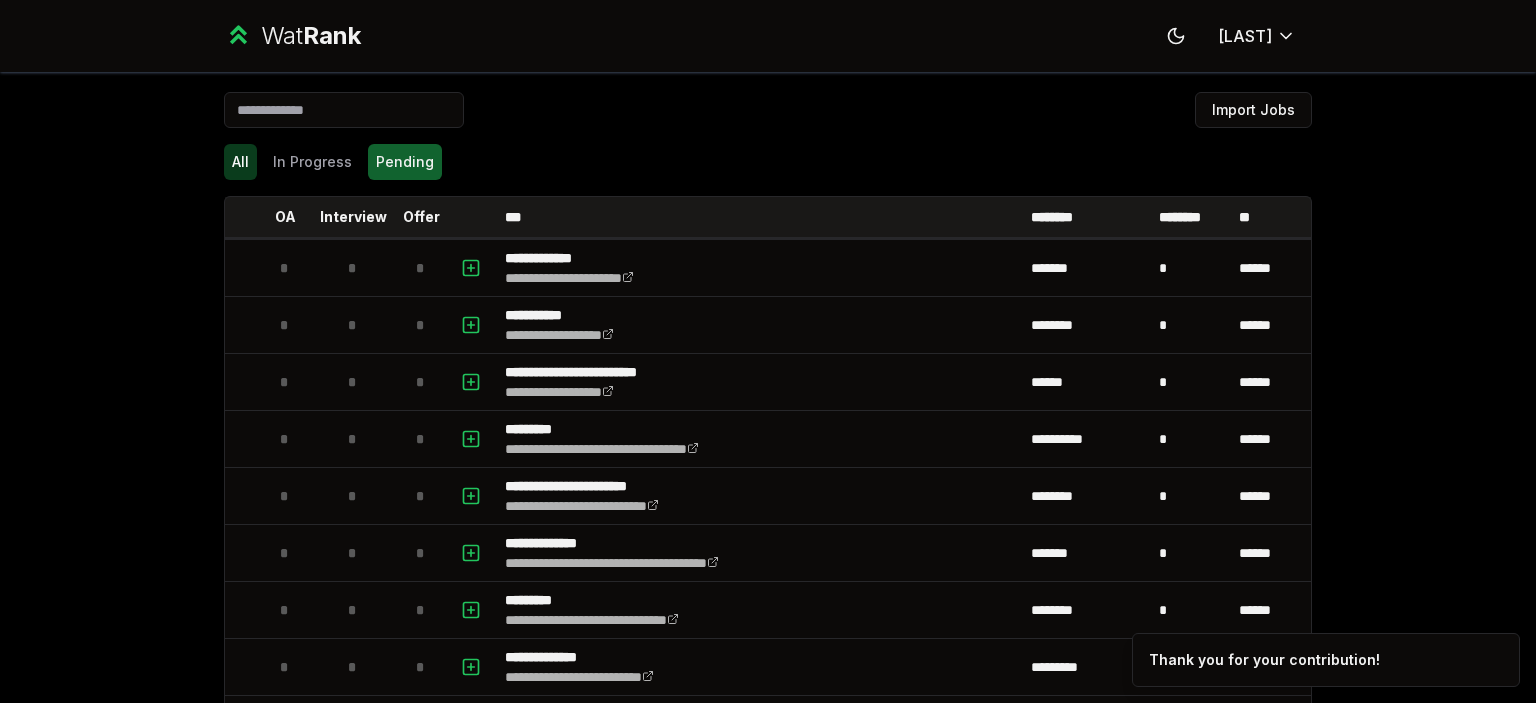 click on "All" at bounding box center (240, 162) 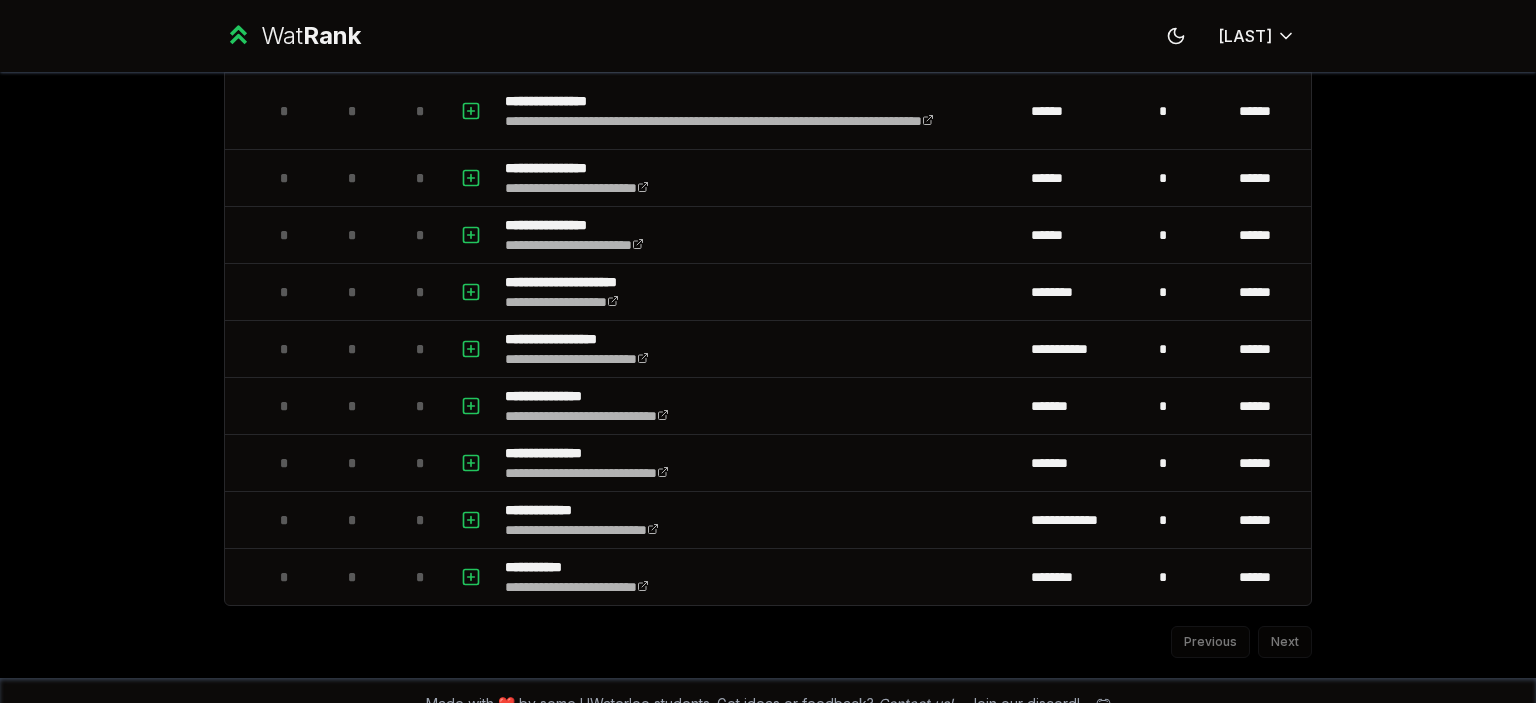 scroll, scrollTop: 4680, scrollLeft: 0, axis: vertical 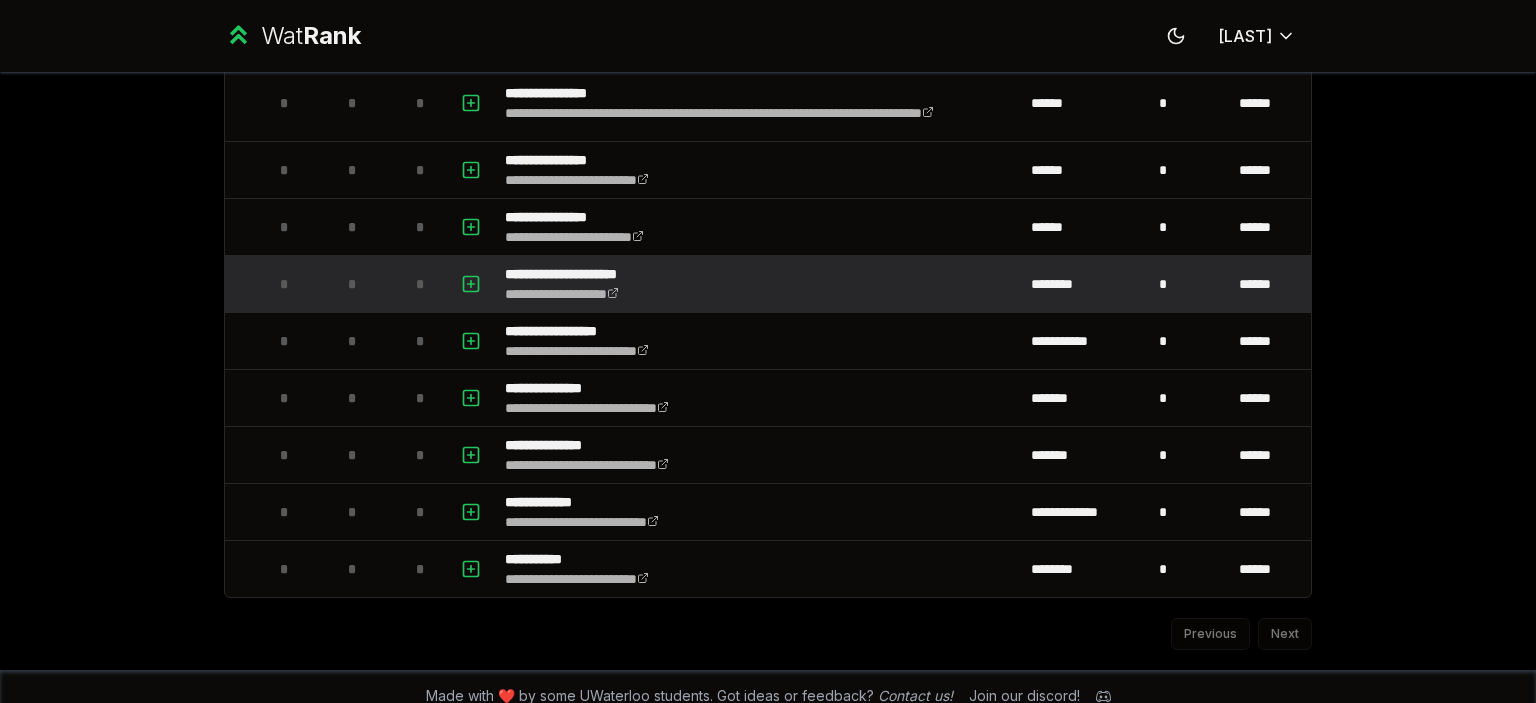 click on "**********" at bounding box center (760, 284) 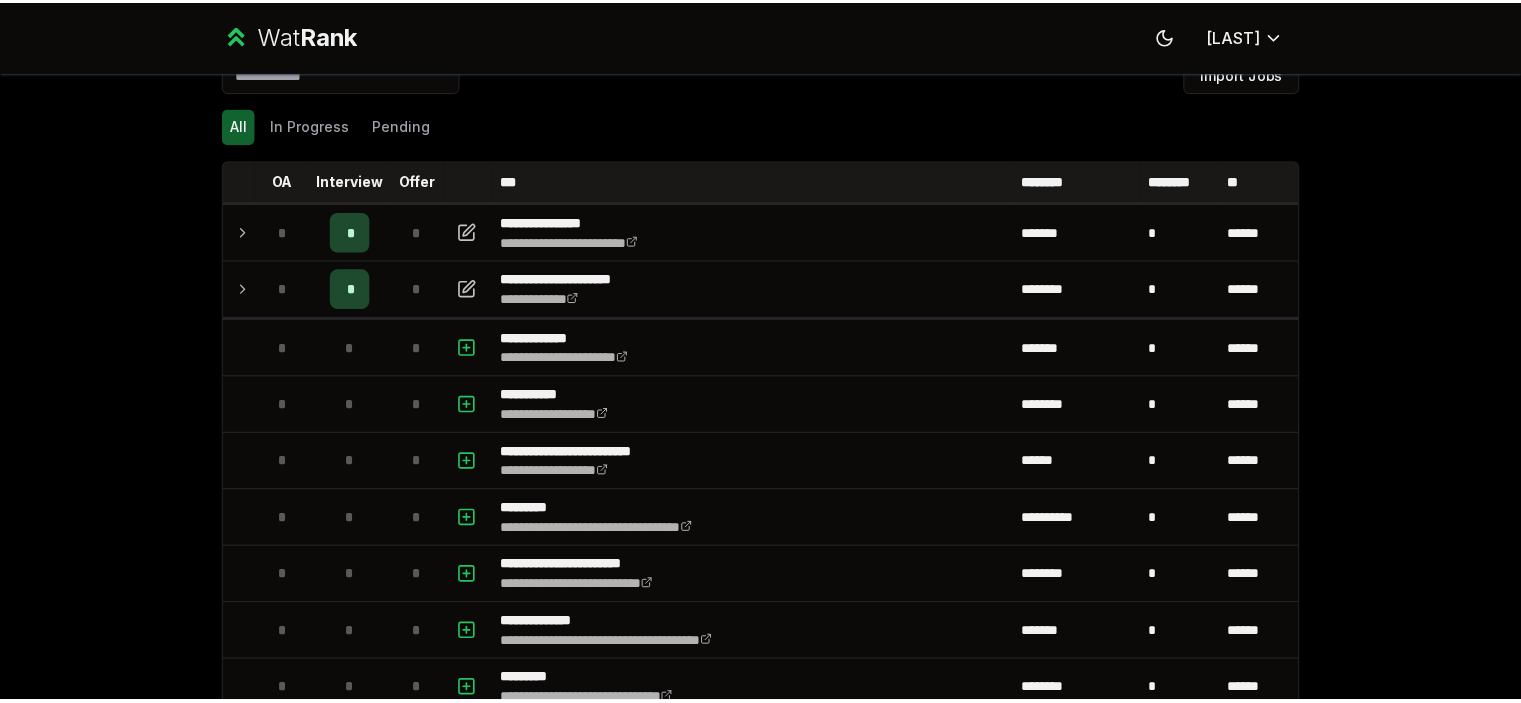 scroll, scrollTop: 0, scrollLeft: 0, axis: both 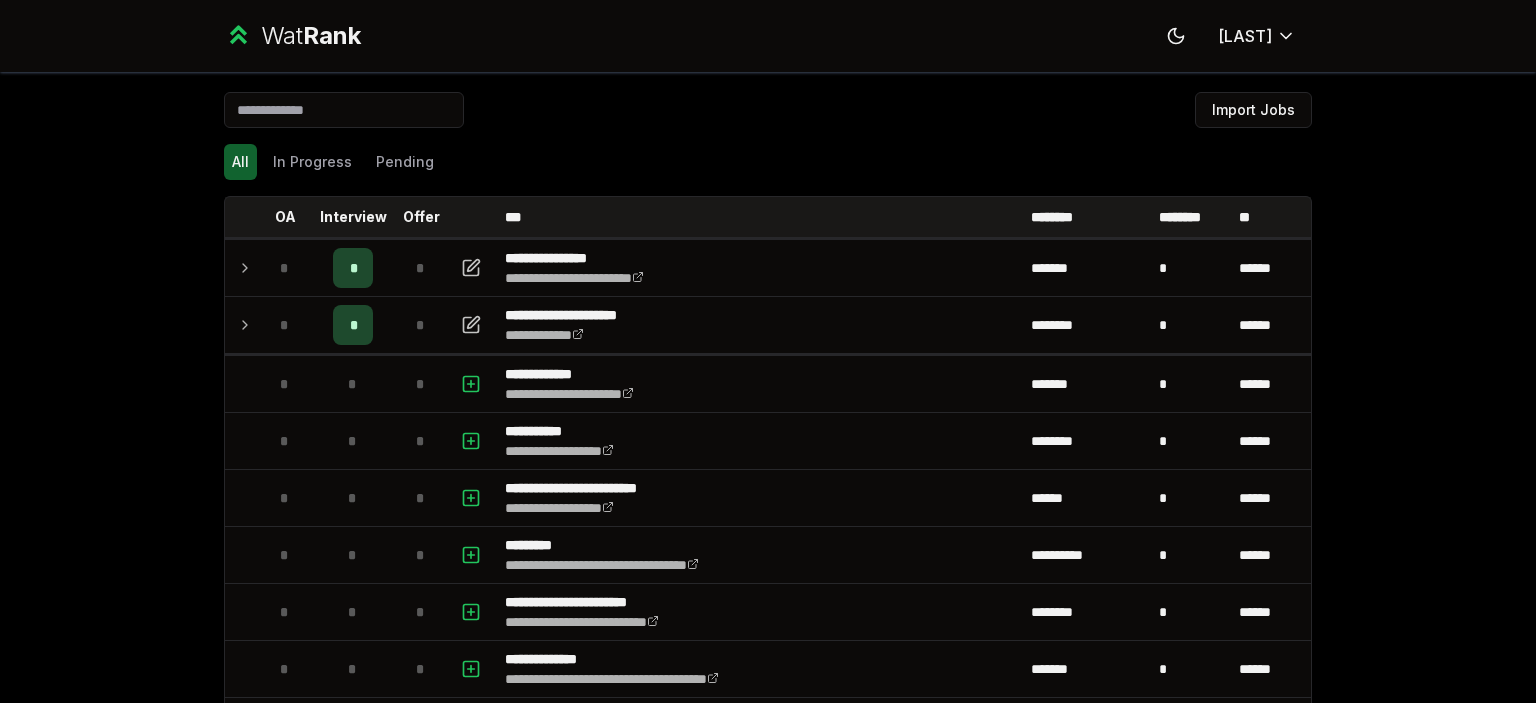 click on "Wat Rank" at bounding box center [292, 36] 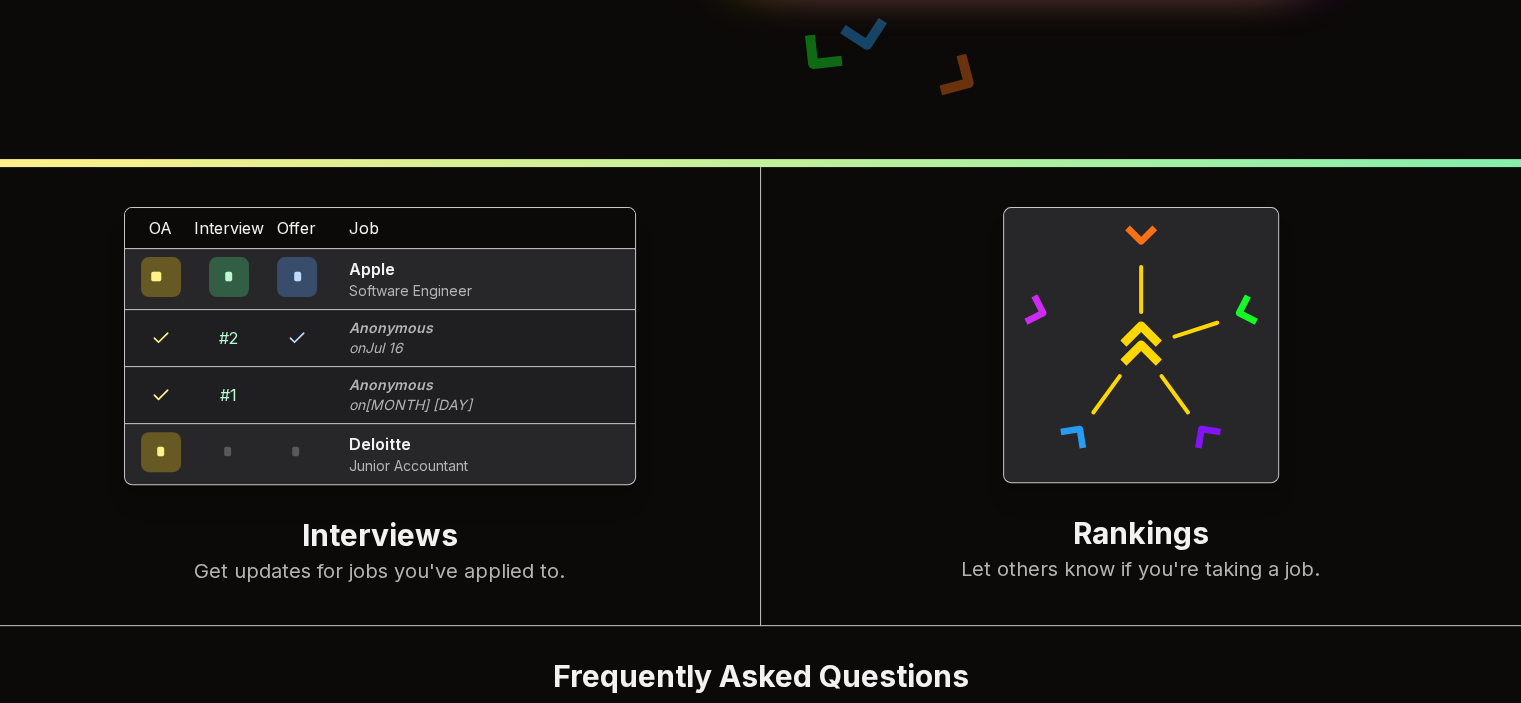 scroll, scrollTop: 519, scrollLeft: 0, axis: vertical 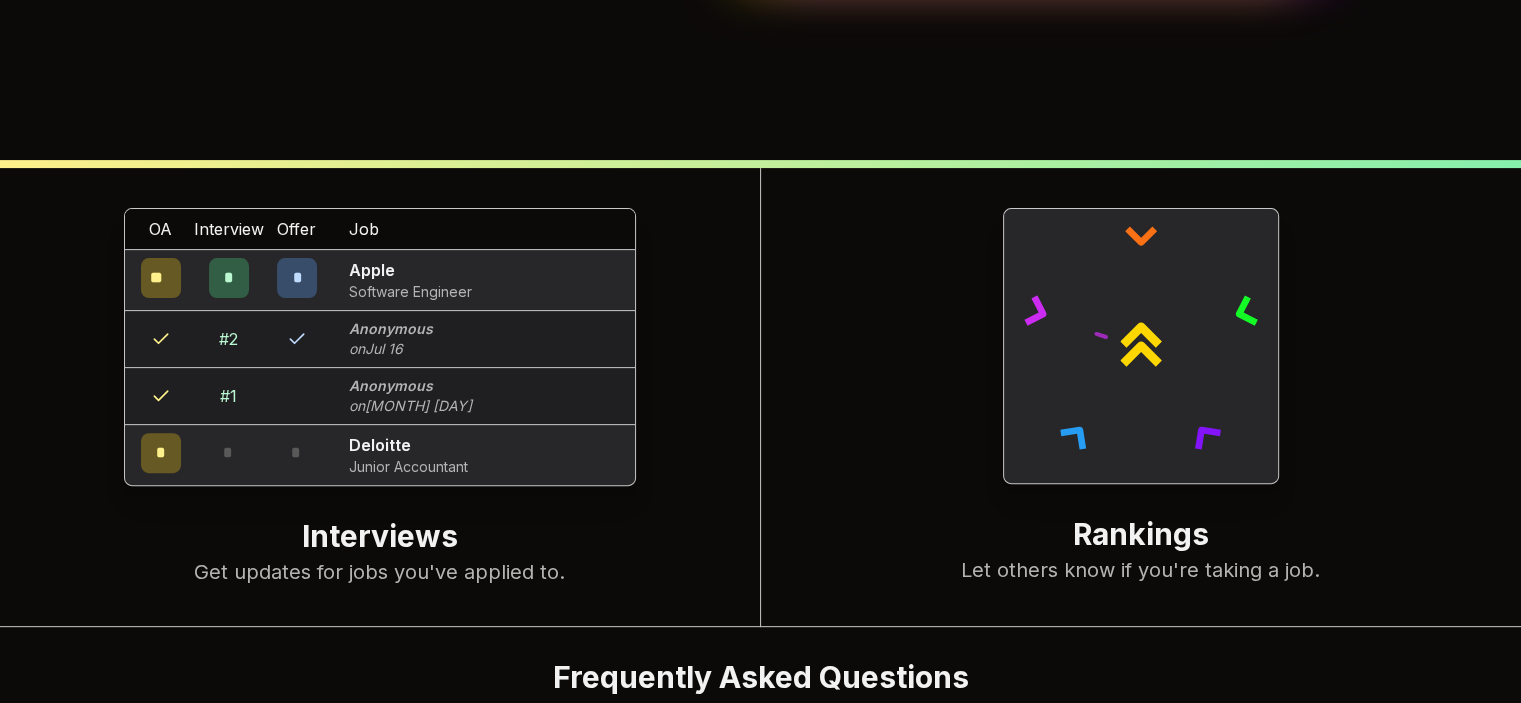 click at bounding box center [1141, 346] 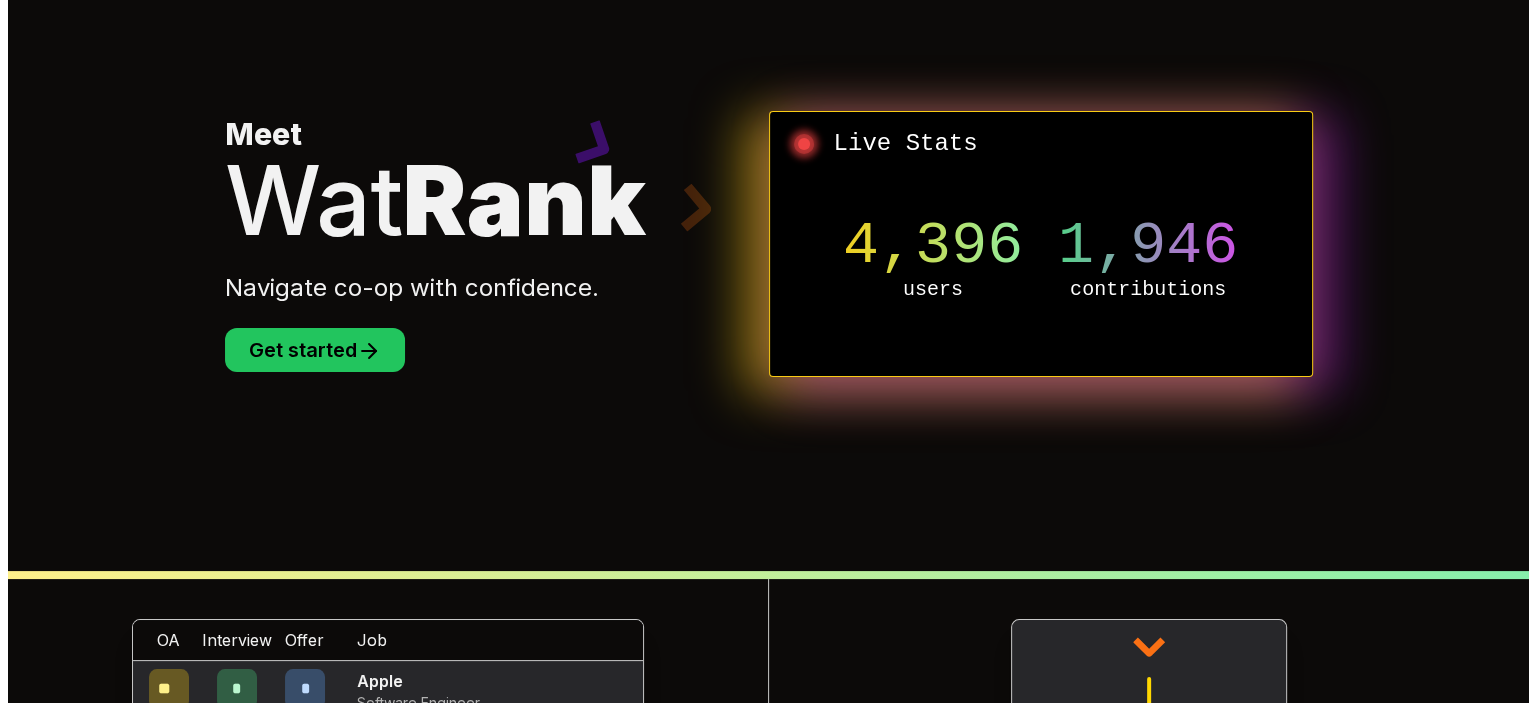 scroll, scrollTop: 0, scrollLeft: 0, axis: both 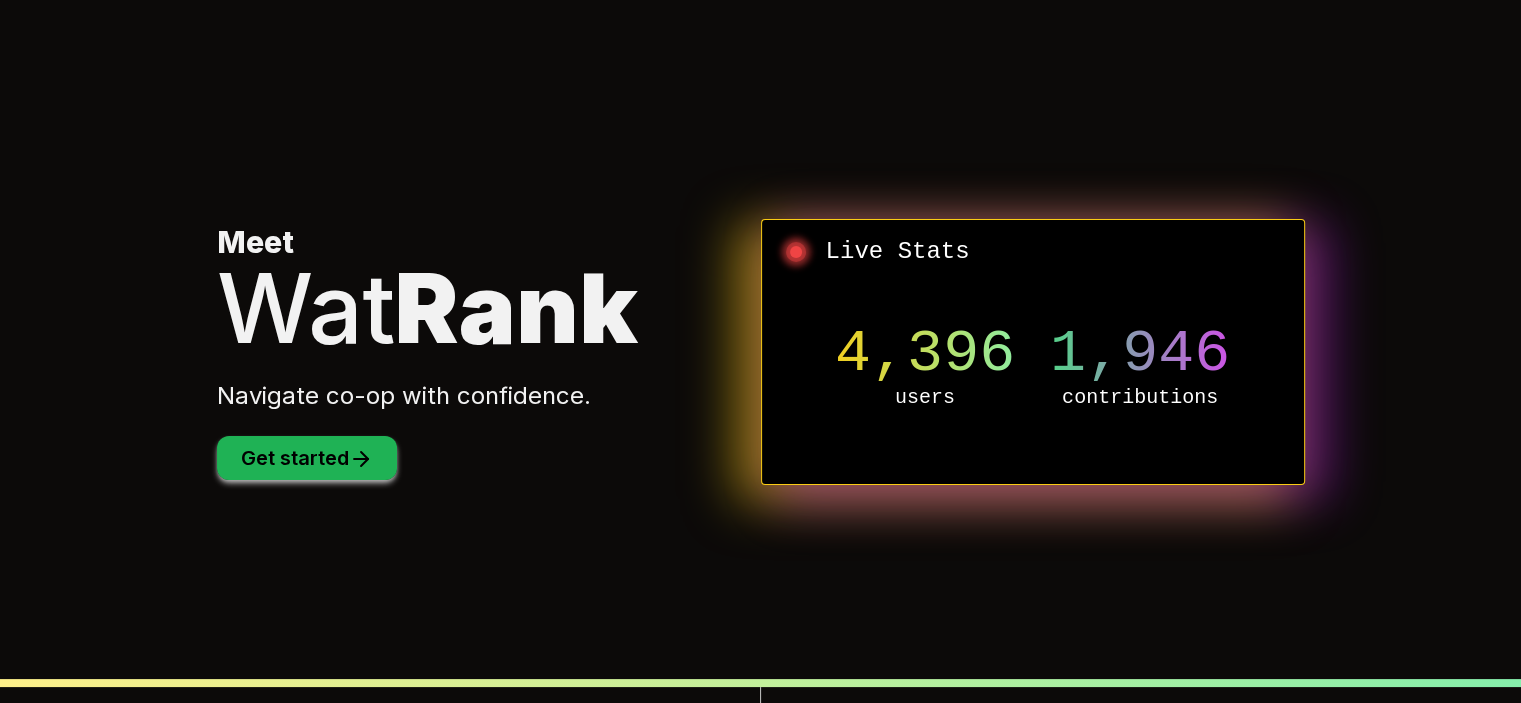 click on "Get started" at bounding box center (307, 458) 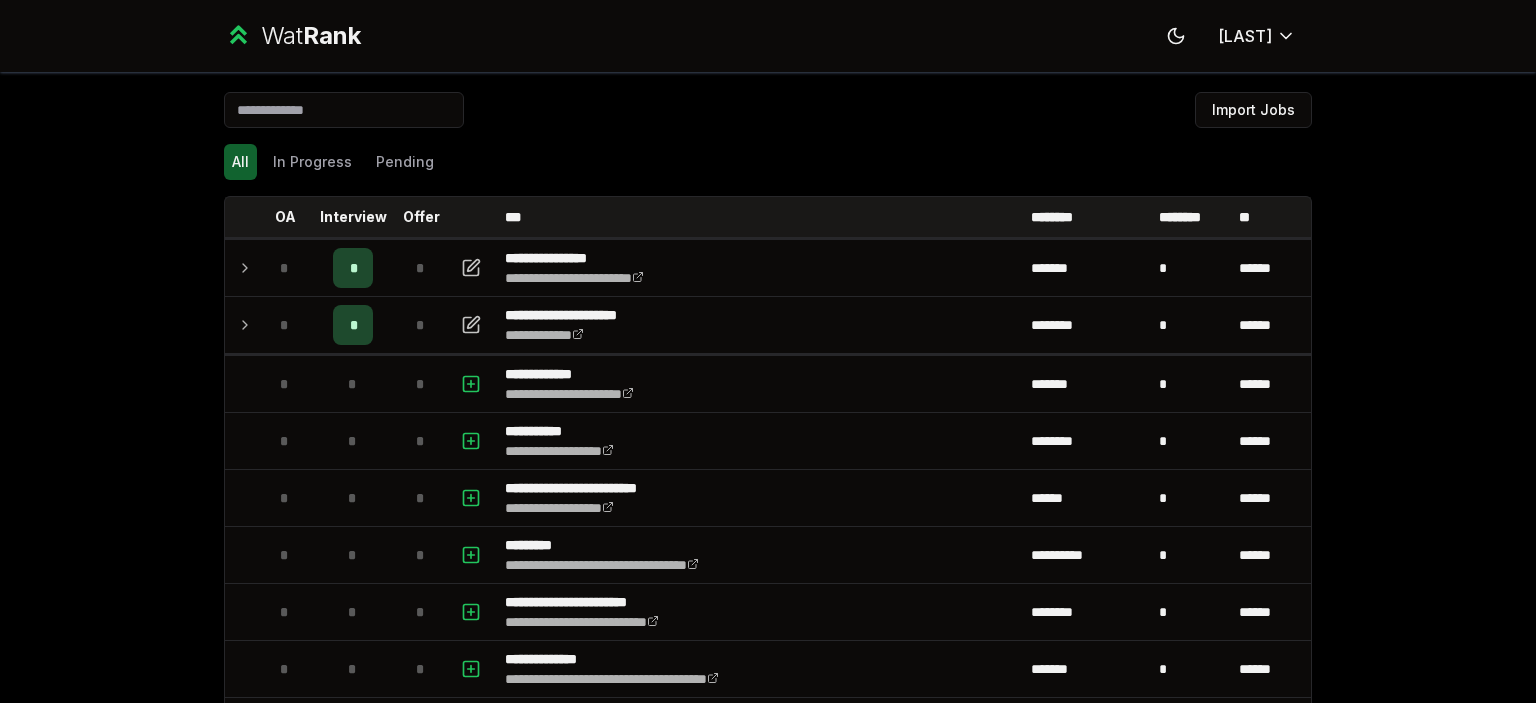 click at bounding box center [344, 110] 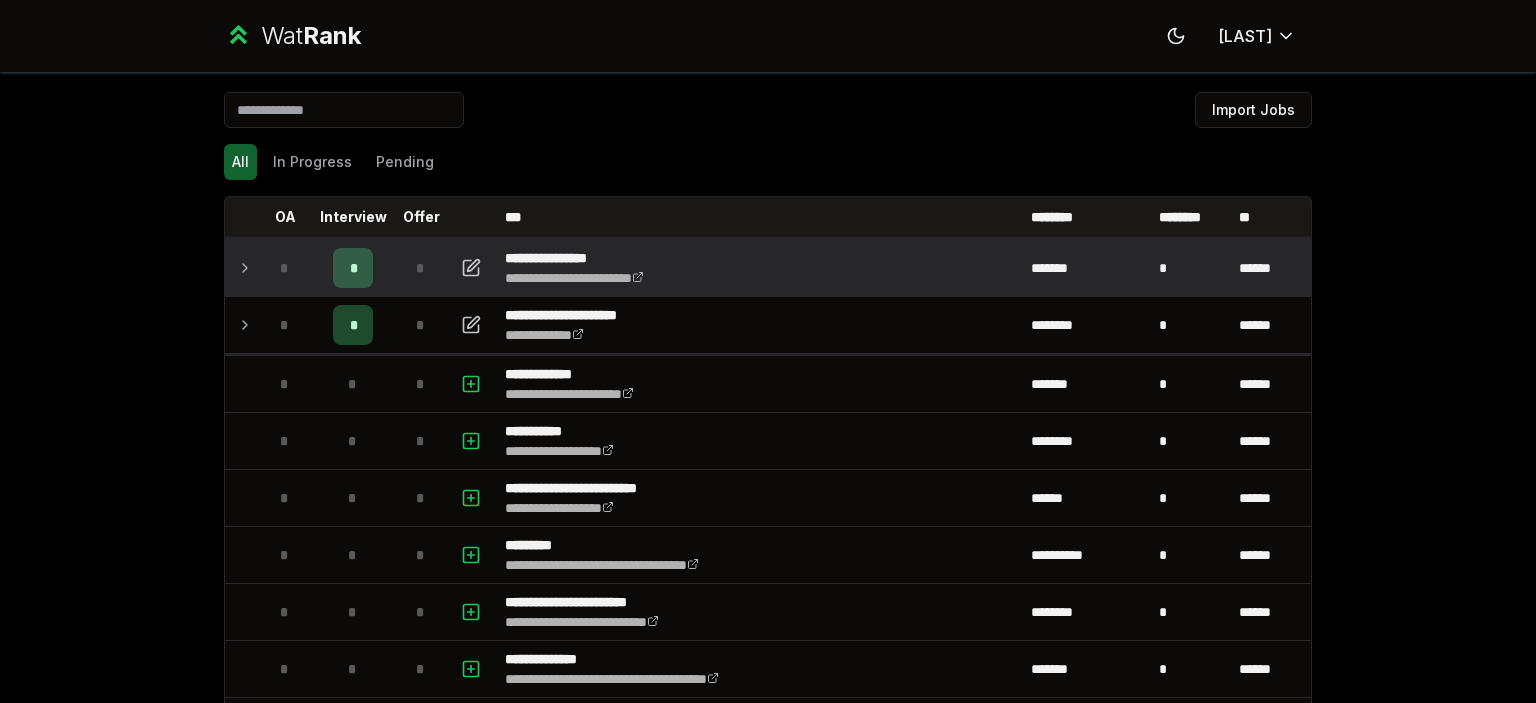 click on "**********" at bounding box center (598, 258) 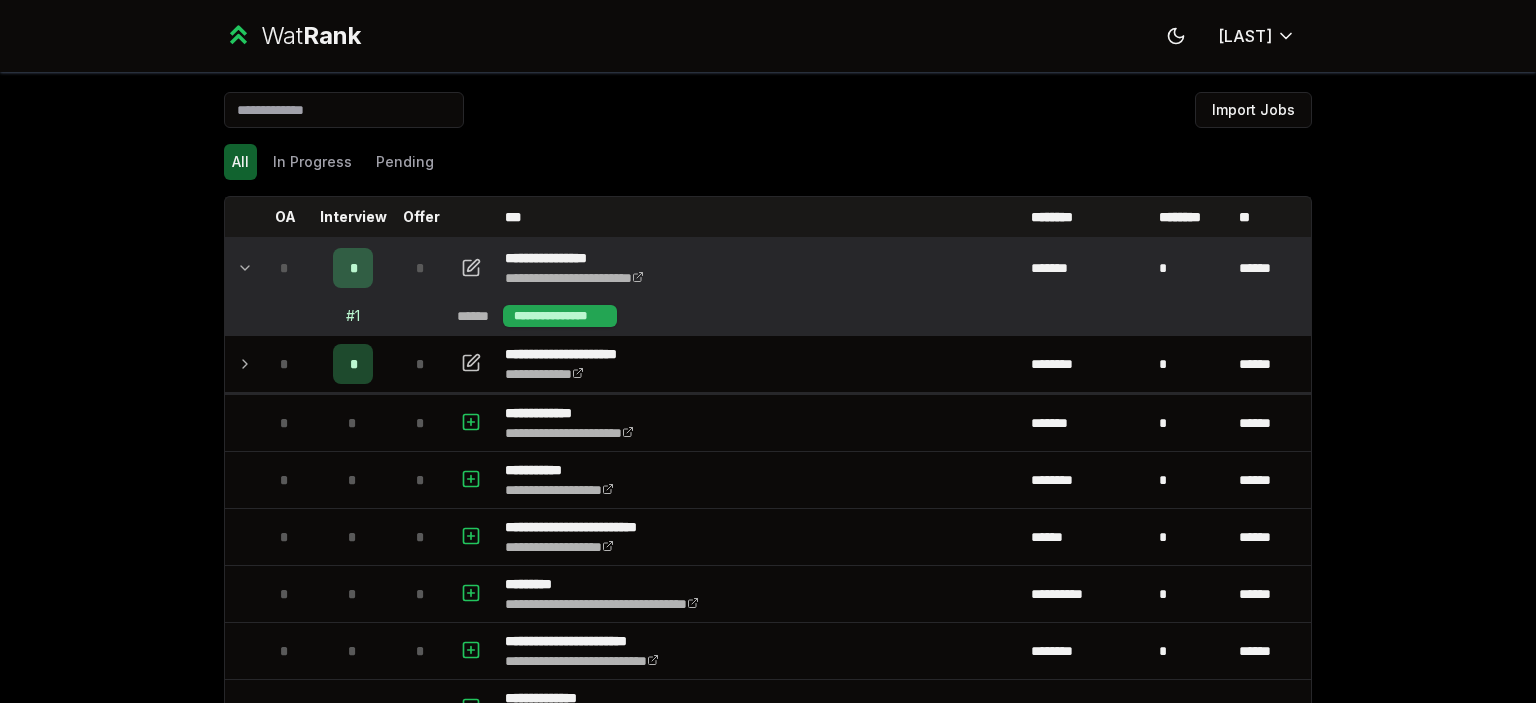 click on "**********" at bounding box center [560, 316] 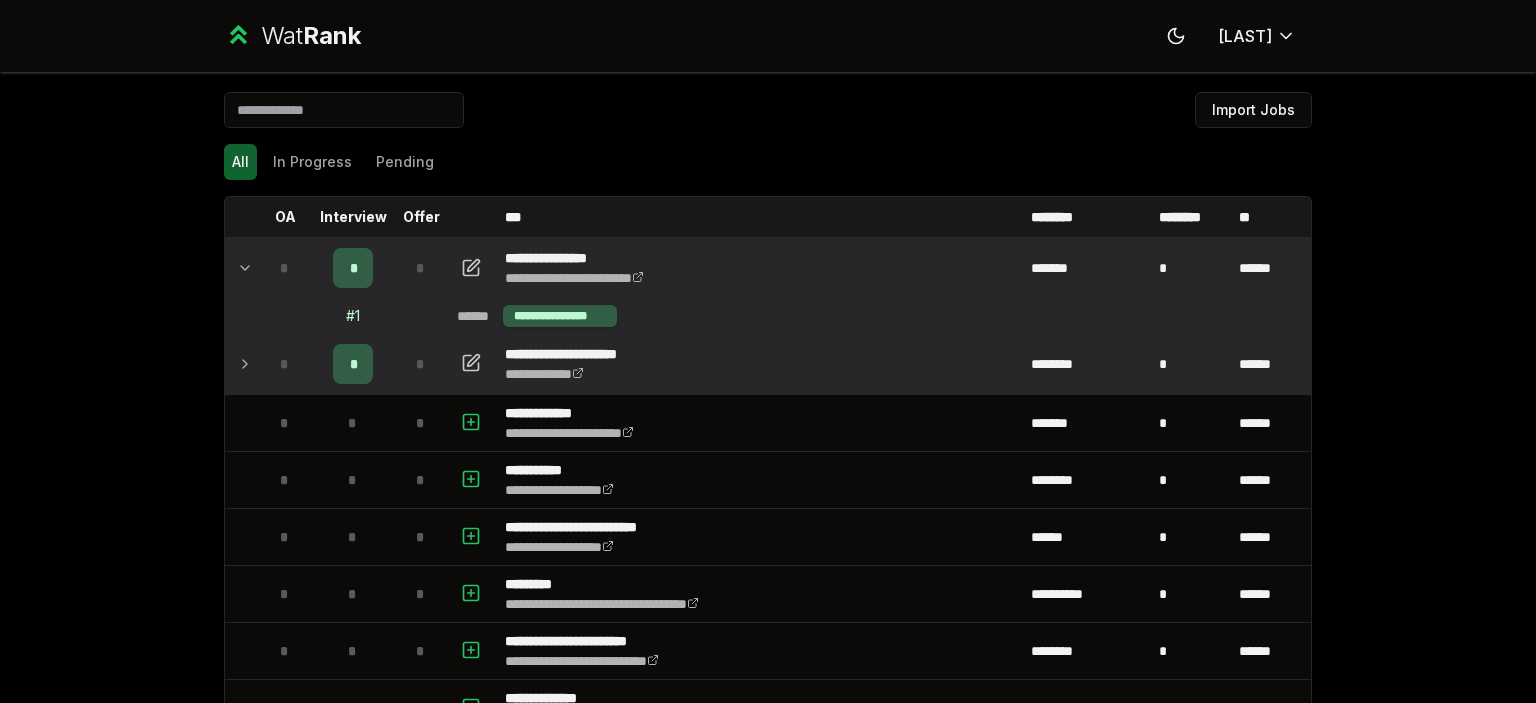 click on "**********" at bounding box center [760, 364] 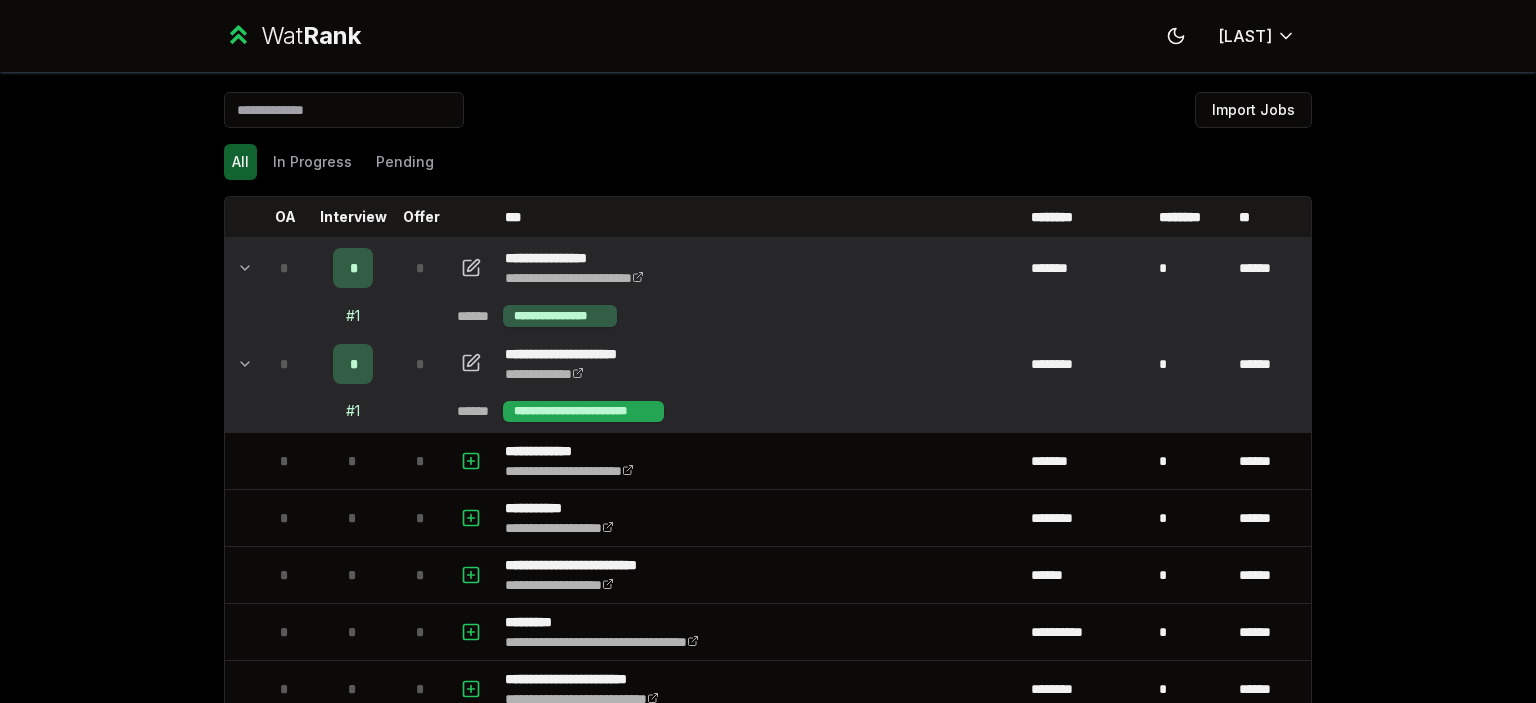 click on "**********" at bounding box center (583, 412) 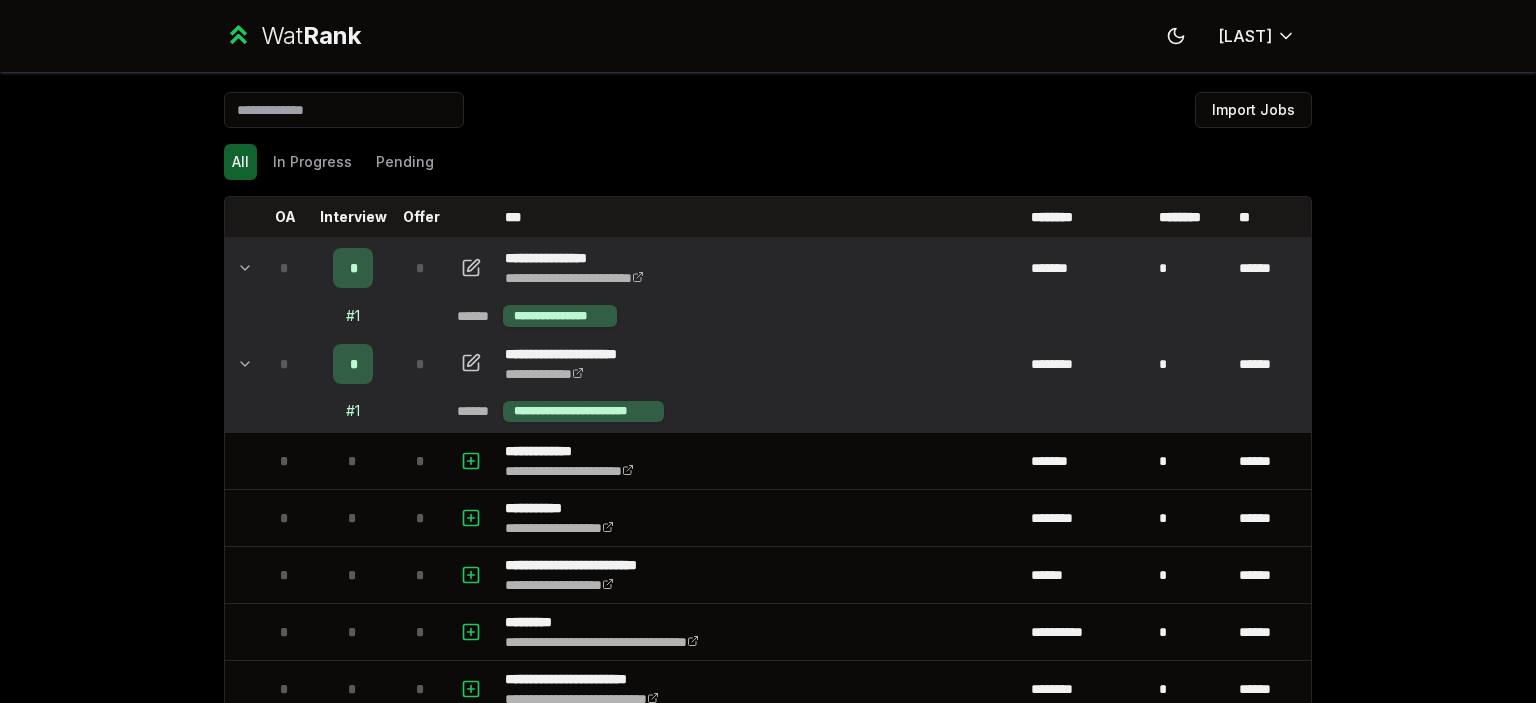 click on "Import Jobs" at bounding box center (768, 114) 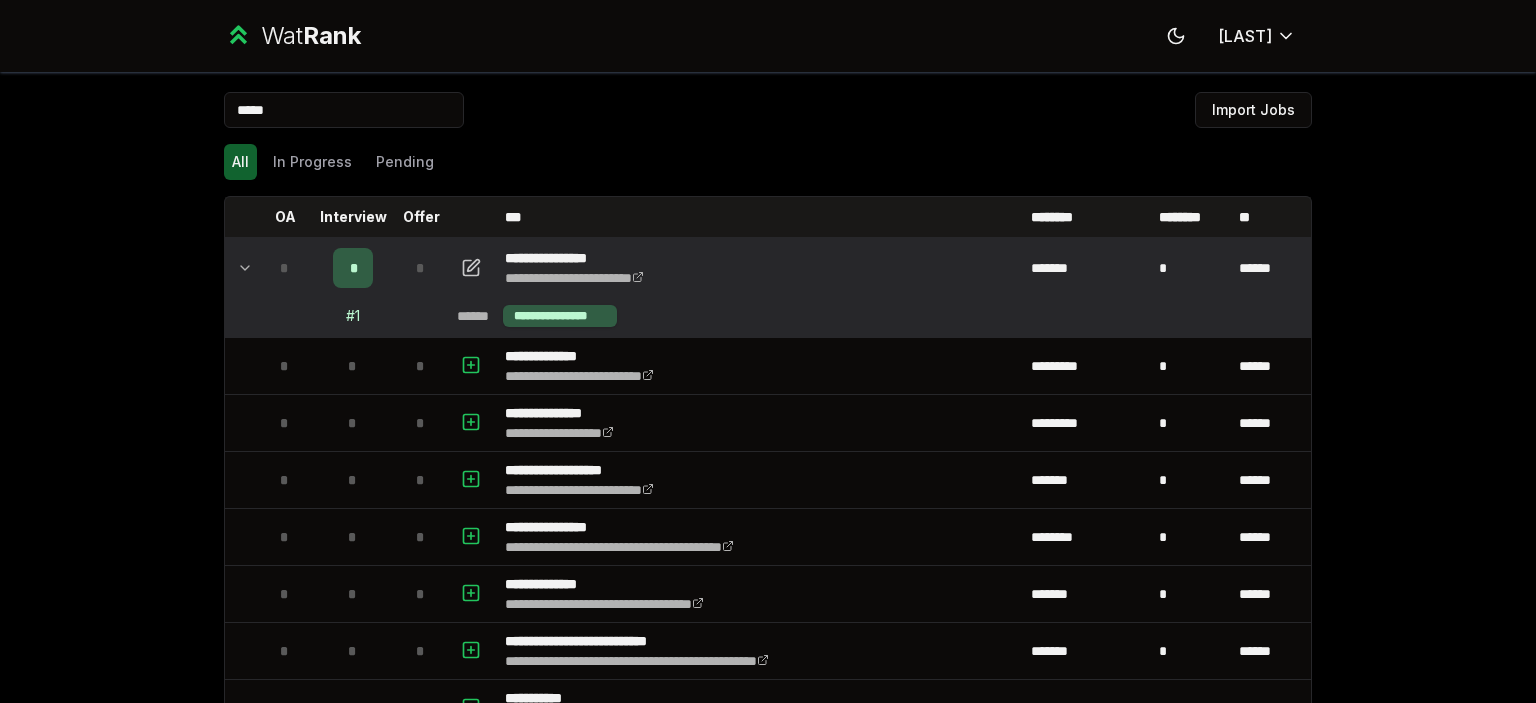 type on "******" 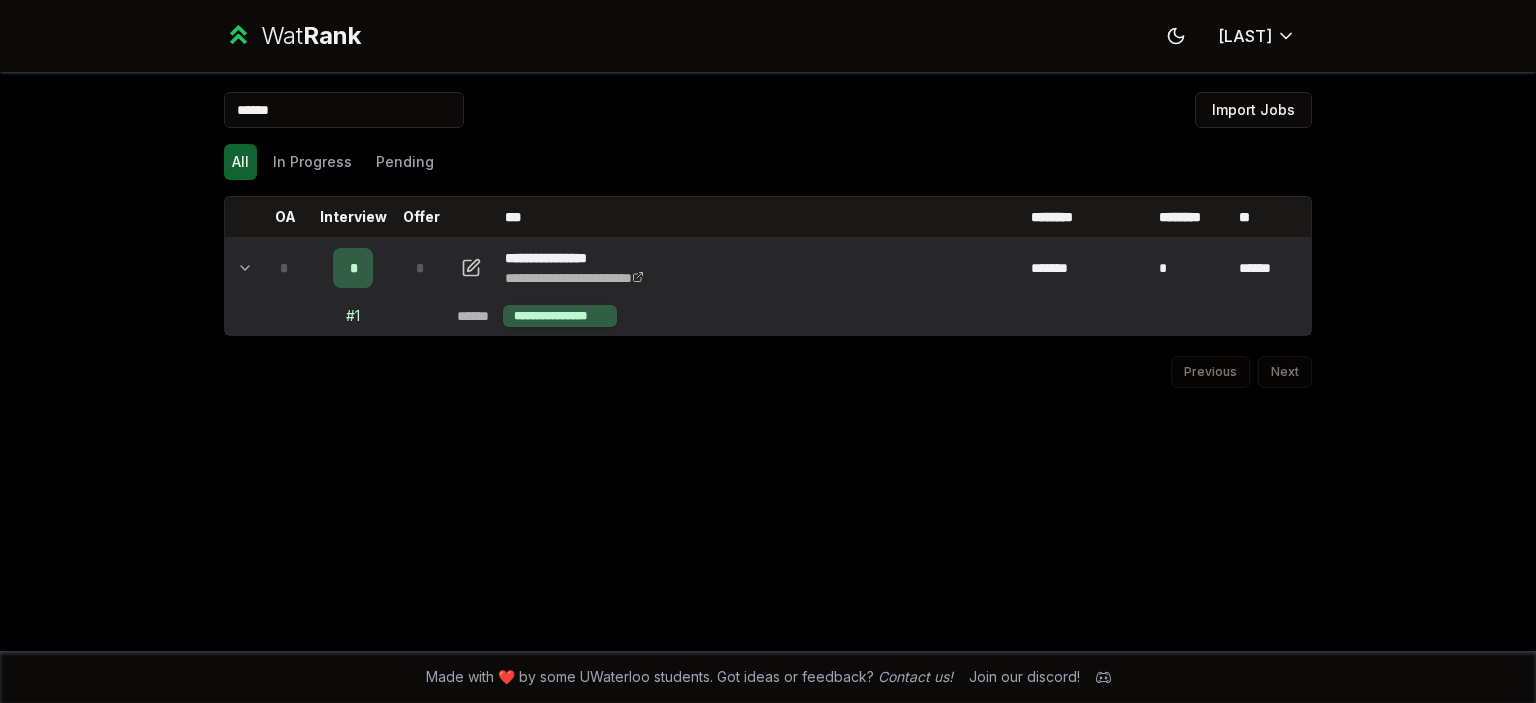type 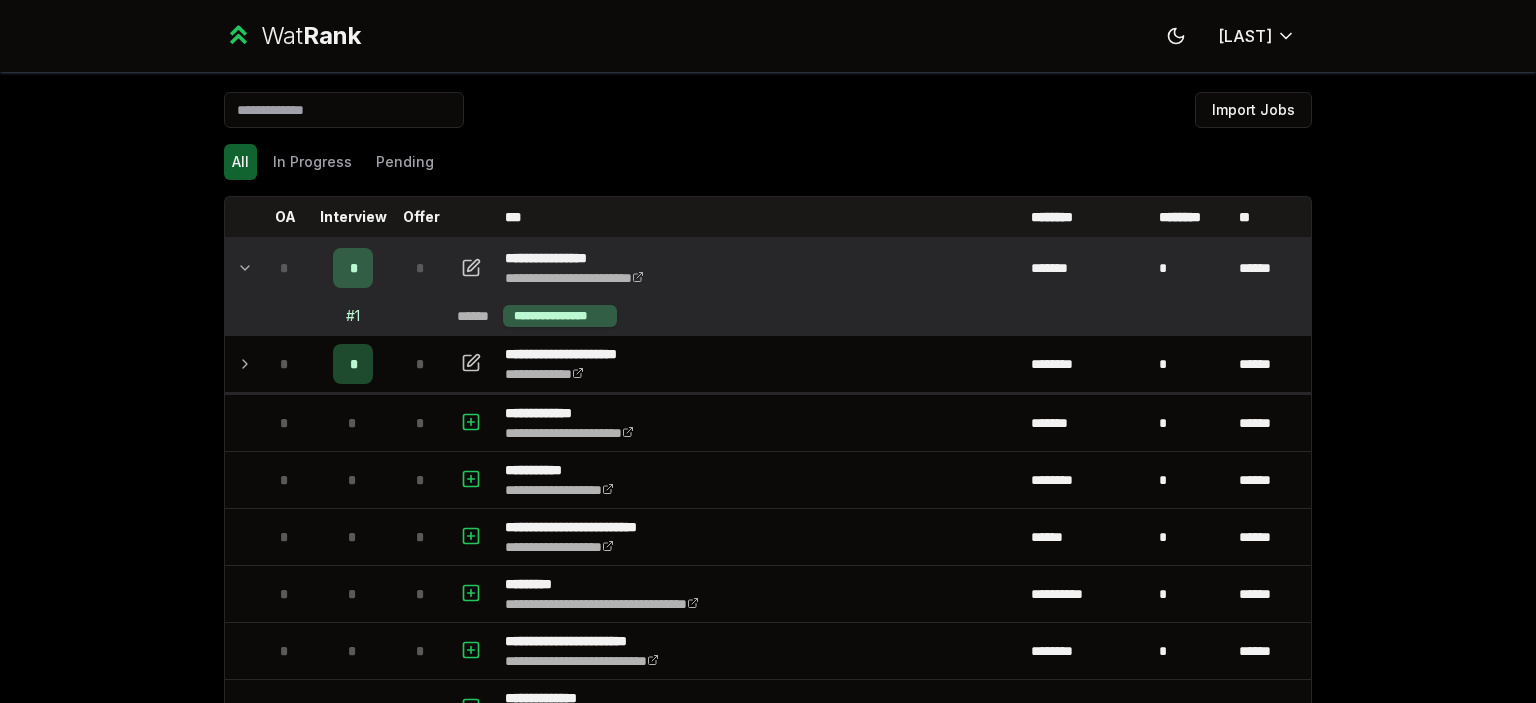 click on "Import Jobs" at bounding box center [768, 114] 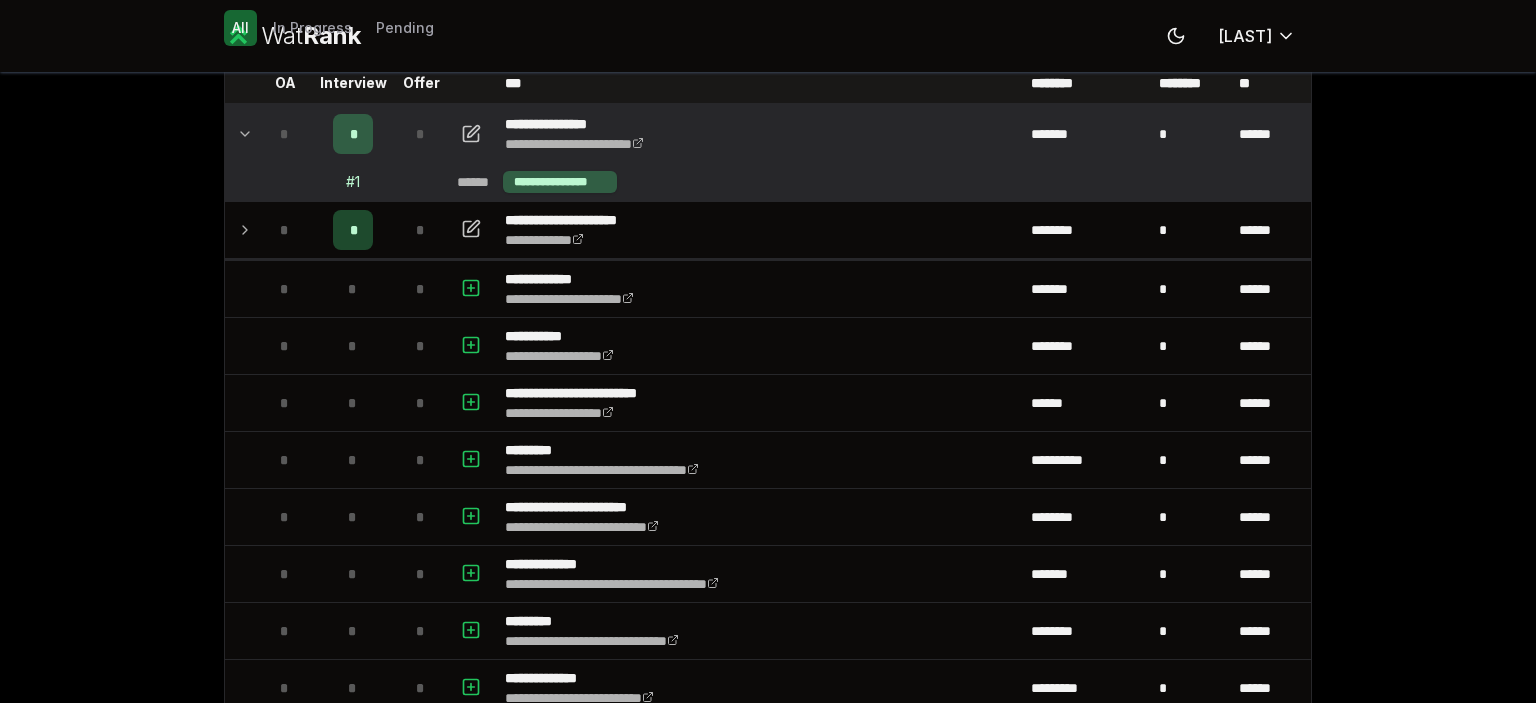 scroll, scrollTop: 0, scrollLeft: 0, axis: both 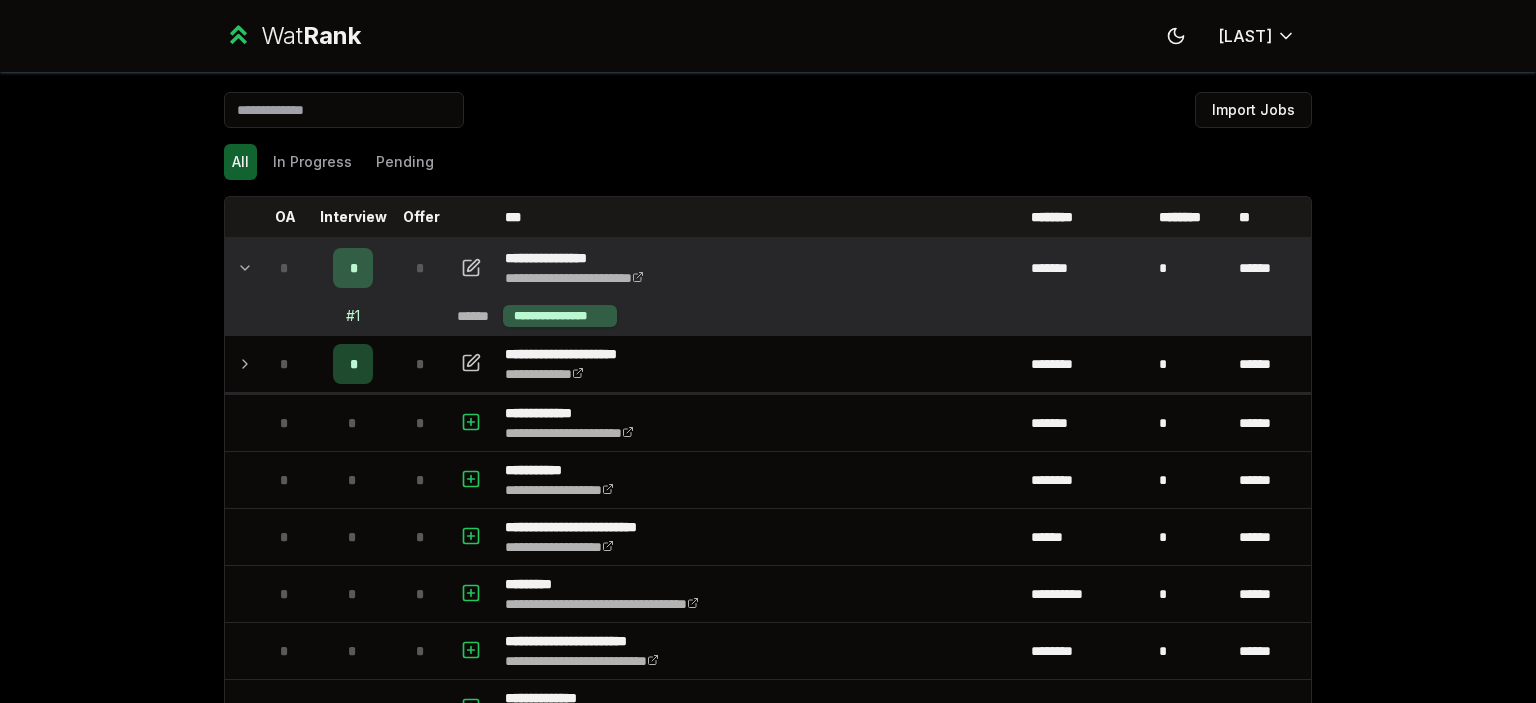 click on "**********" at bounding box center (768, 2730) 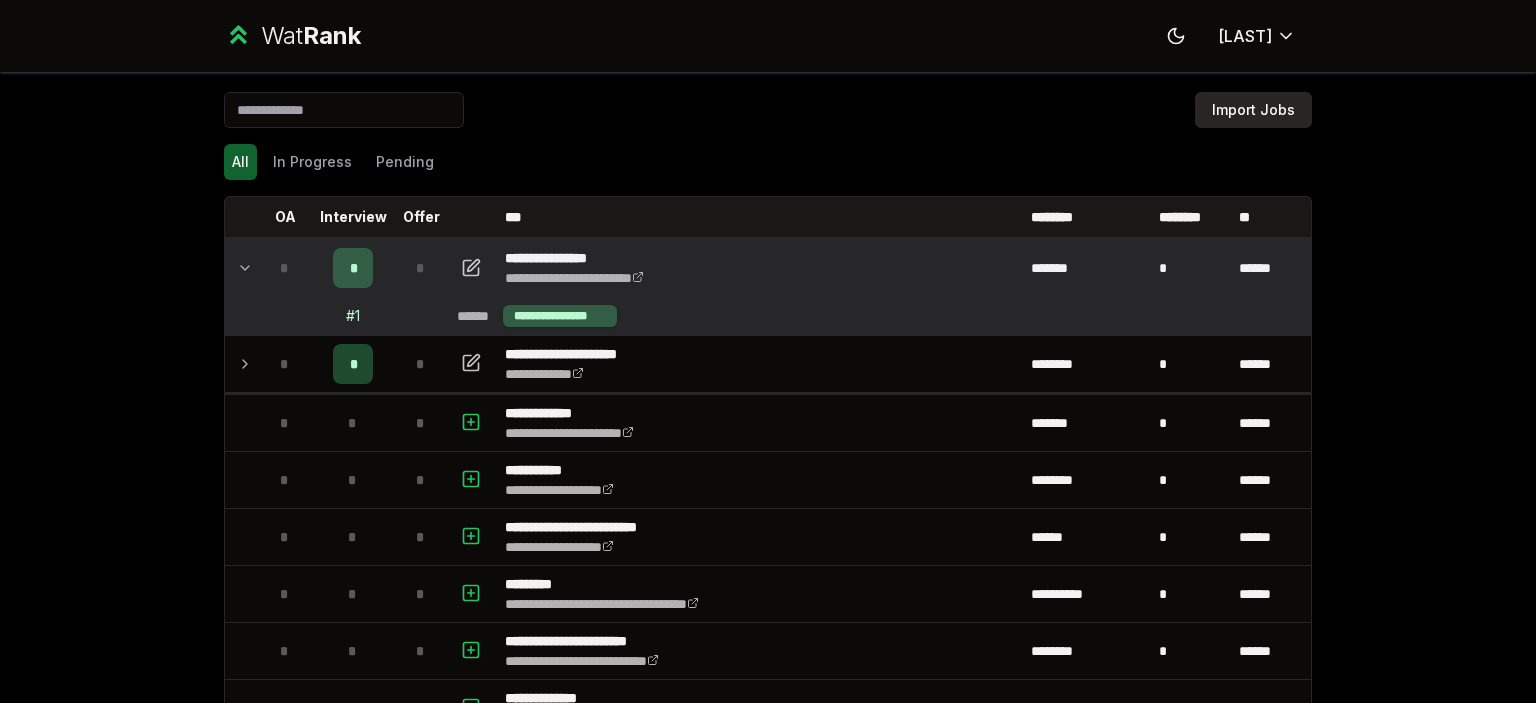 click on "Import Jobs" at bounding box center (1253, 110) 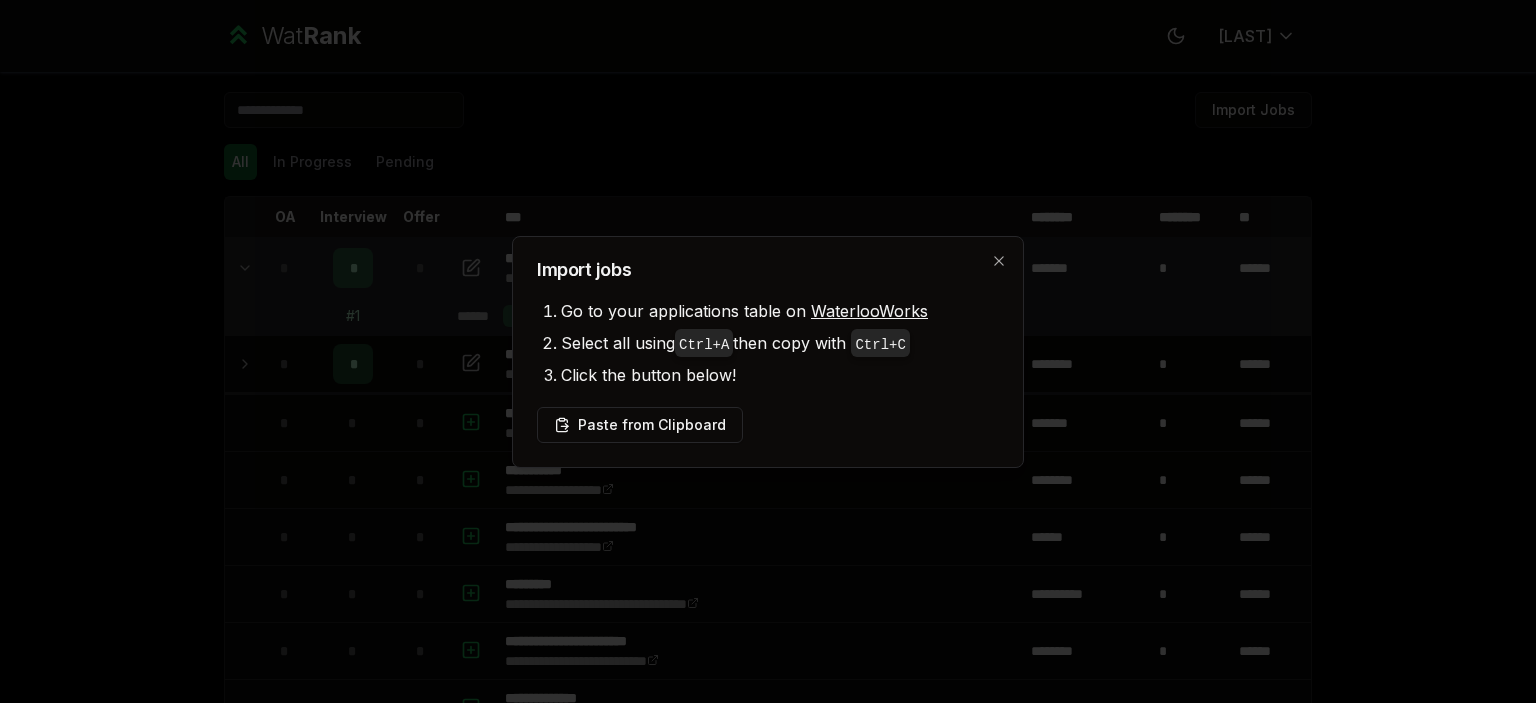drag, startPoint x: 592, startPoint y: 460, endPoint x: 619, endPoint y: 448, distance: 29.546574 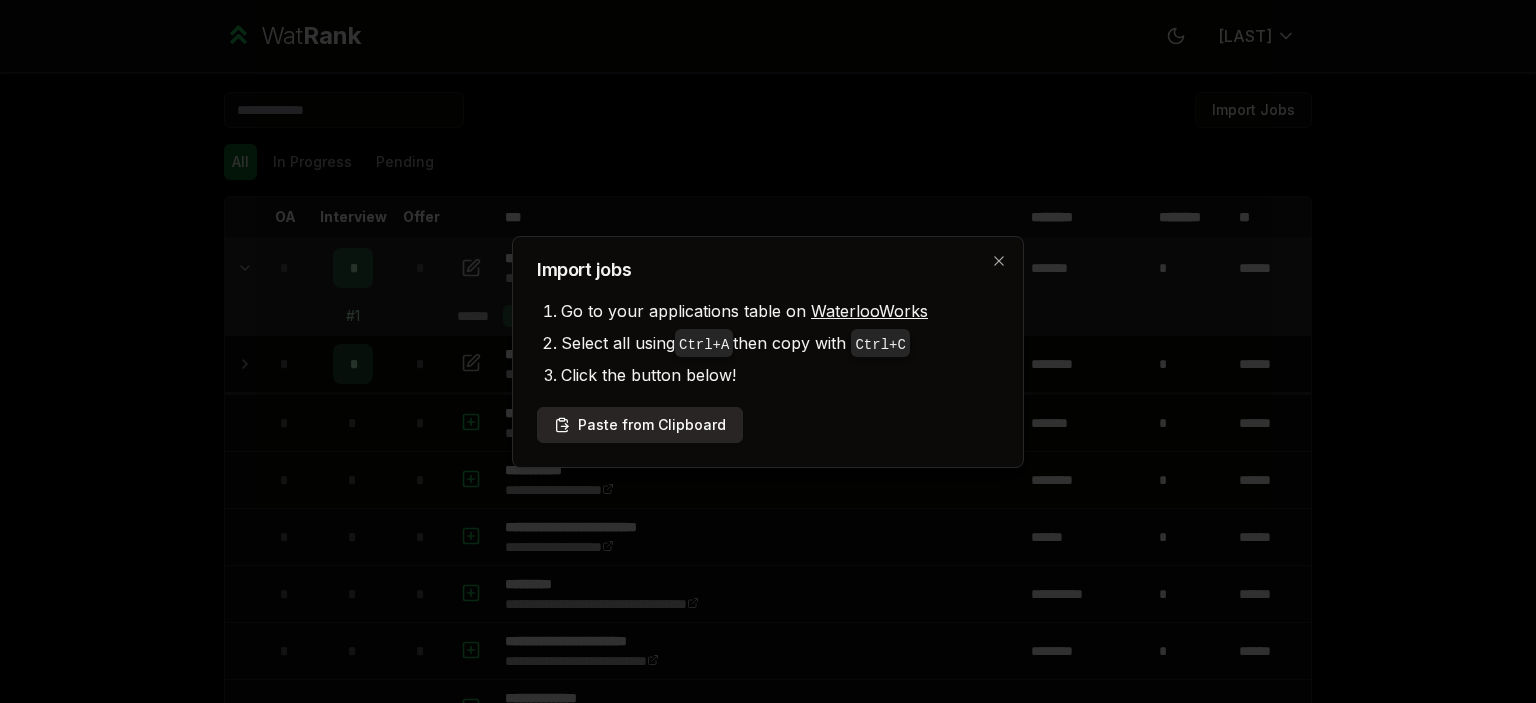 click on "Paste from Clipboard" at bounding box center (640, 425) 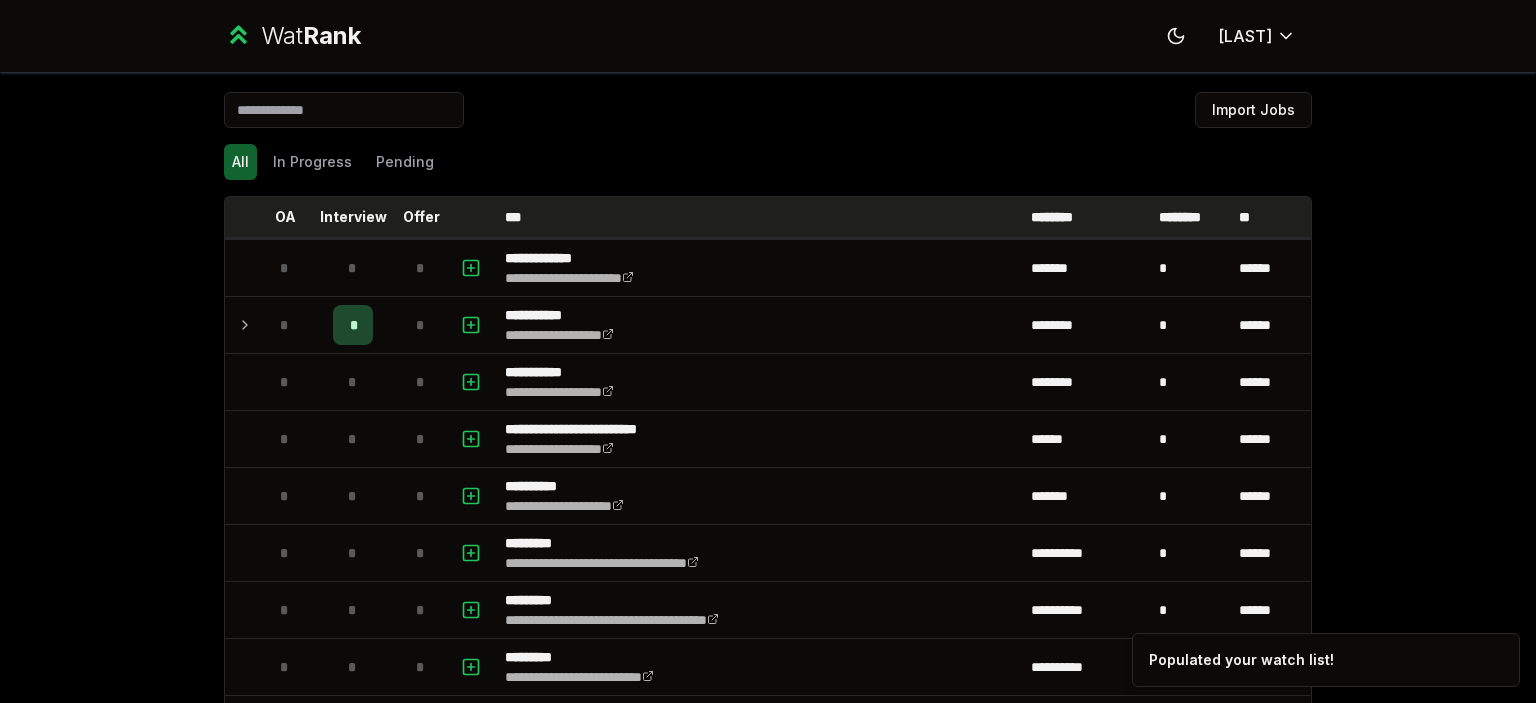 click on "Interview" at bounding box center [353, 217] 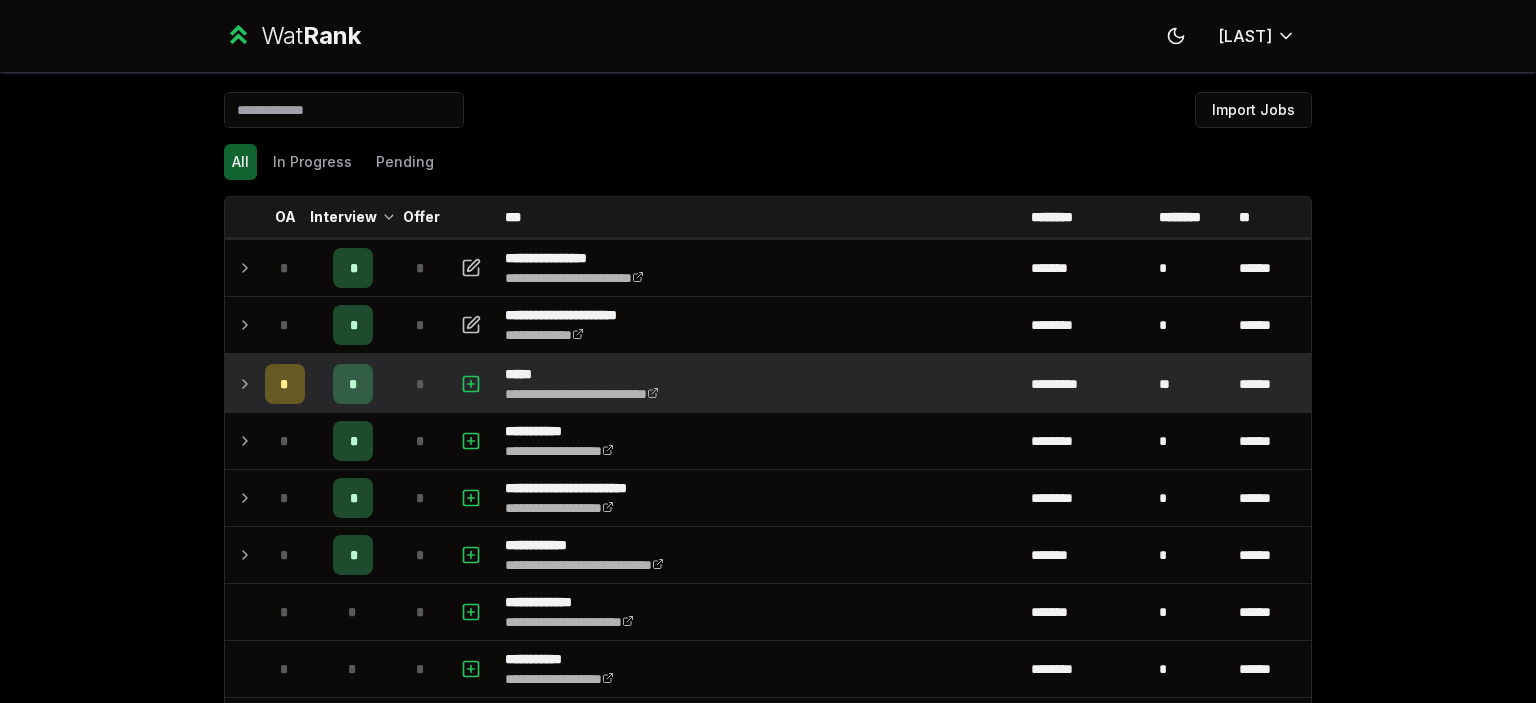 click 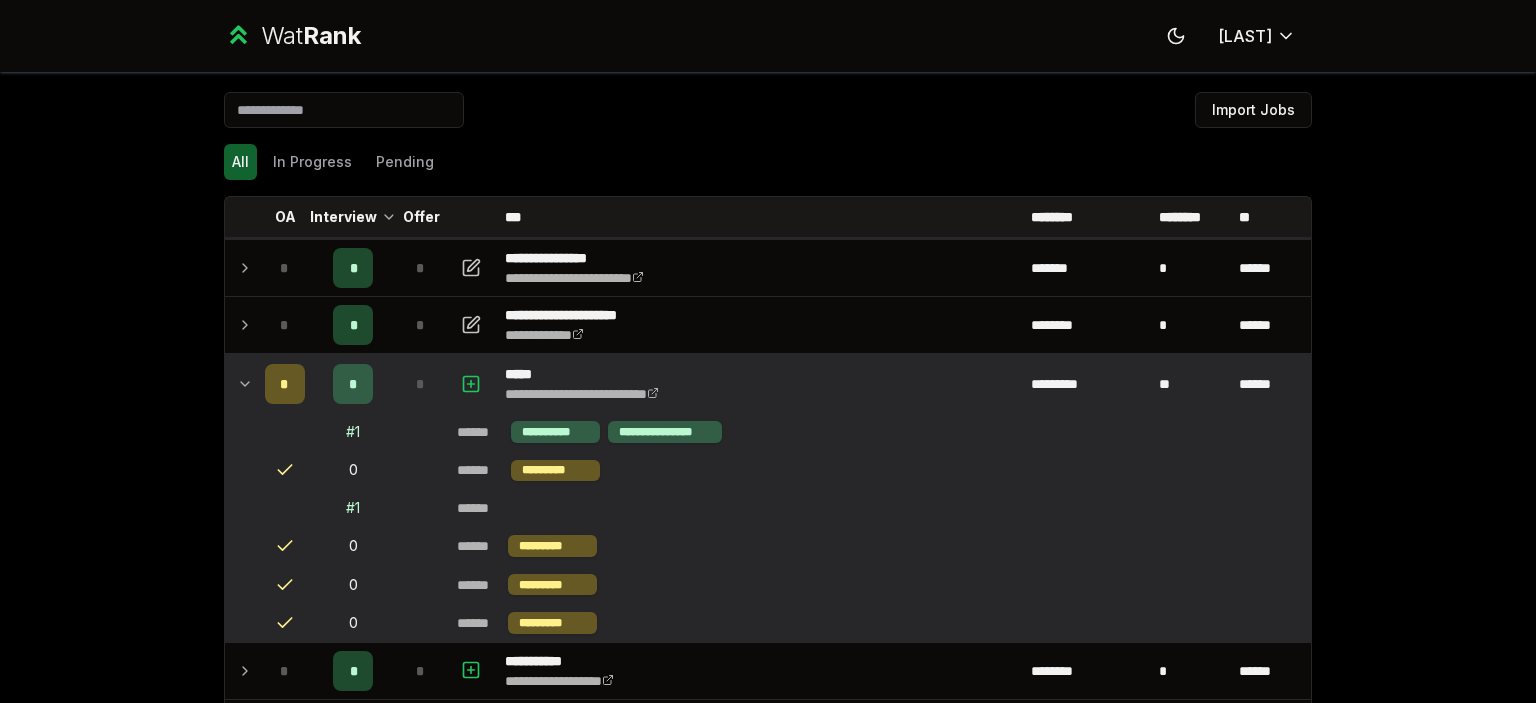 click on "******" at bounding box center [480, 508] 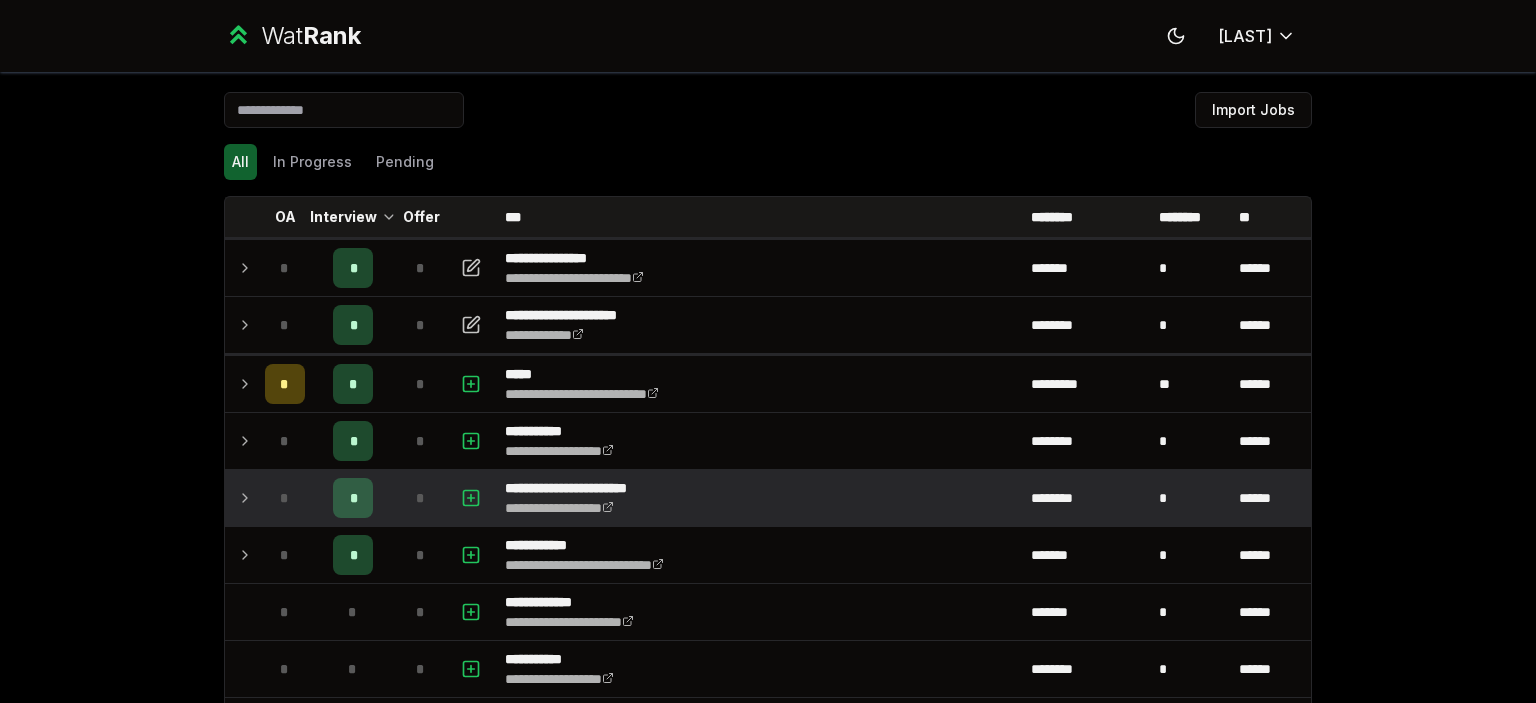 click on "*" at bounding box center (353, 498) 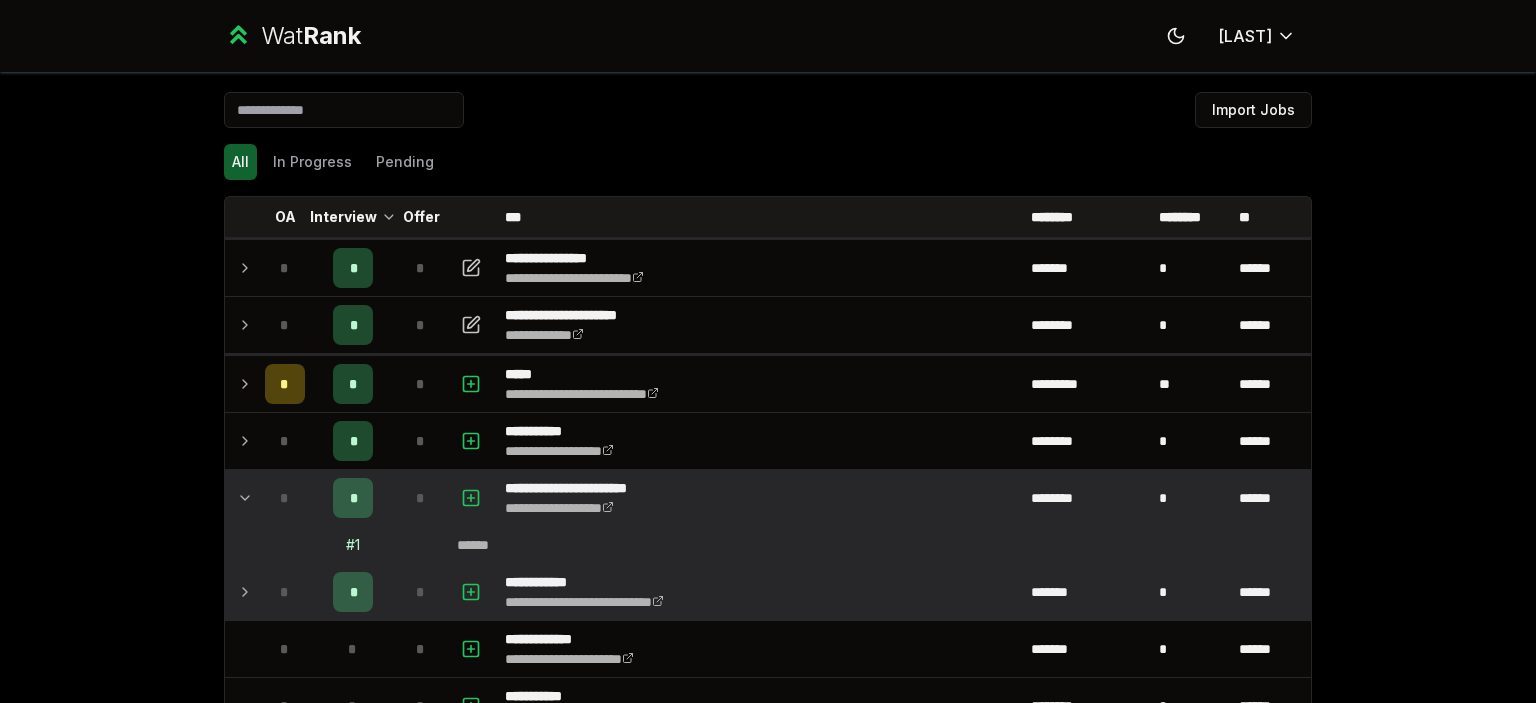 click on "*" at bounding box center (420, 592) 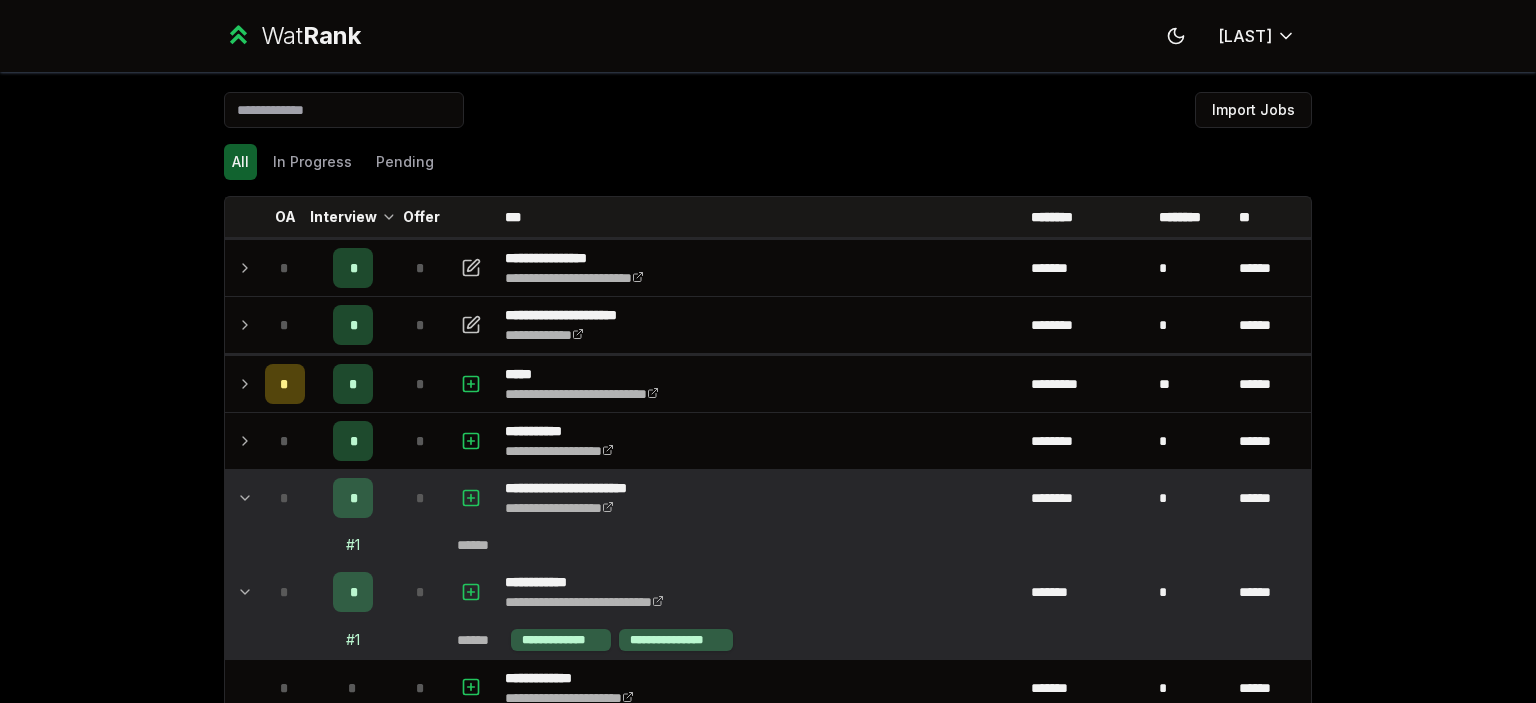 click on "# 1" at bounding box center (353, 640) 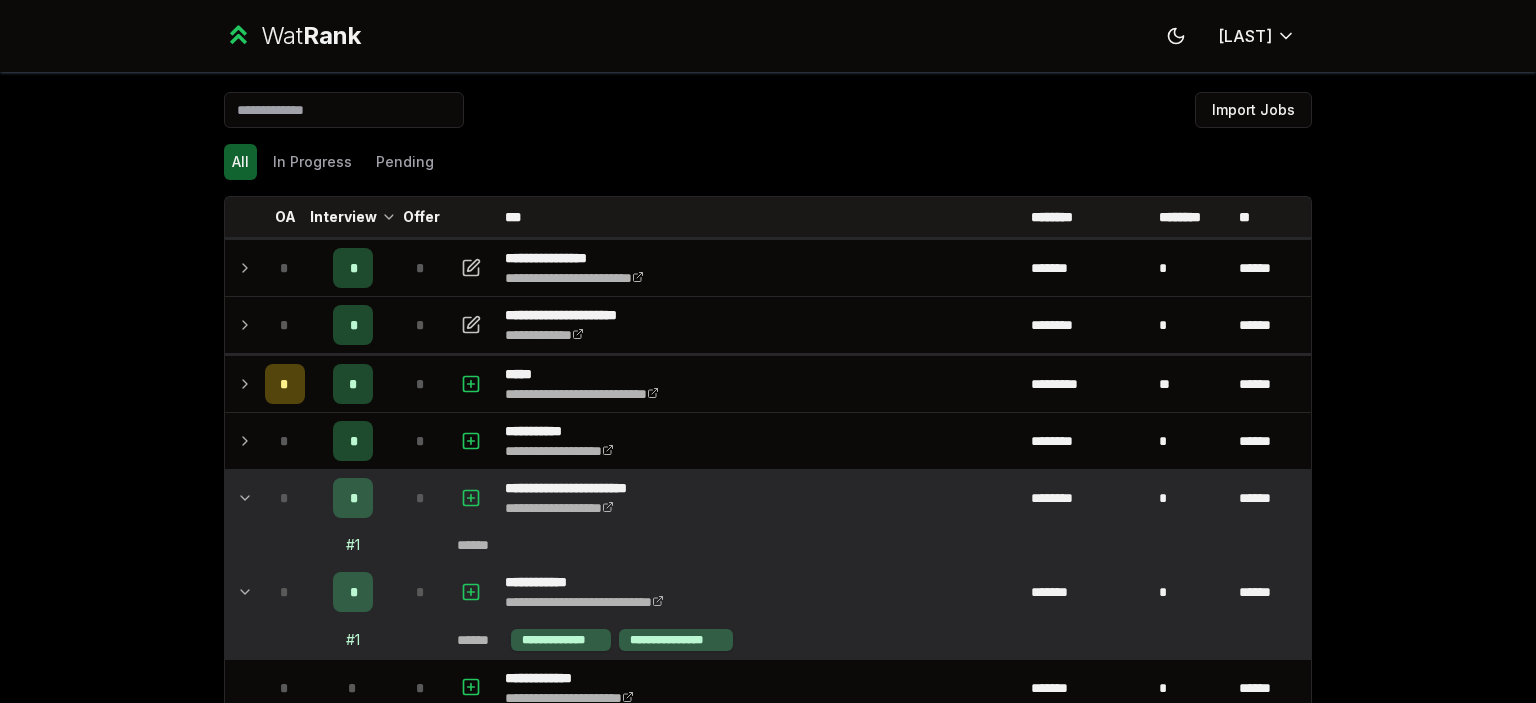 click on "**********" at bounding box center (760, 592) 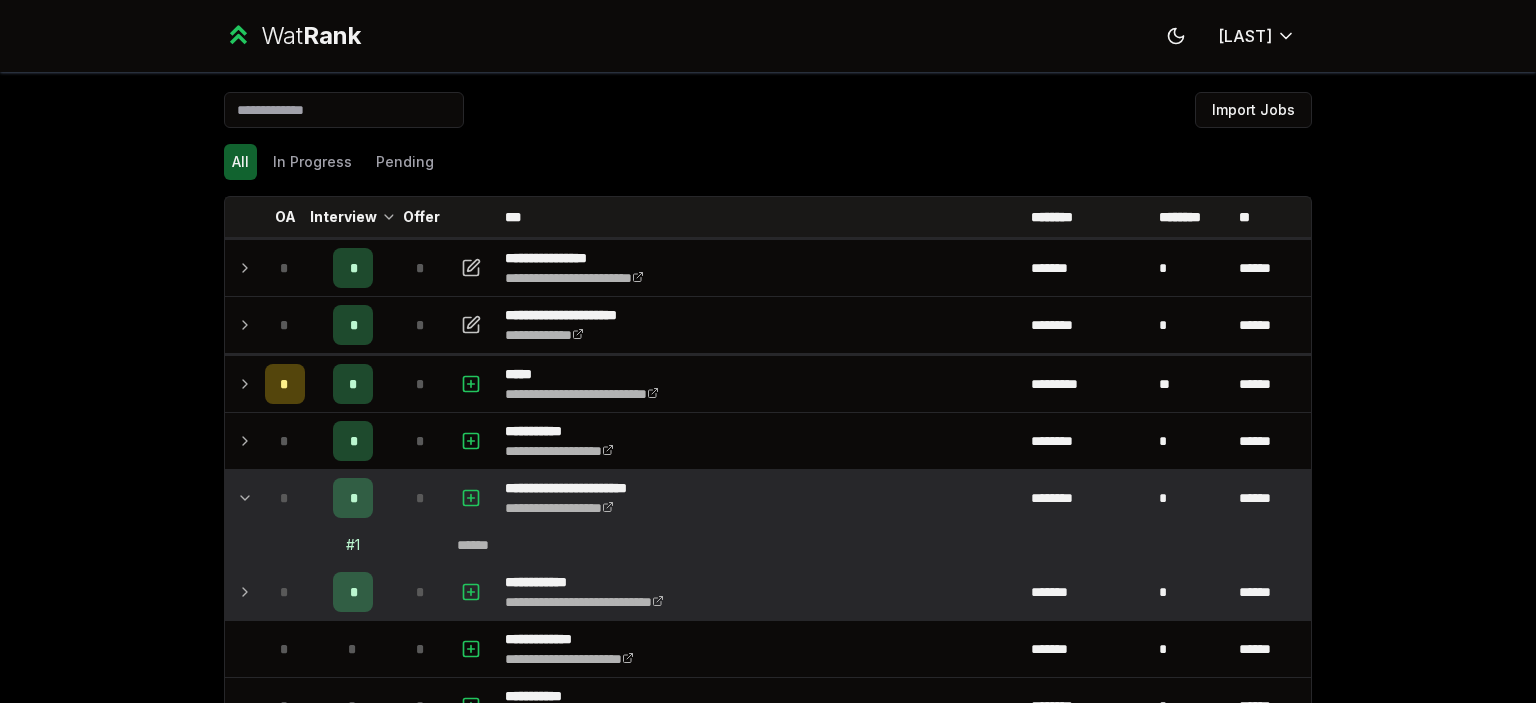 click on "*" at bounding box center [285, 592] 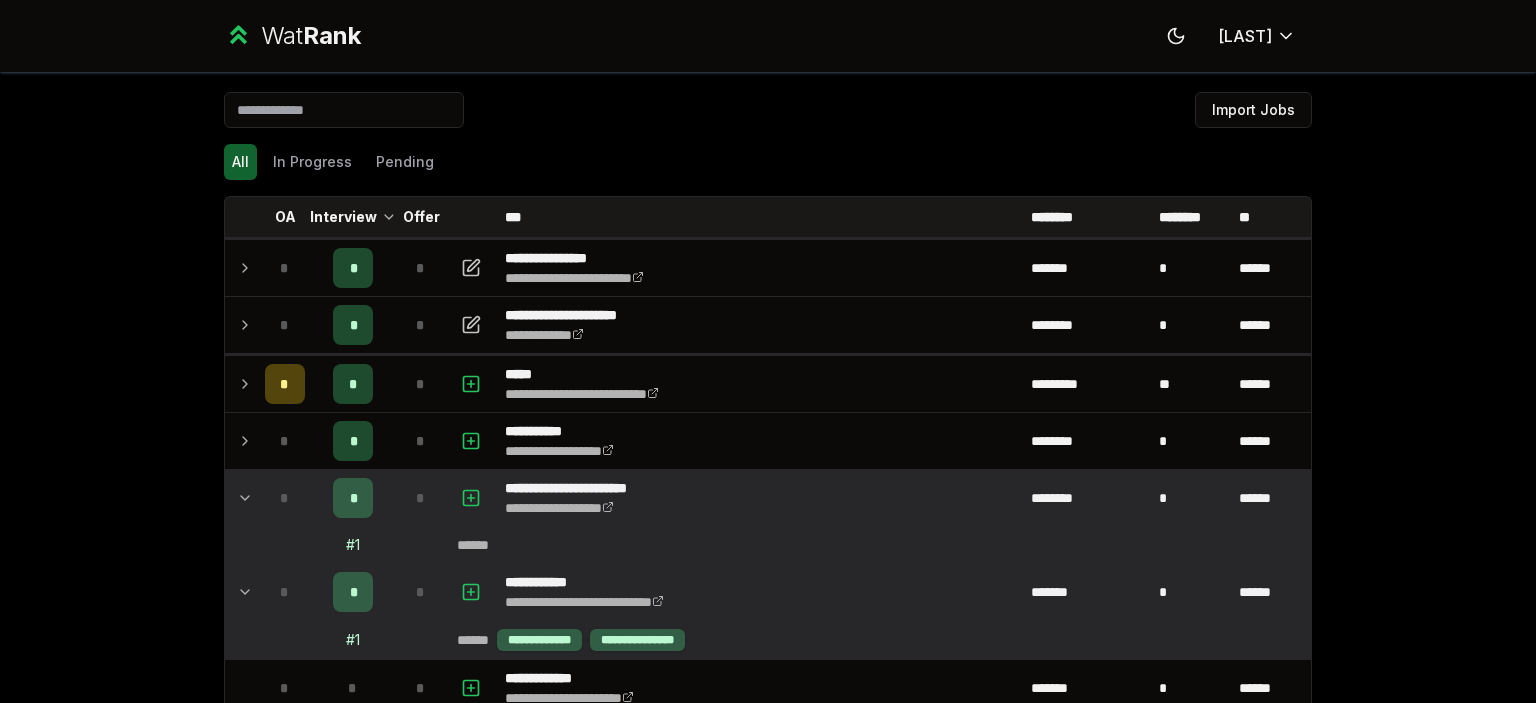 click on "*" at bounding box center [353, 592] 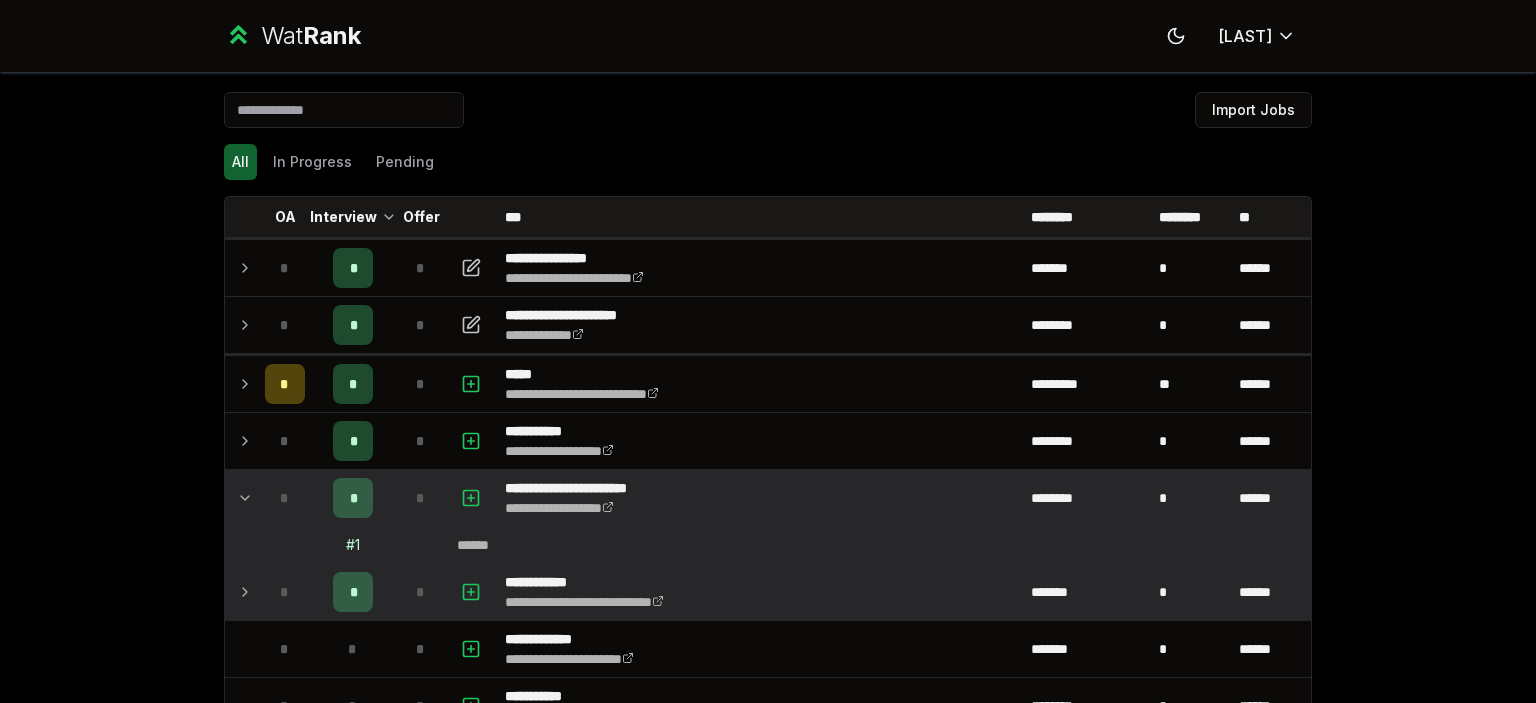 click on "*" at bounding box center (353, 592) 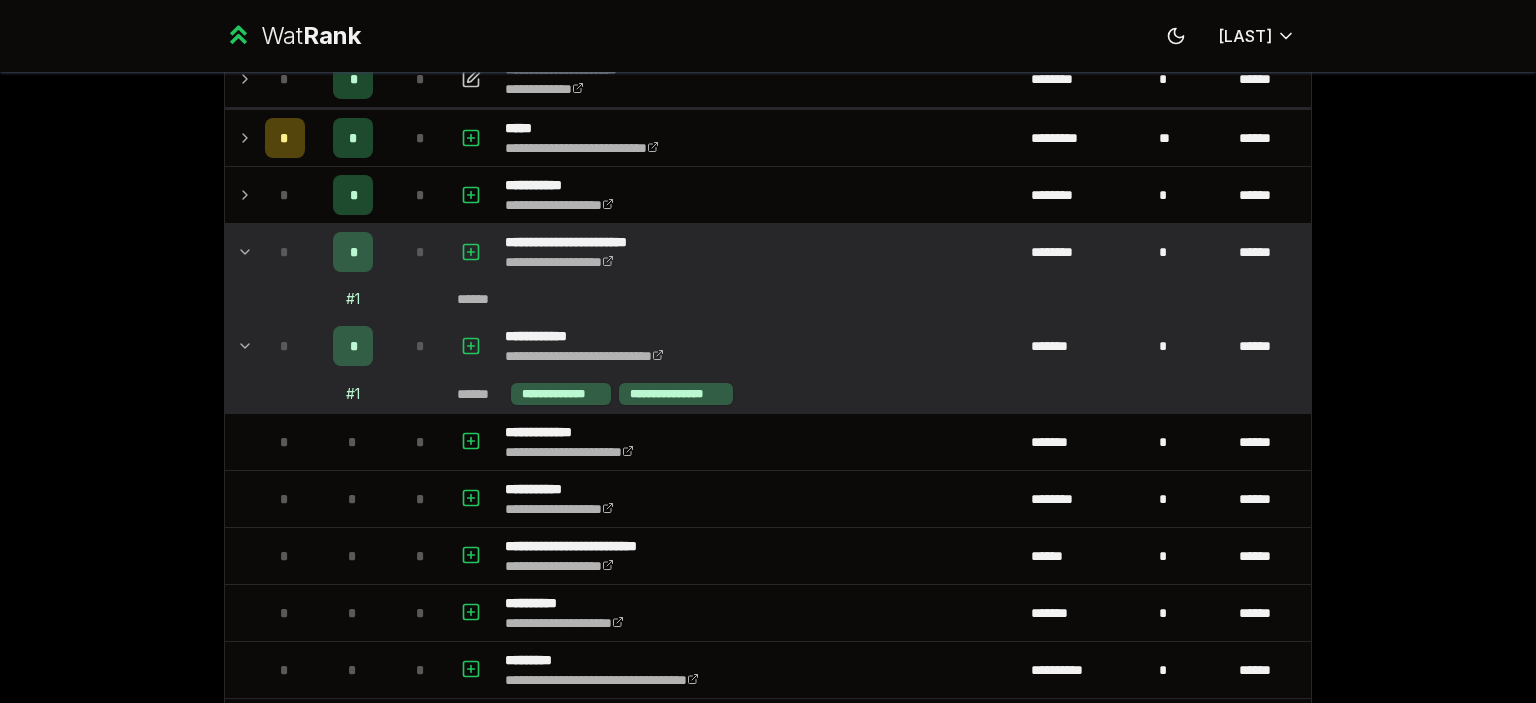scroll, scrollTop: 248, scrollLeft: 0, axis: vertical 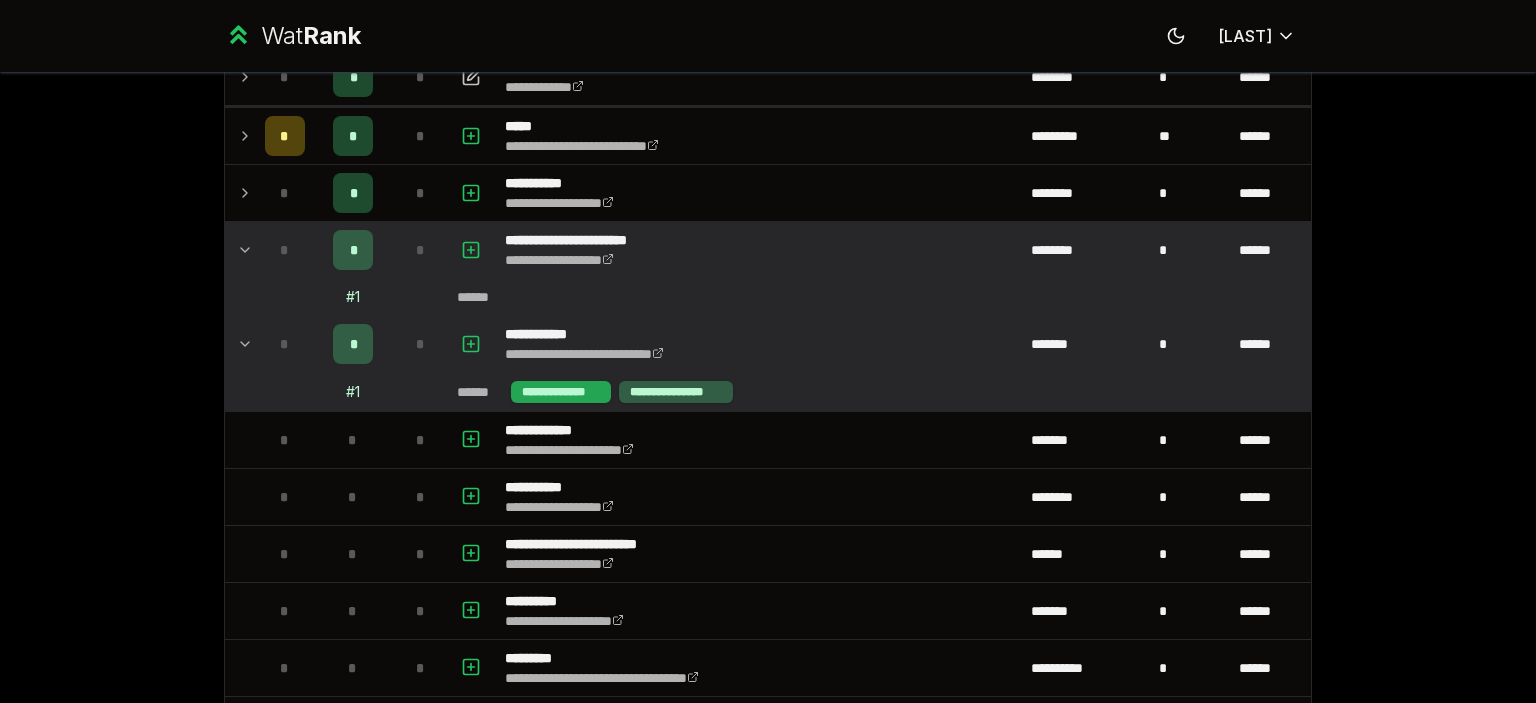 click on "**********" at bounding box center (561, 392) 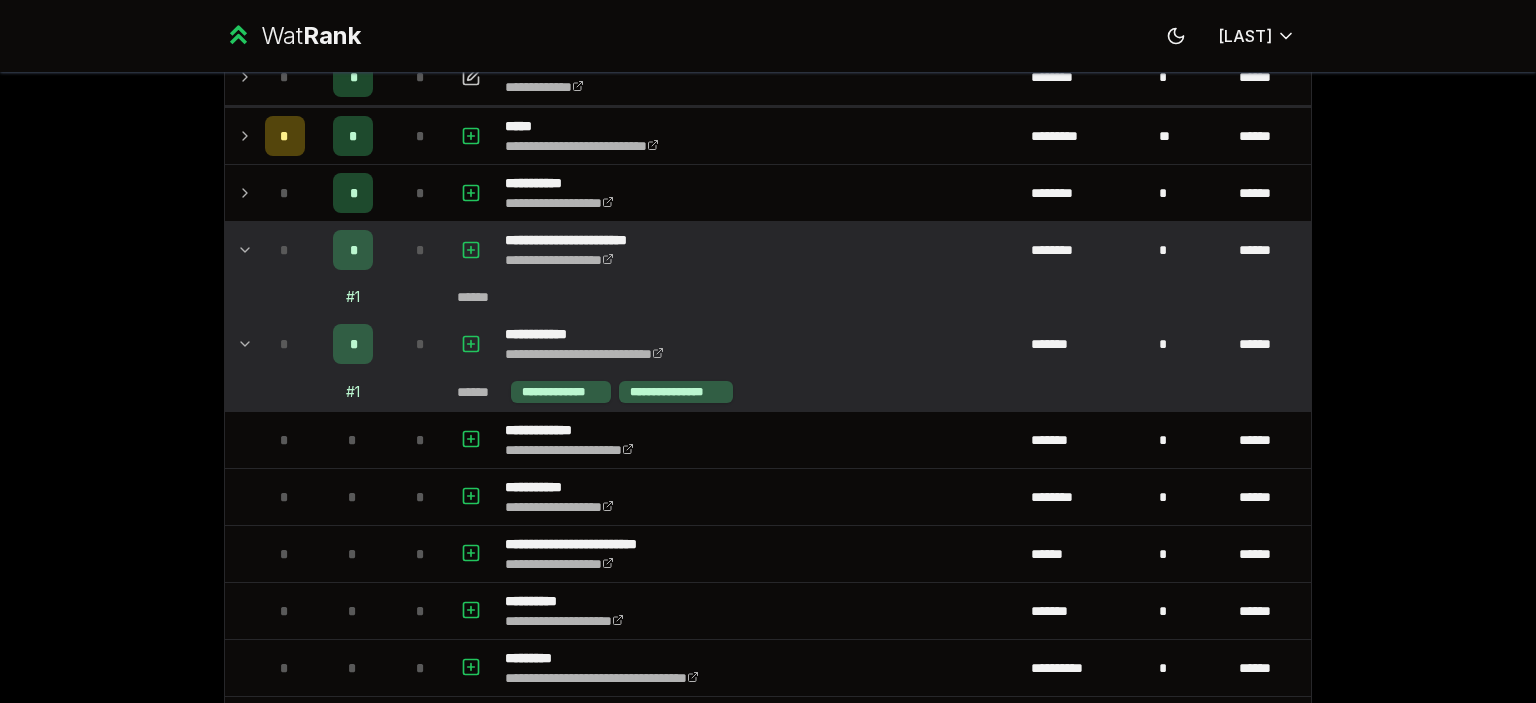 click on "**********" at bounding box center (880, 392) 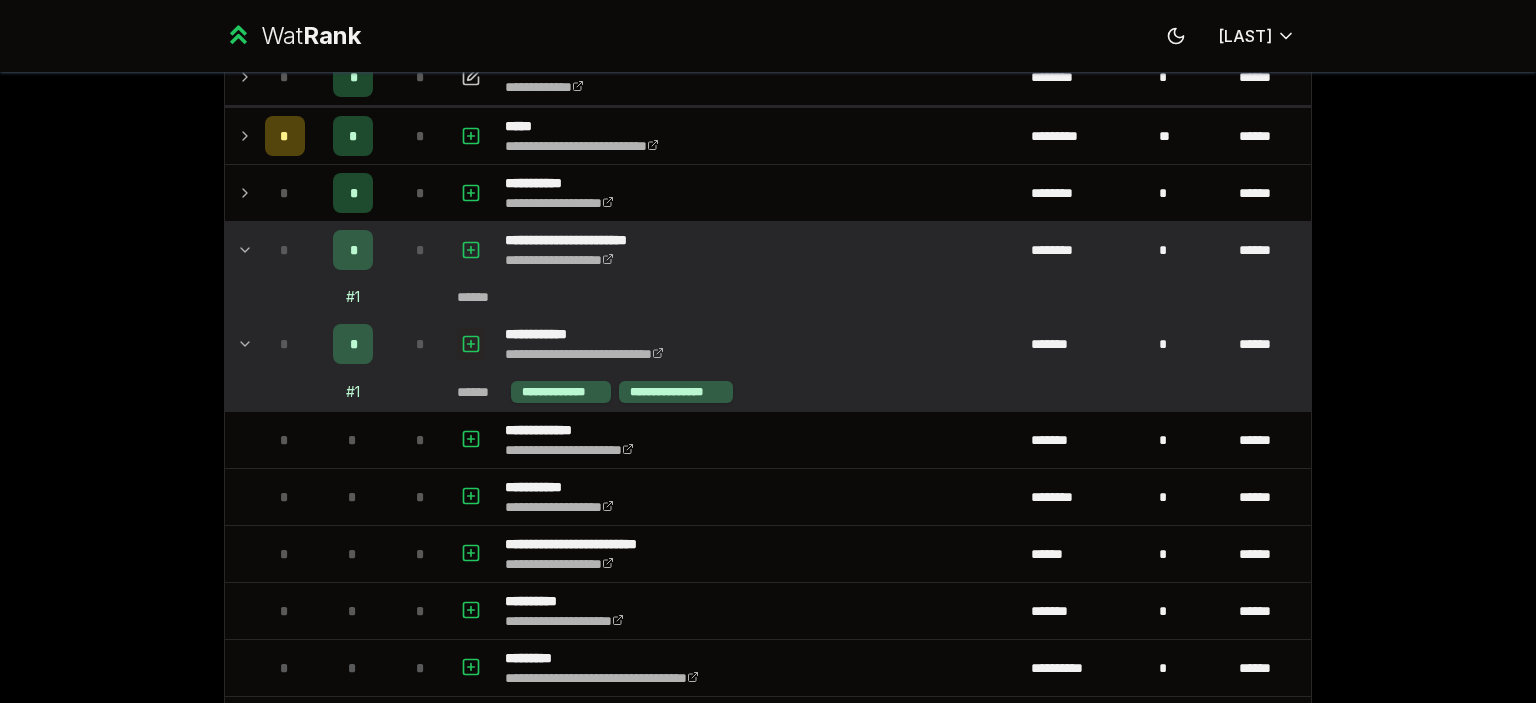click at bounding box center (471, 344) 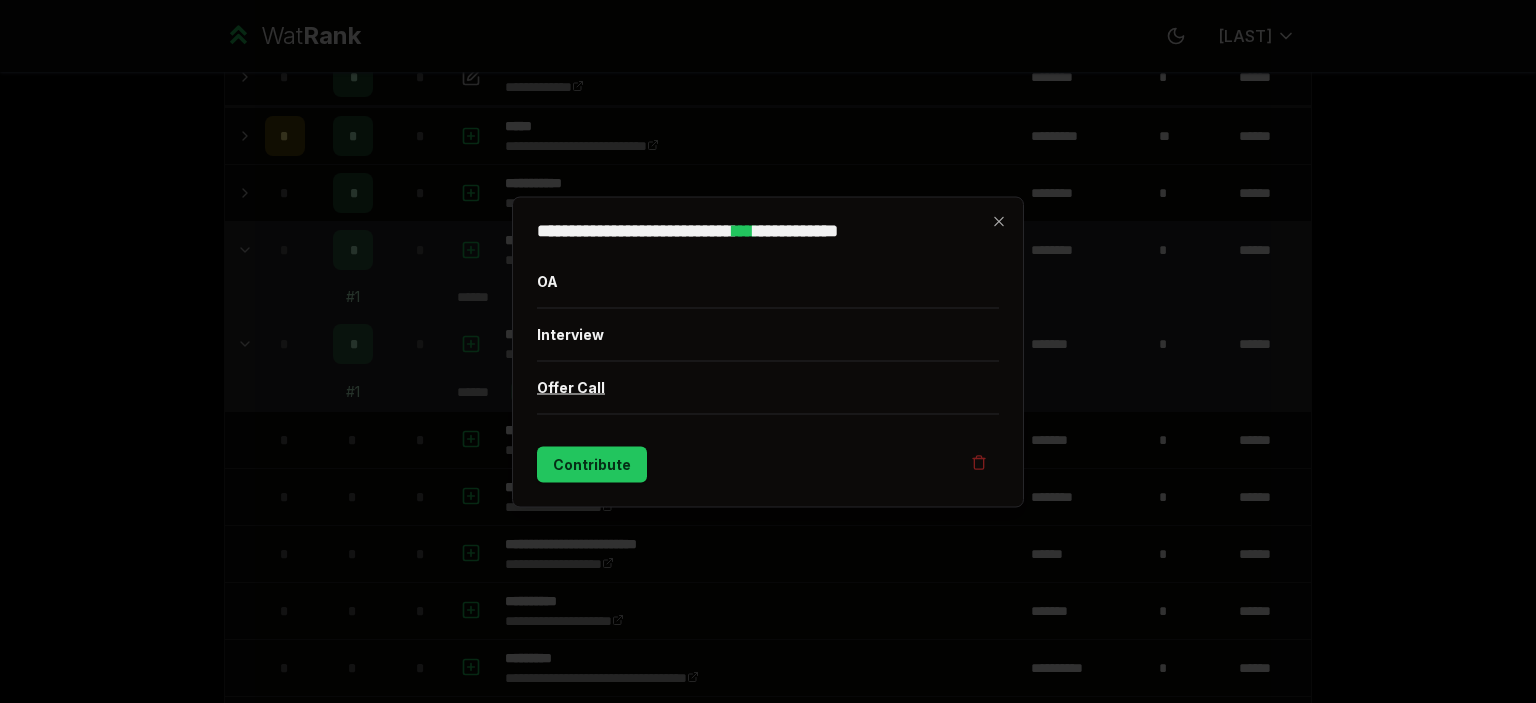 drag, startPoint x: 983, startPoint y: 454, endPoint x: 720, endPoint y: 391, distance: 270.44037 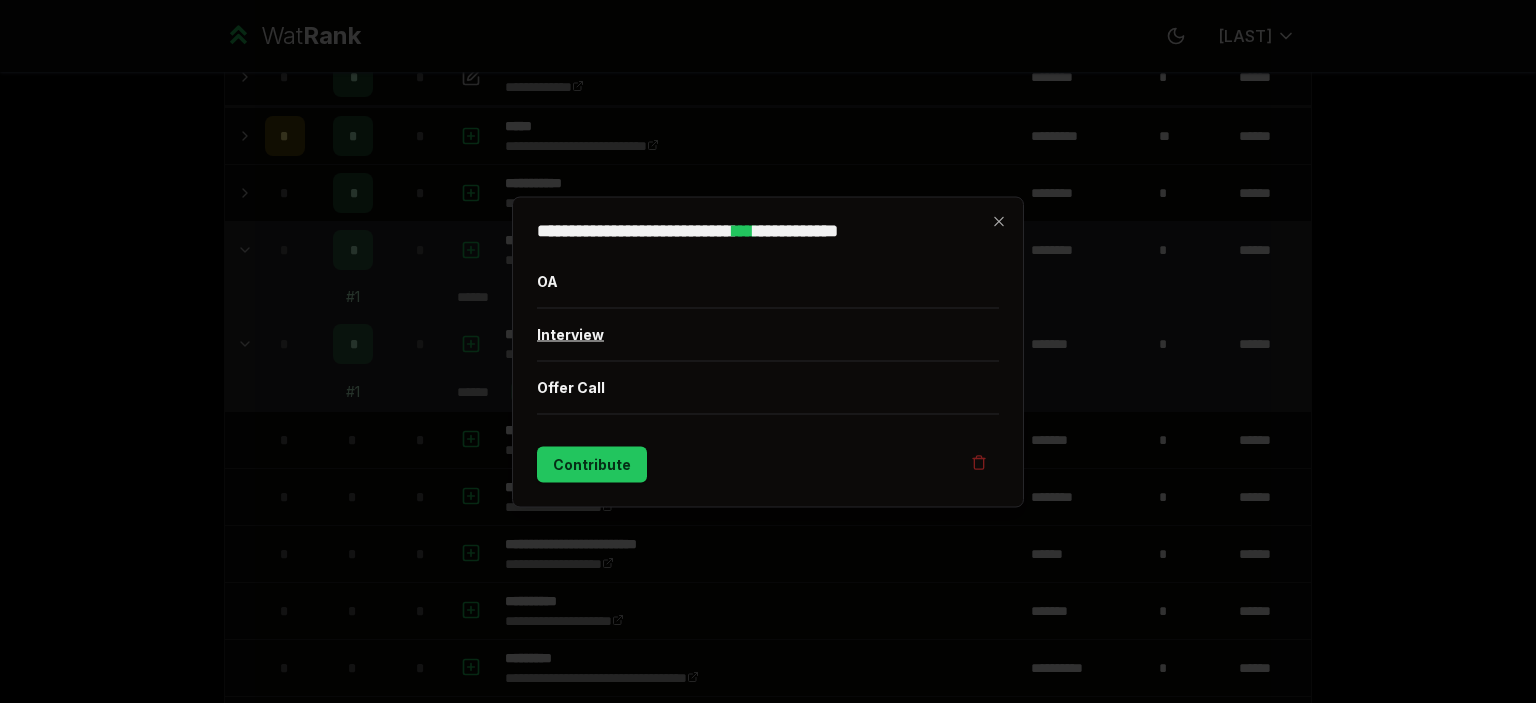 click on "Interview" at bounding box center [768, 334] 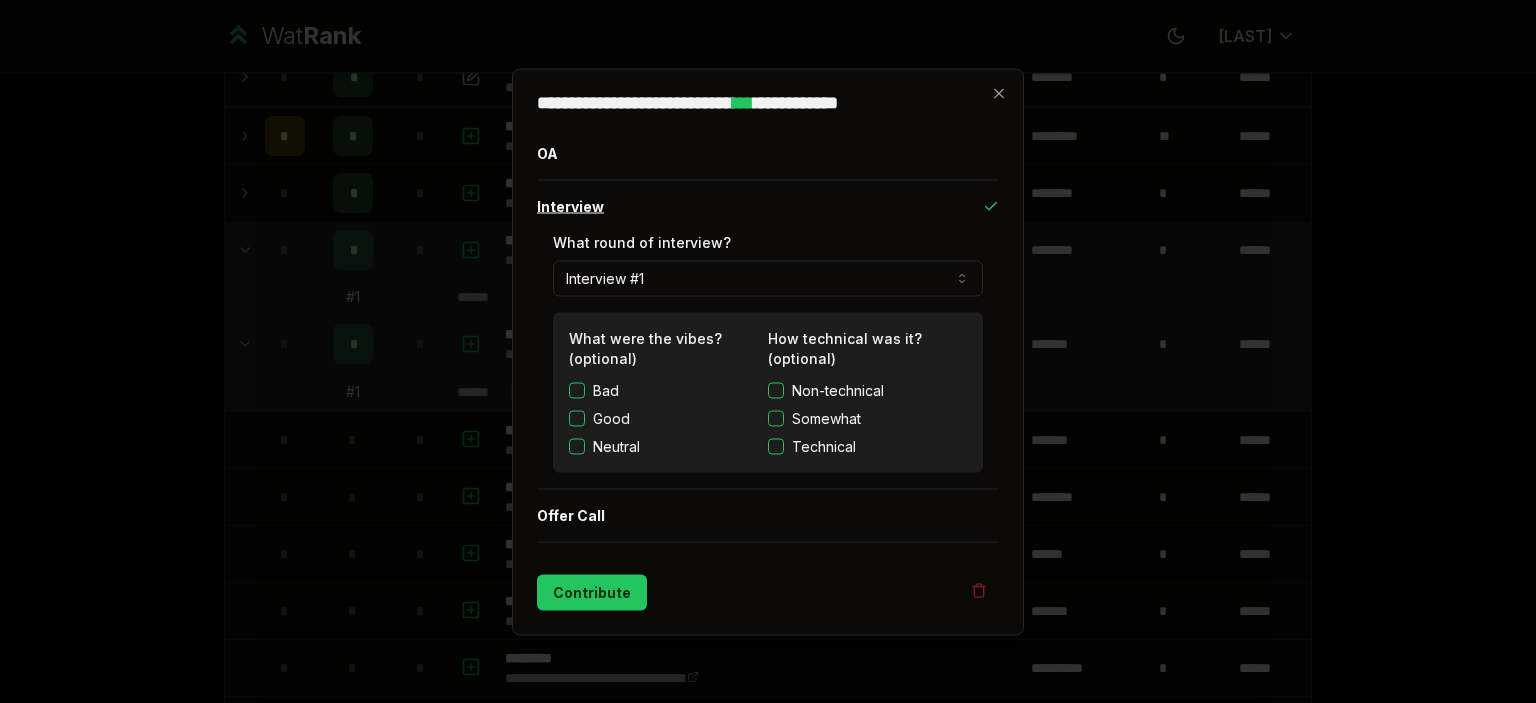 click on "Interview" at bounding box center [768, 206] 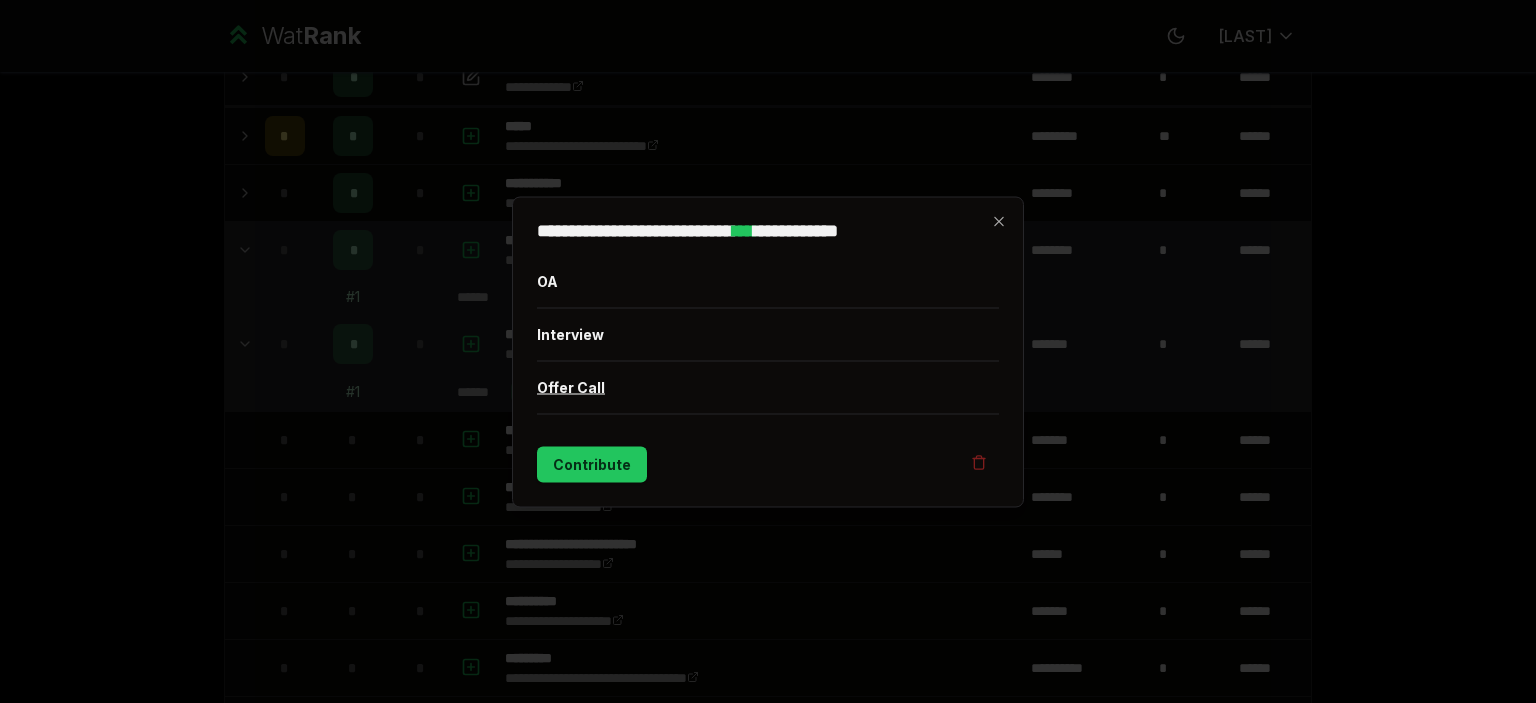 click on "Offer Call" at bounding box center (768, 387) 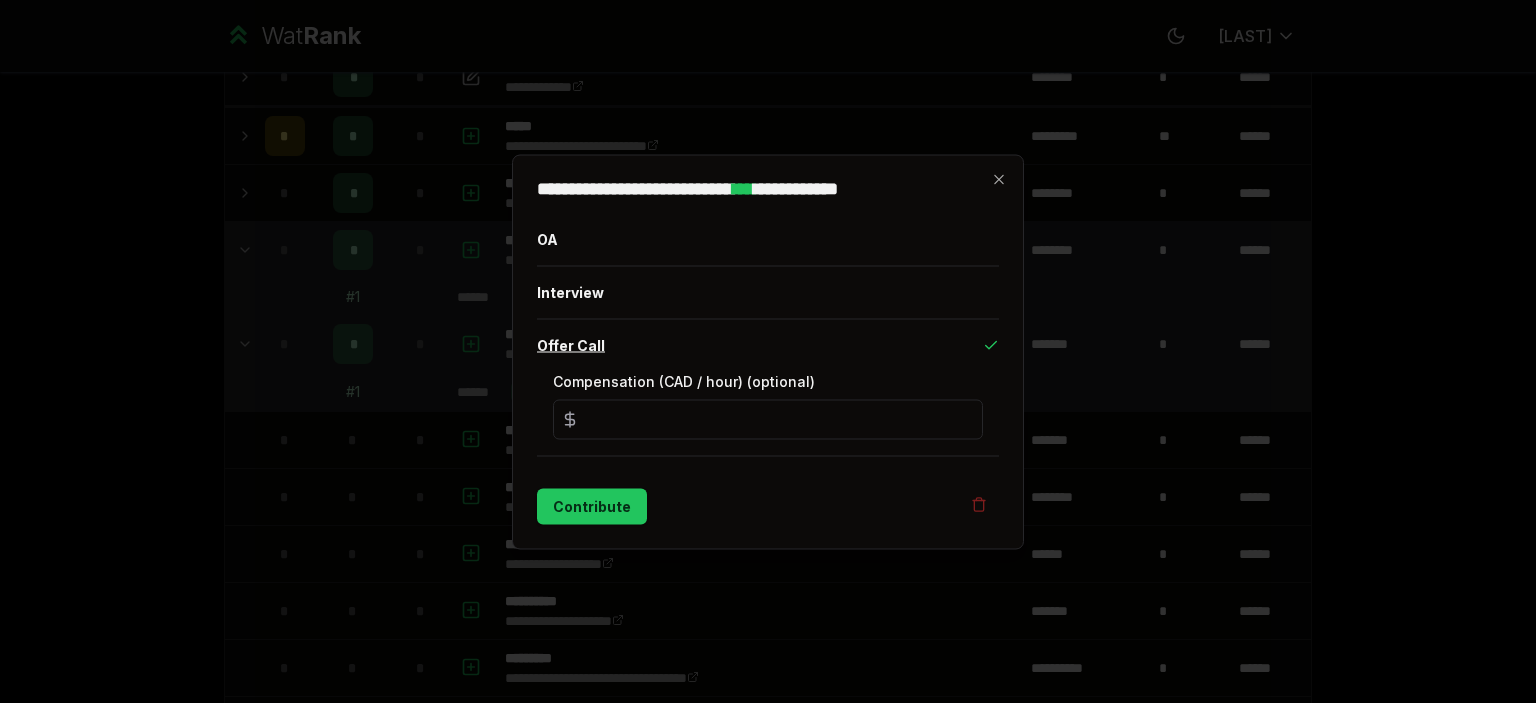 click on "Offer Call" at bounding box center (768, 345) 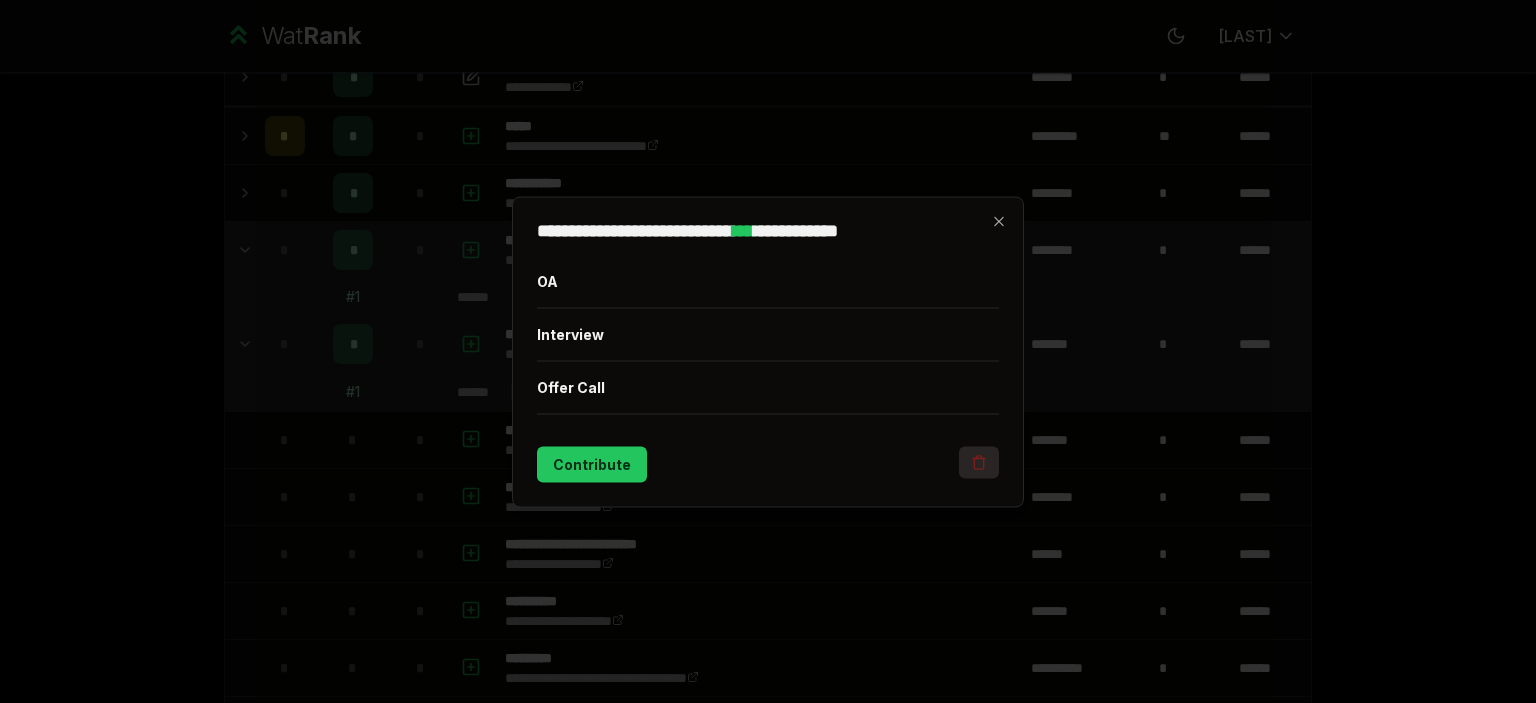 click at bounding box center (979, 462) 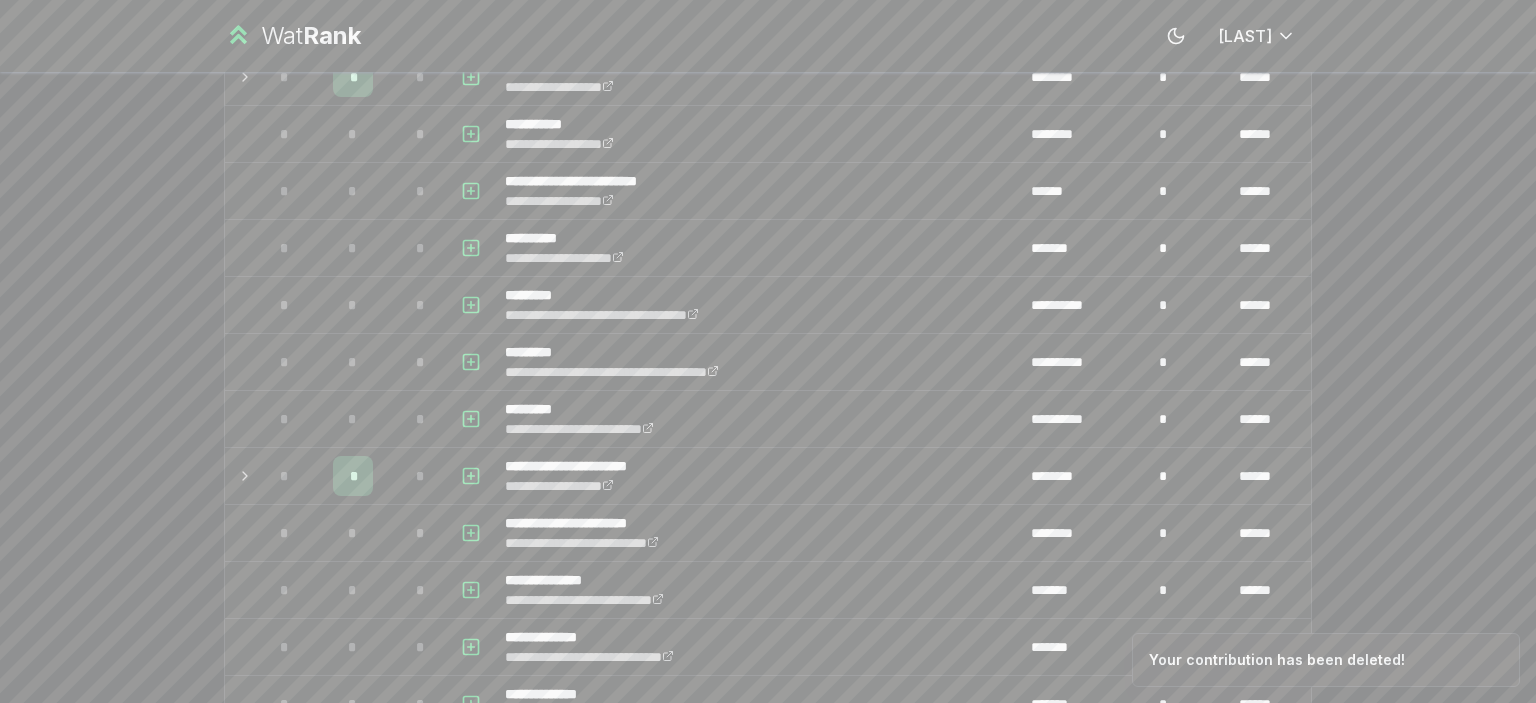 scroll, scrollTop: 0, scrollLeft: 0, axis: both 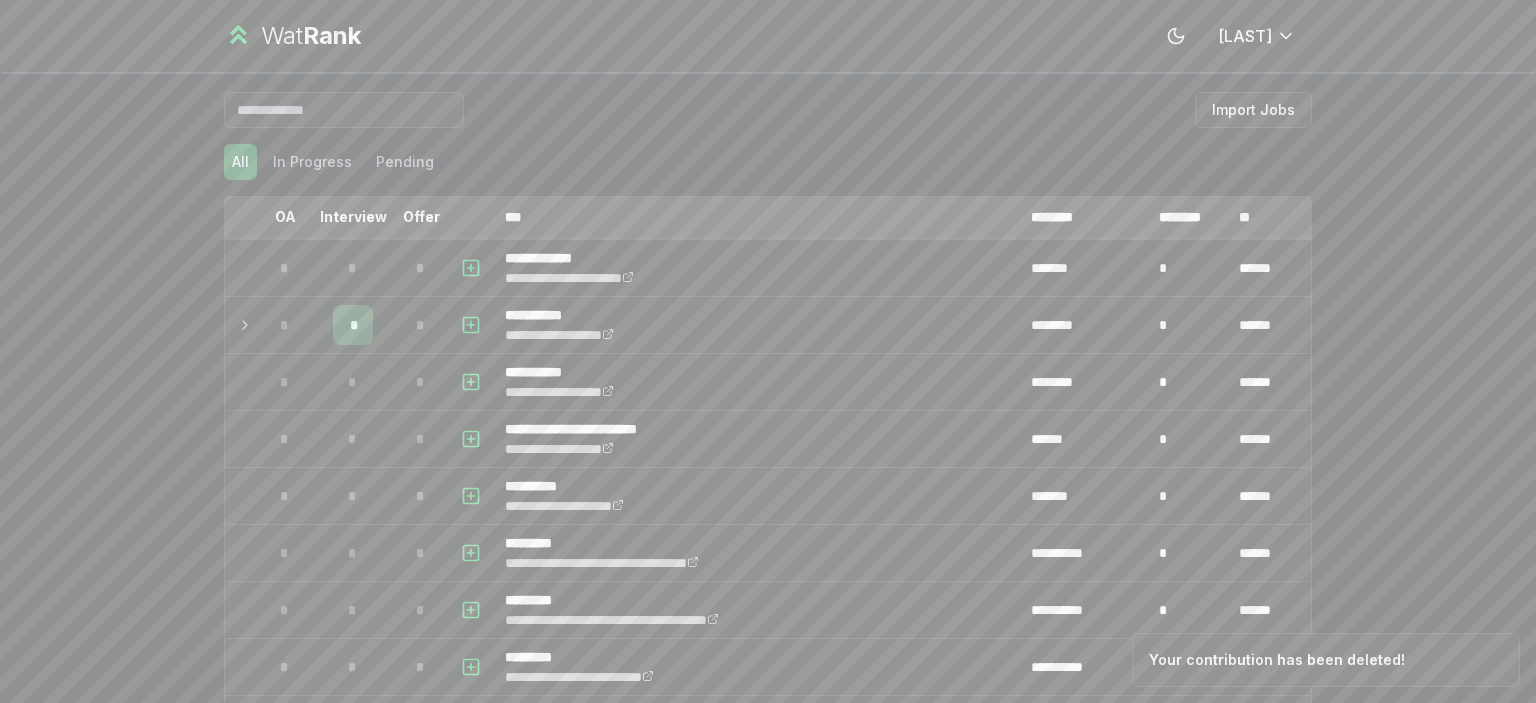 click on "Interview" at bounding box center [353, 217] 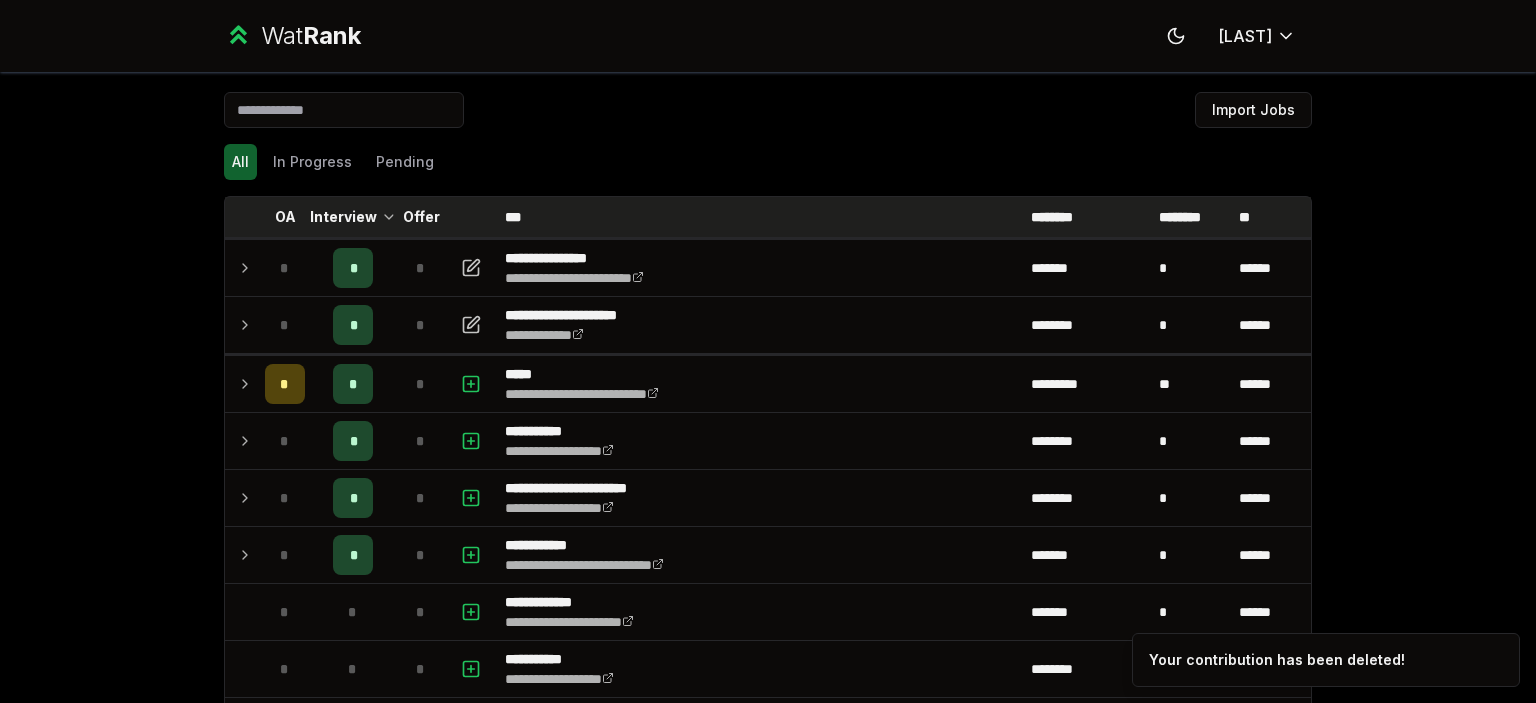 click on "Interview" at bounding box center [343, 217] 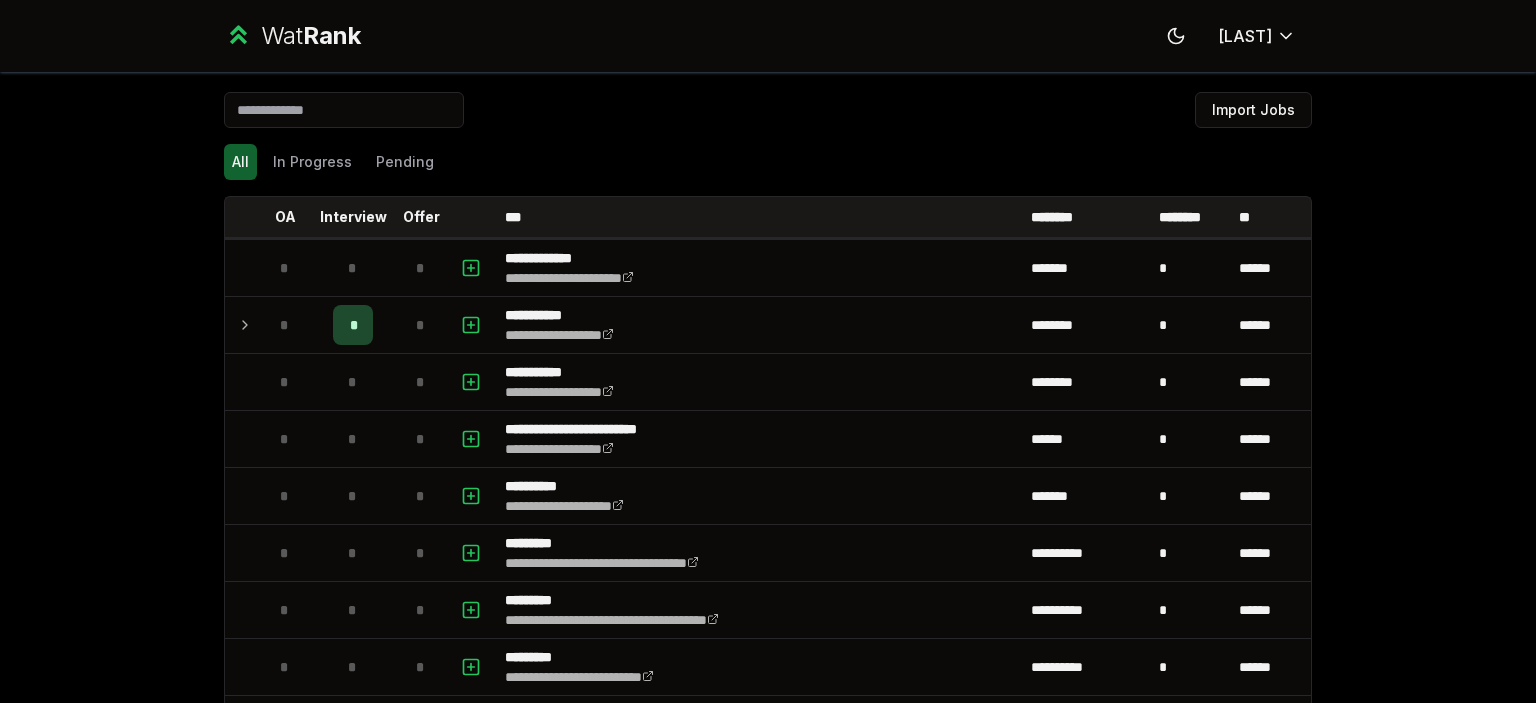 scroll, scrollTop: 0, scrollLeft: 0, axis: both 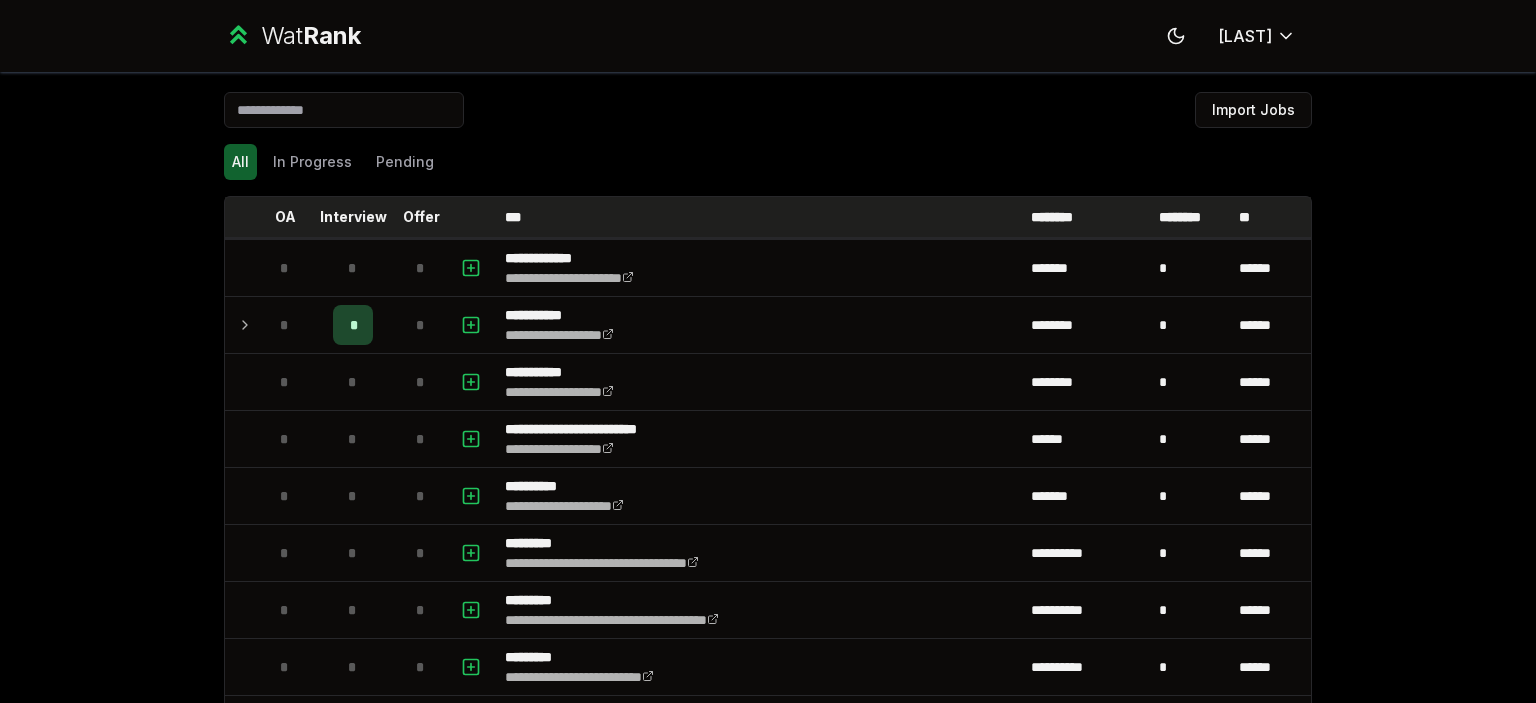 click on "OA" at bounding box center (285, 217) 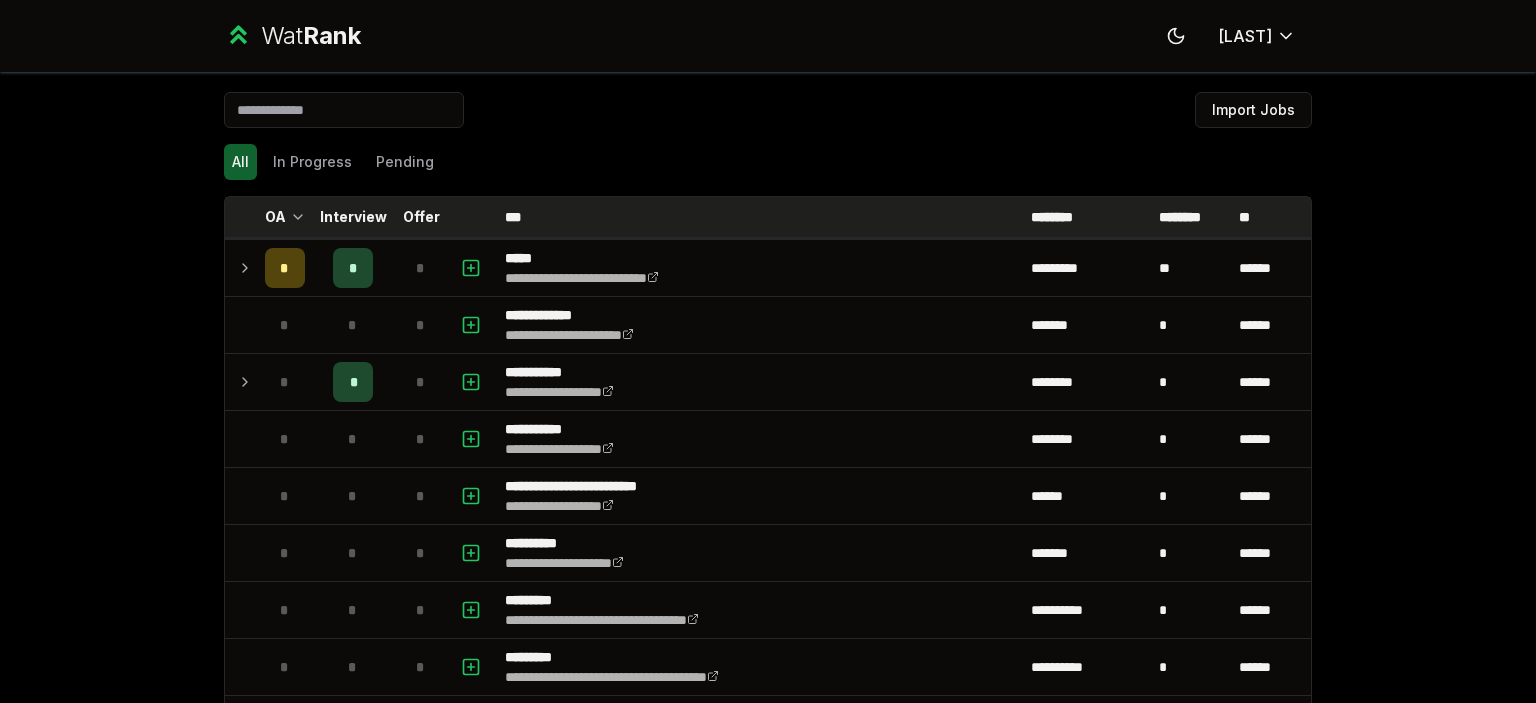 click on "OA" at bounding box center (275, 217) 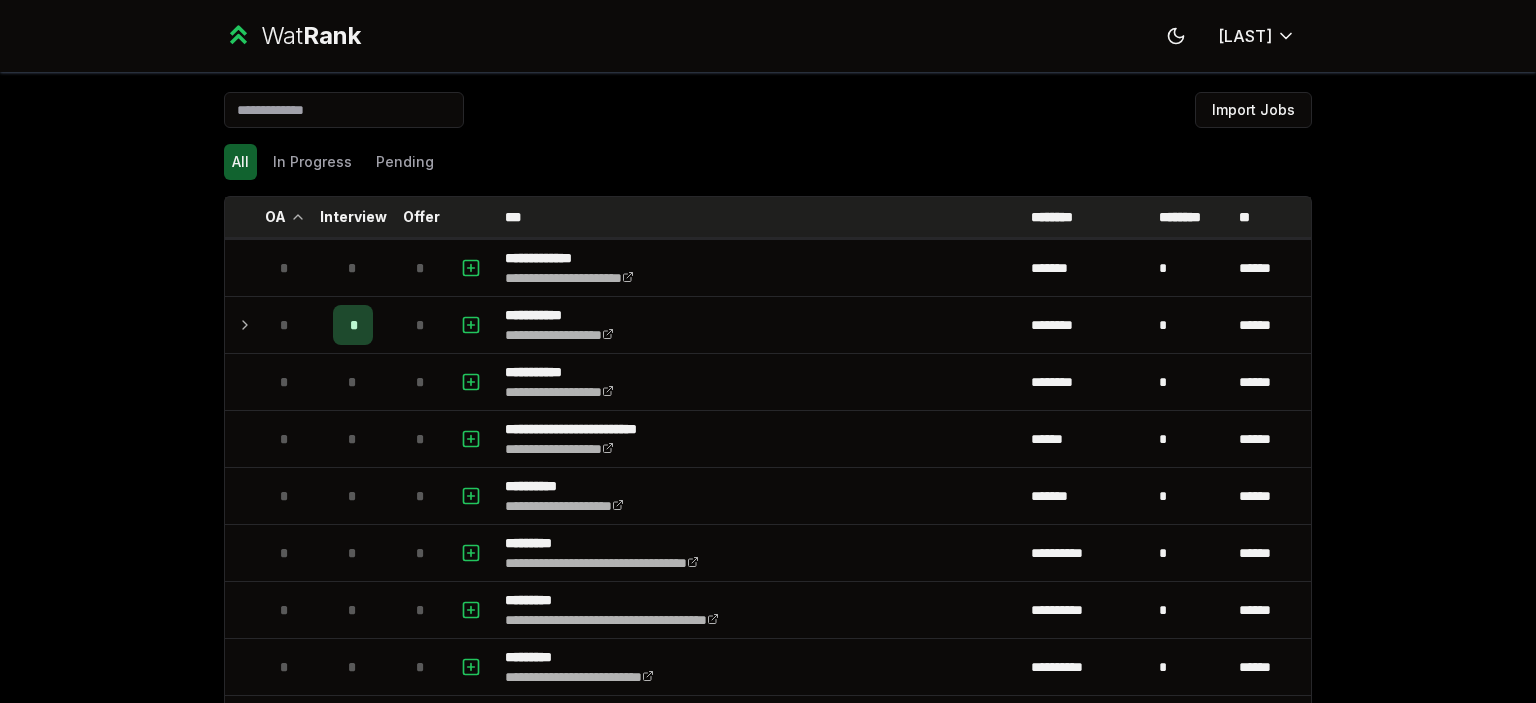 click on "OA" at bounding box center [285, 217] 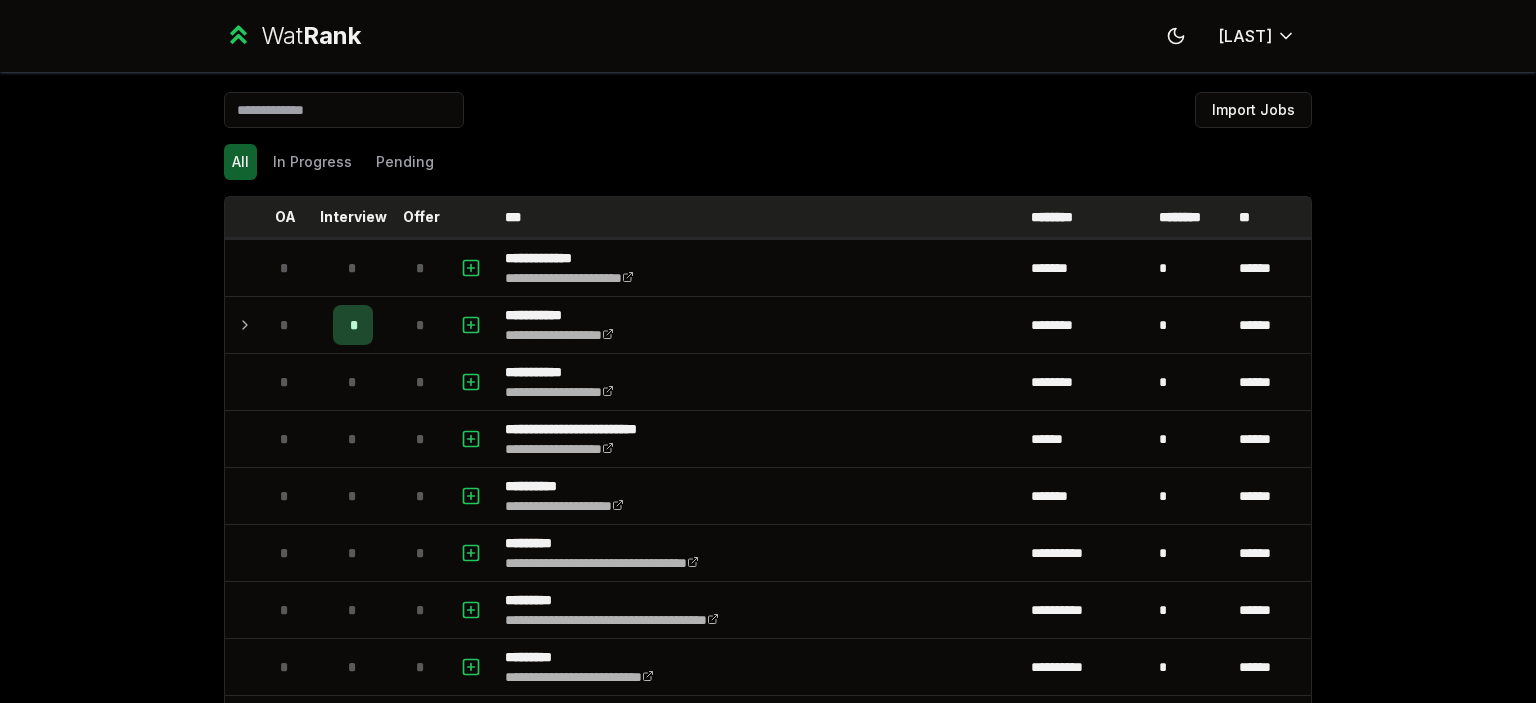 click on "OA" at bounding box center [285, 217] 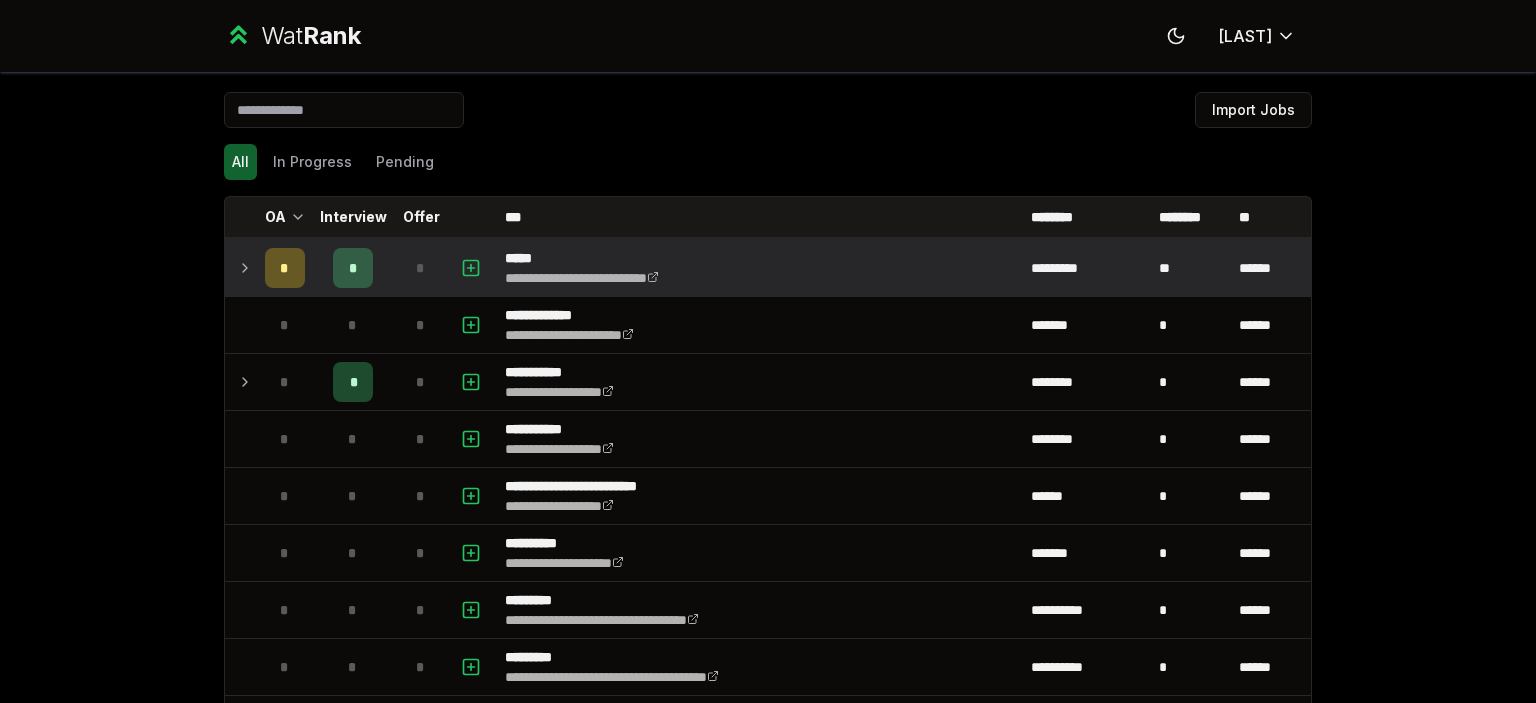 click on "*" at bounding box center [284, 268] 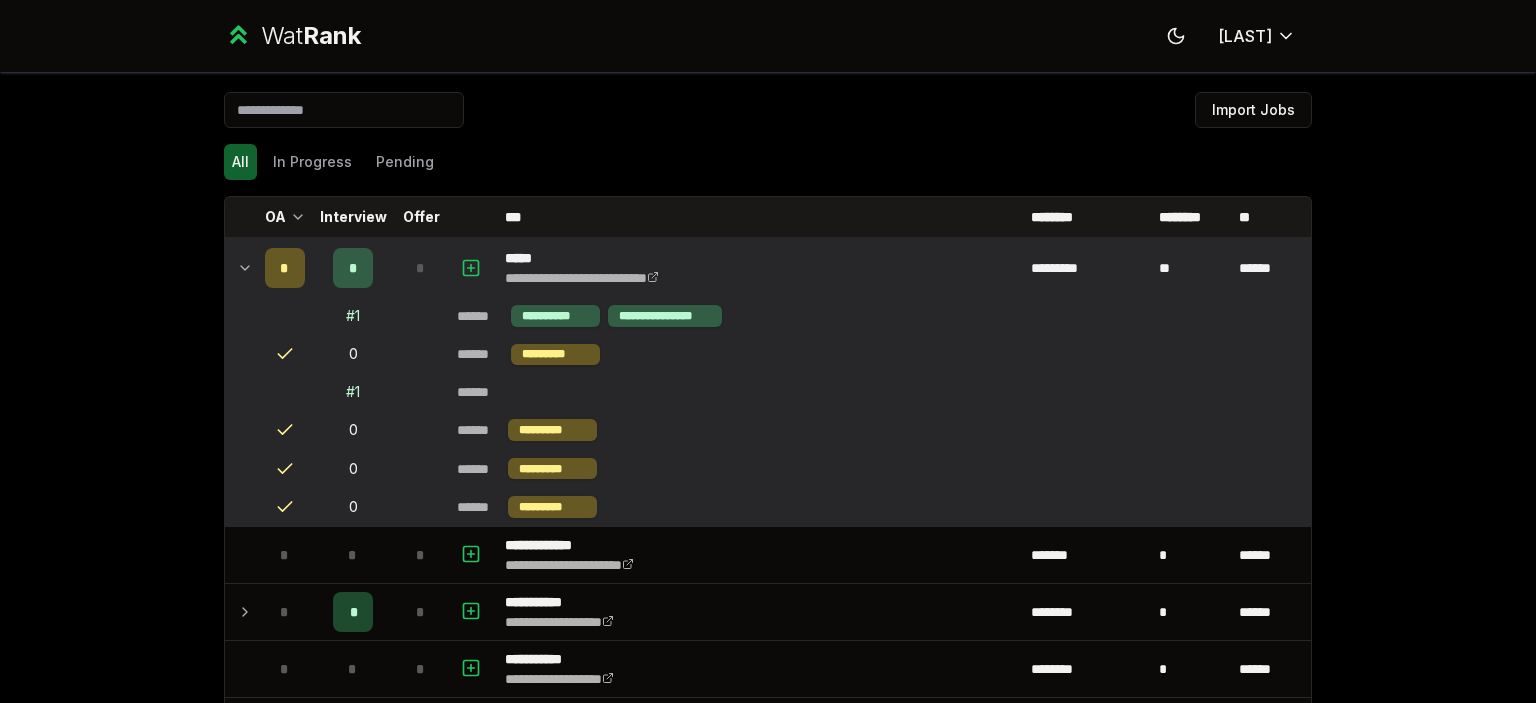 click on "****** *********" at bounding box center [880, 355] 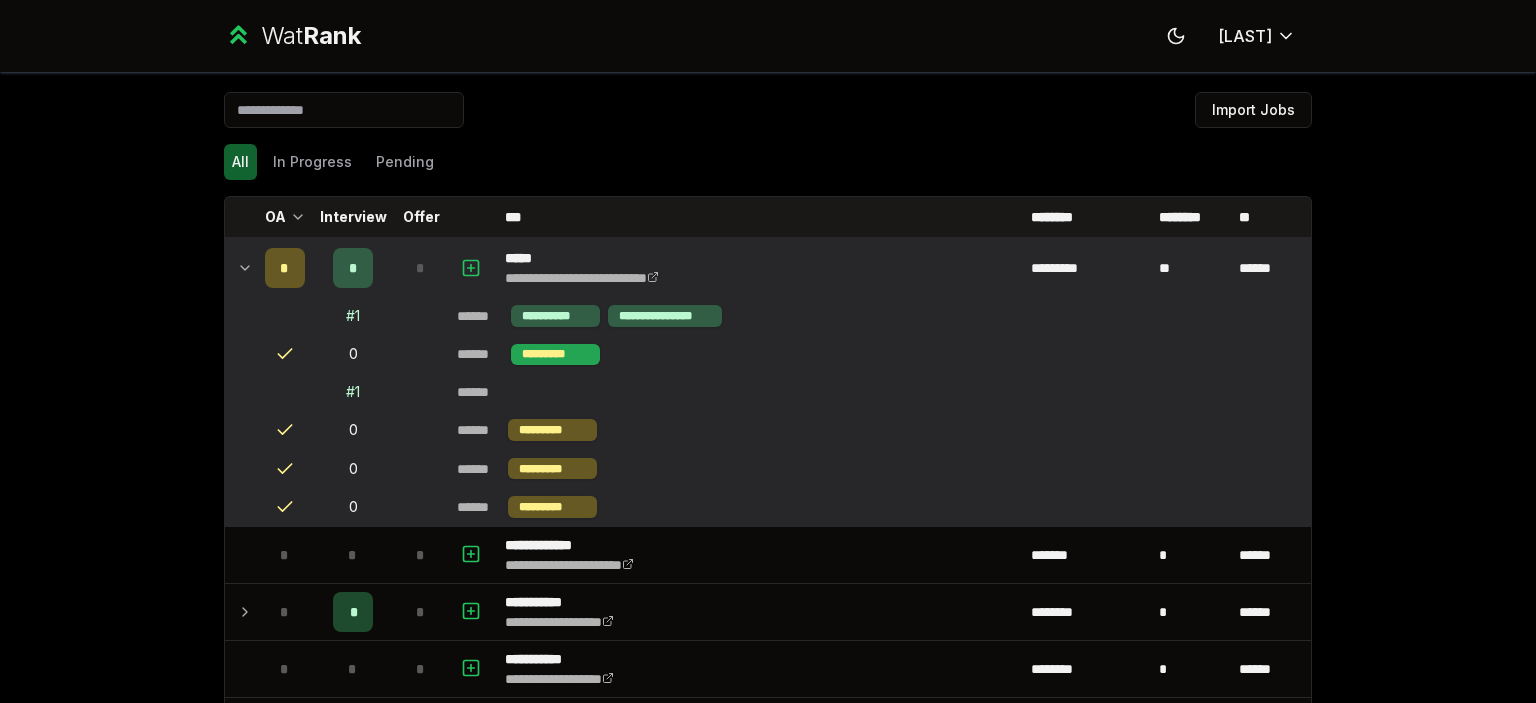 click on "*********" at bounding box center [555, 355] 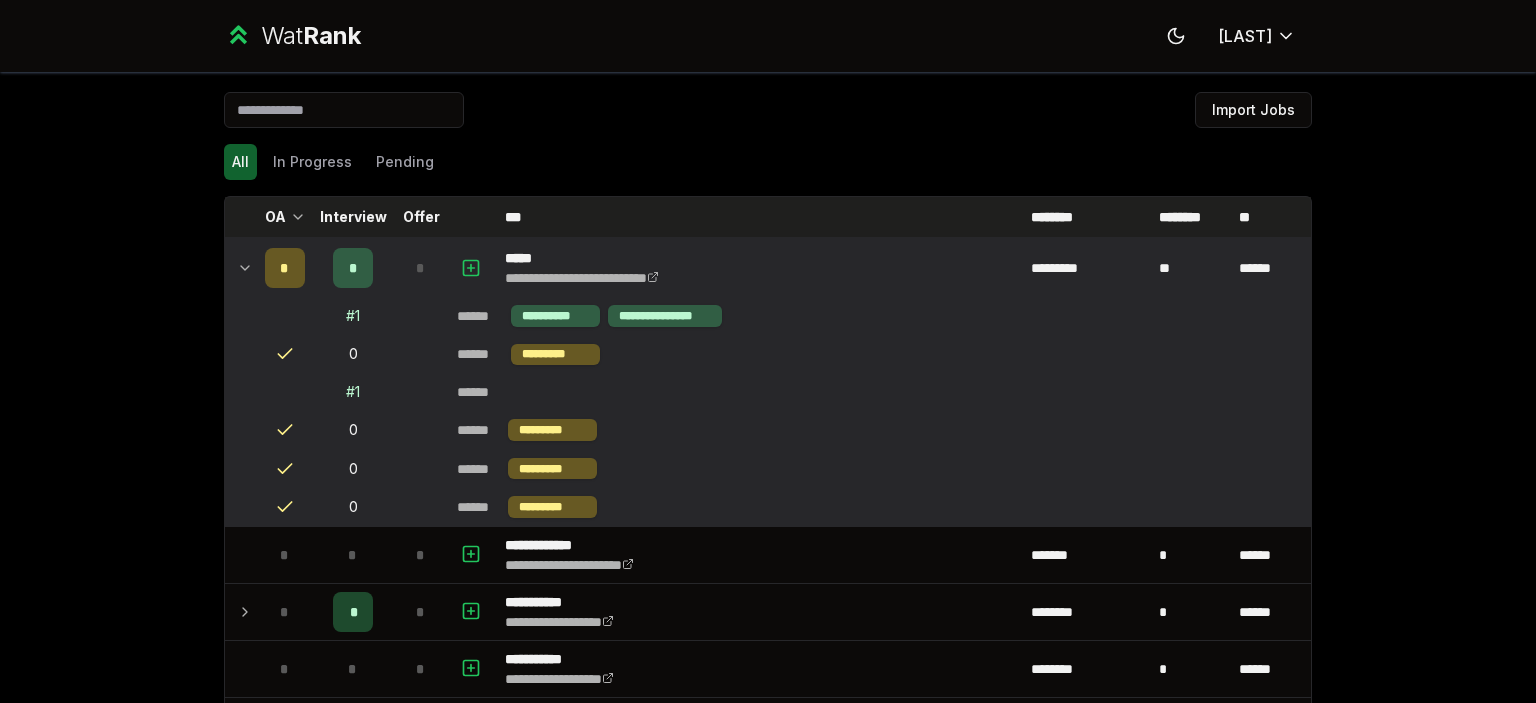 click on "OA" at bounding box center [275, 217] 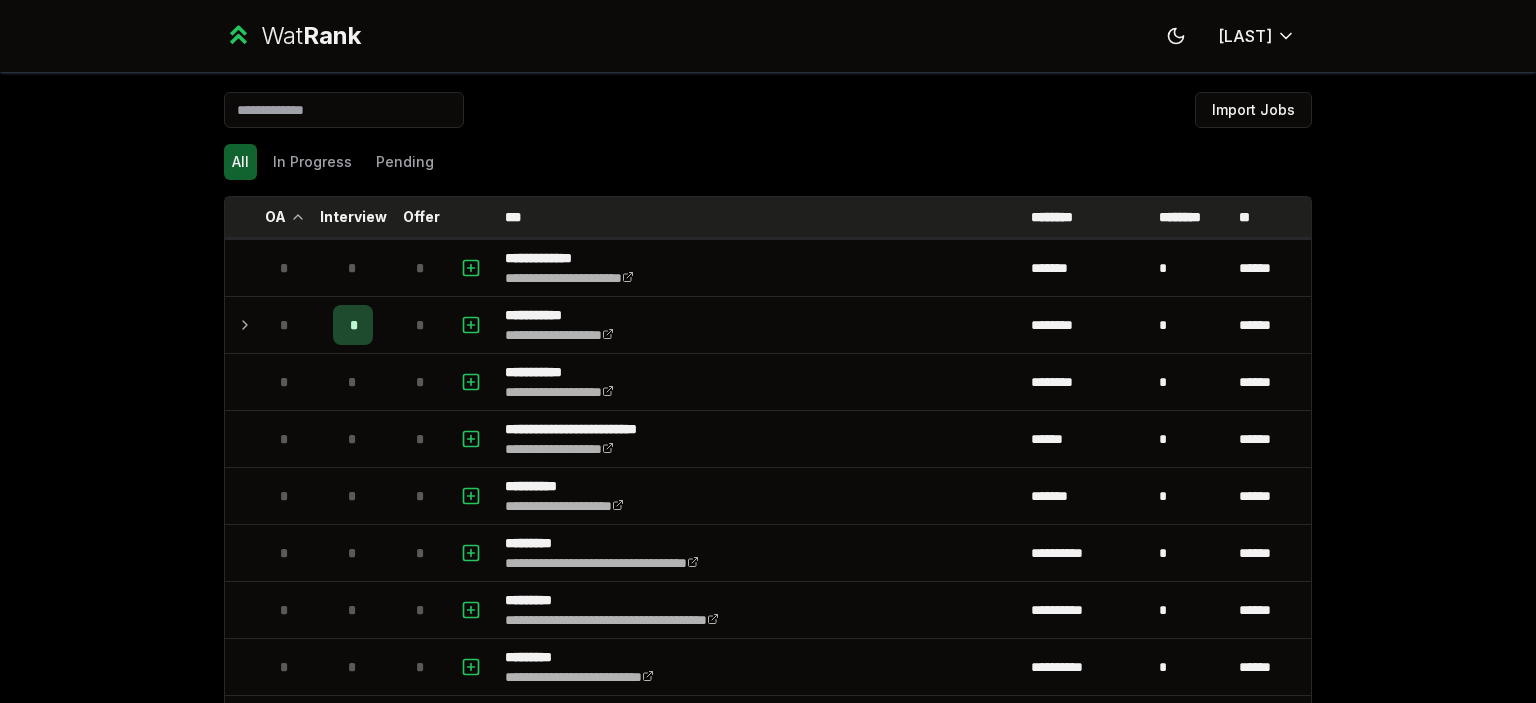 click on "Interview" at bounding box center (353, 217) 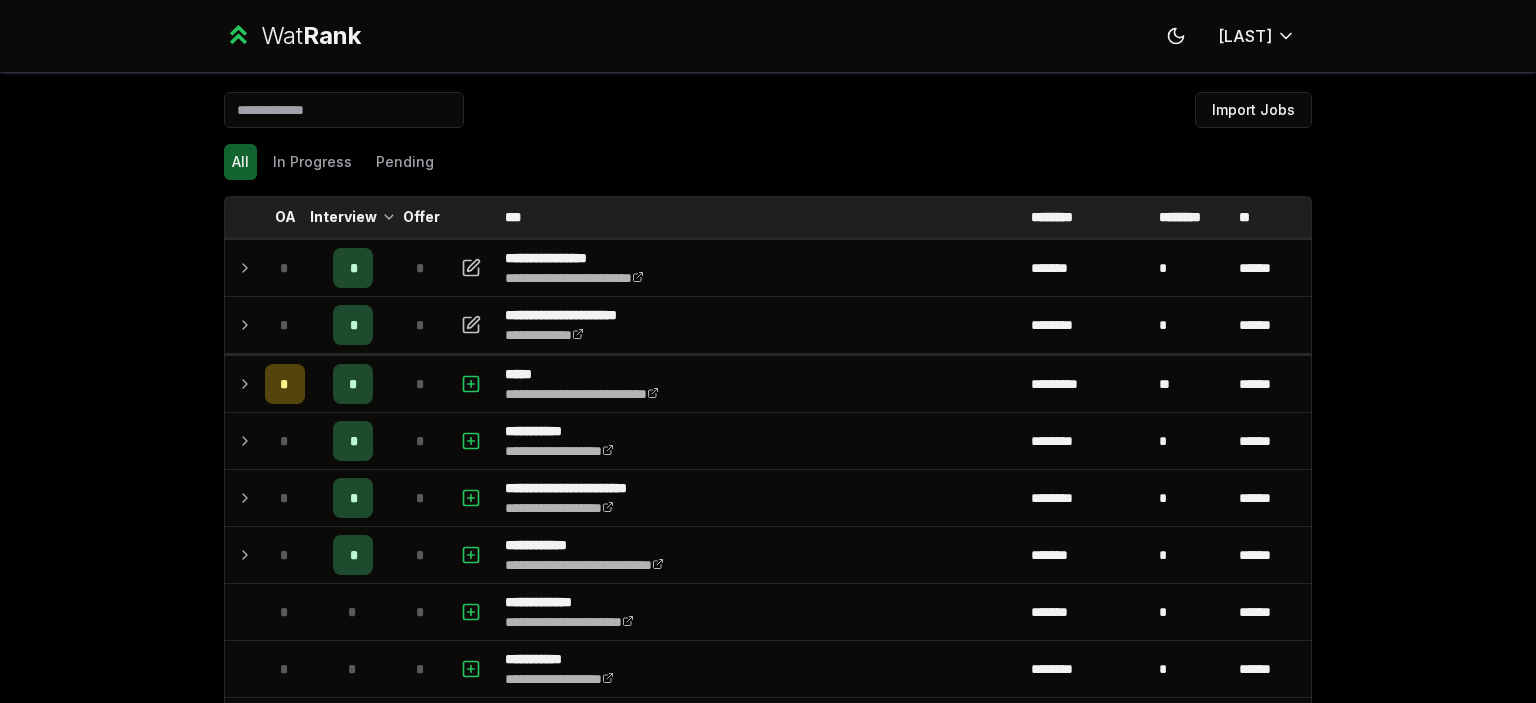 click on "Interview" at bounding box center (353, 217) 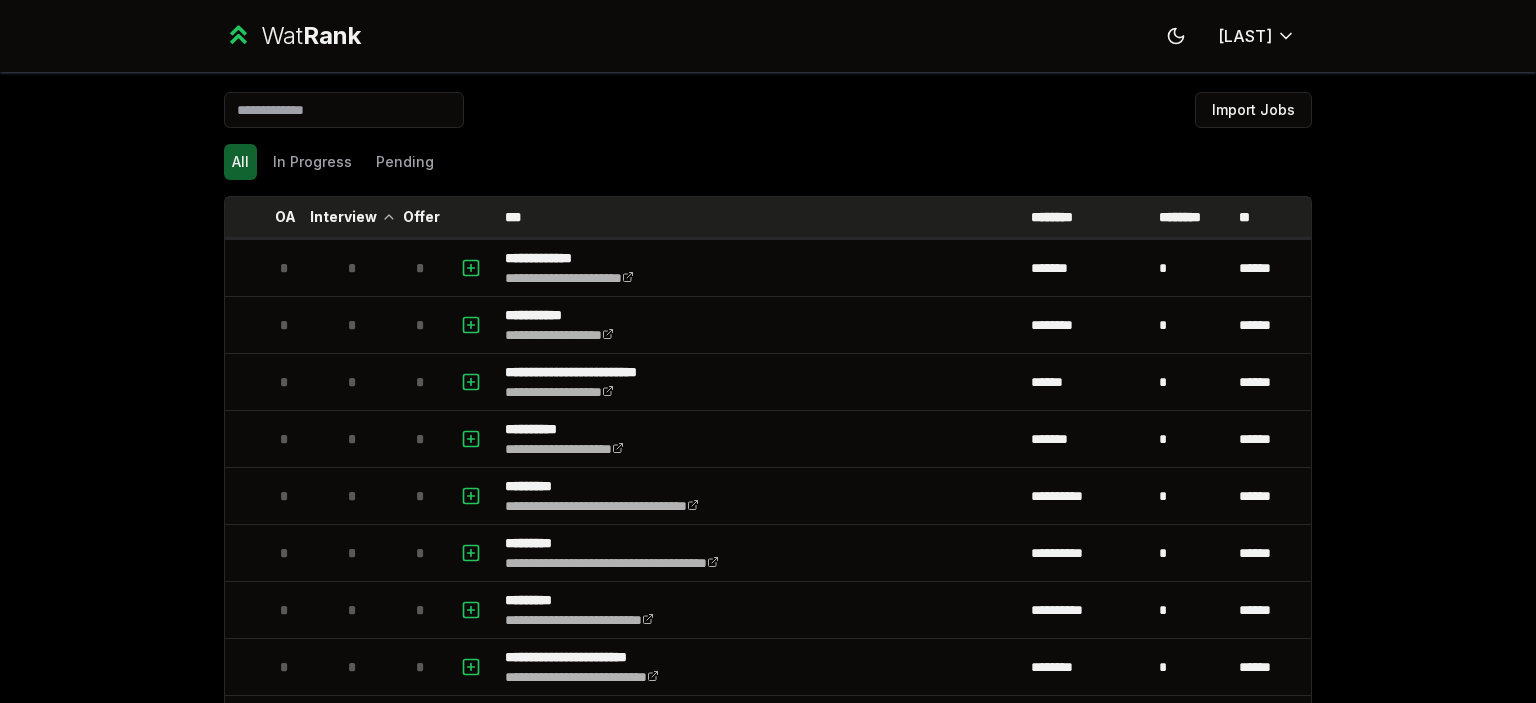 click on "Interview" at bounding box center (353, 217) 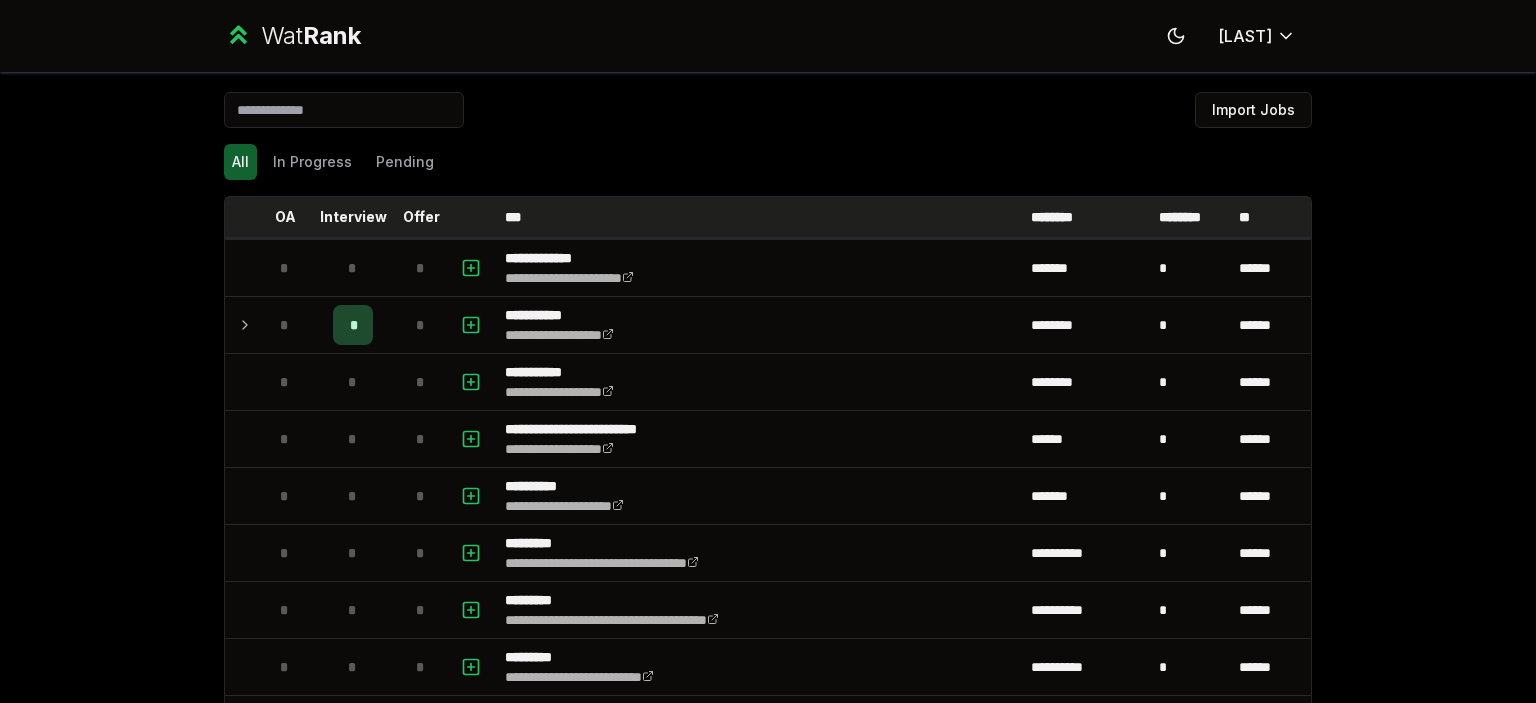 click on "Interview" at bounding box center [353, 217] 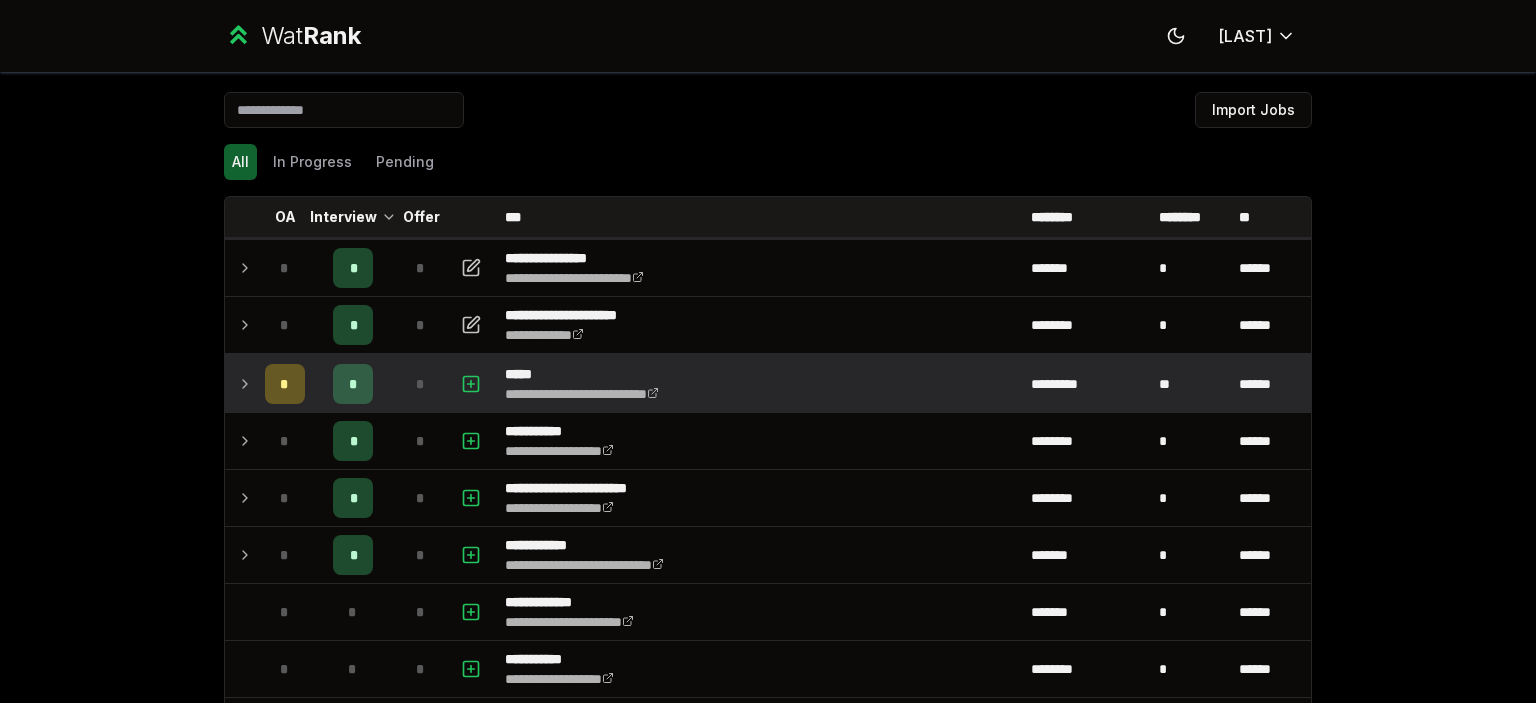 click on "*" at bounding box center [353, 384] 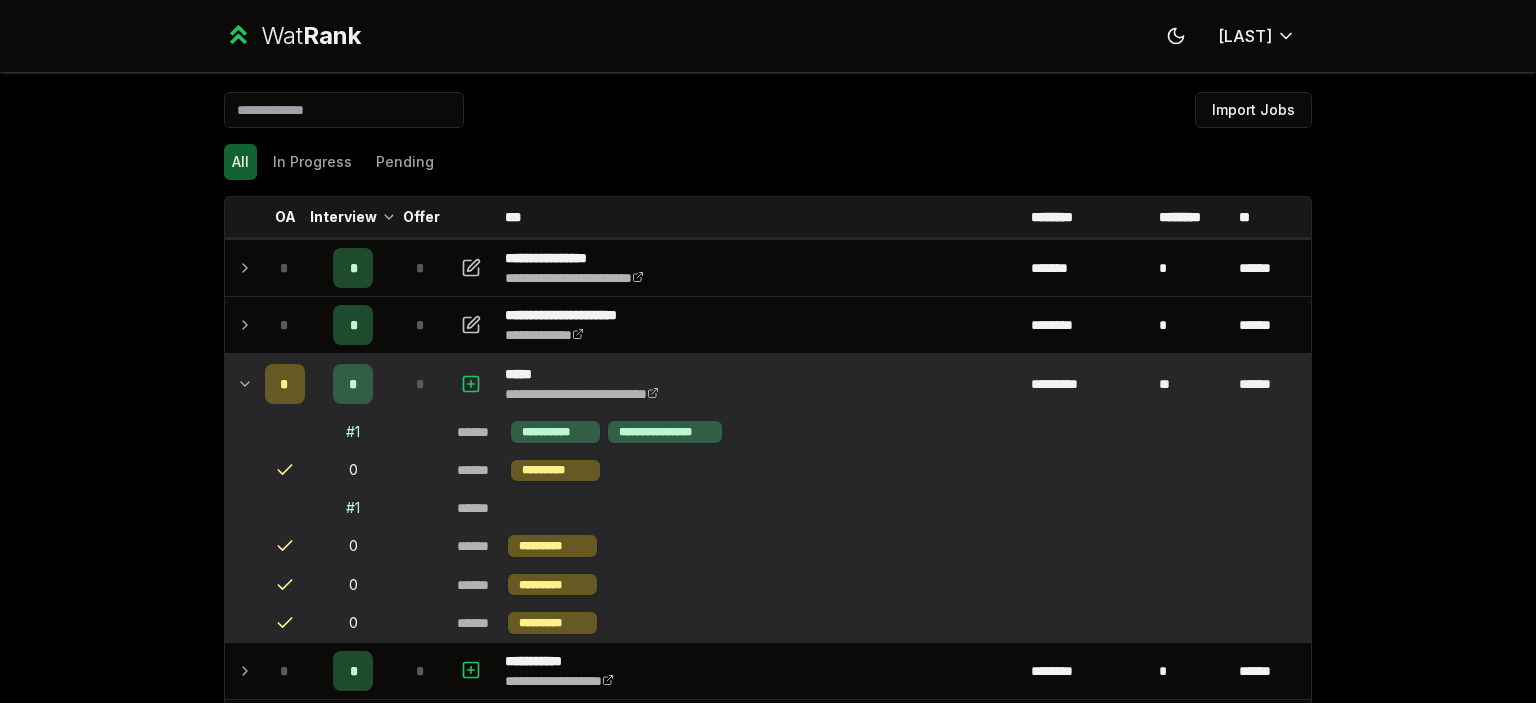 click on "*" at bounding box center (421, 384) 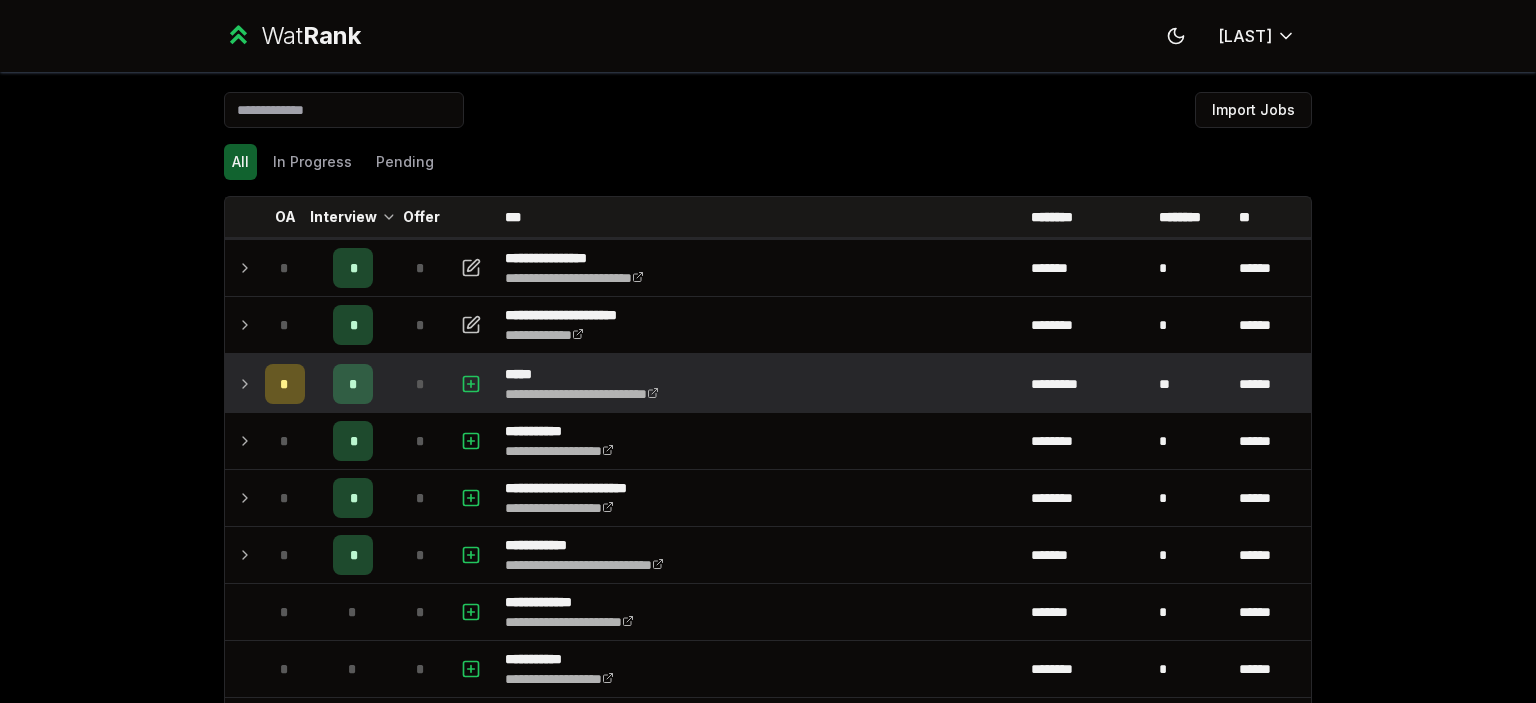 scroll, scrollTop: 264, scrollLeft: 0, axis: vertical 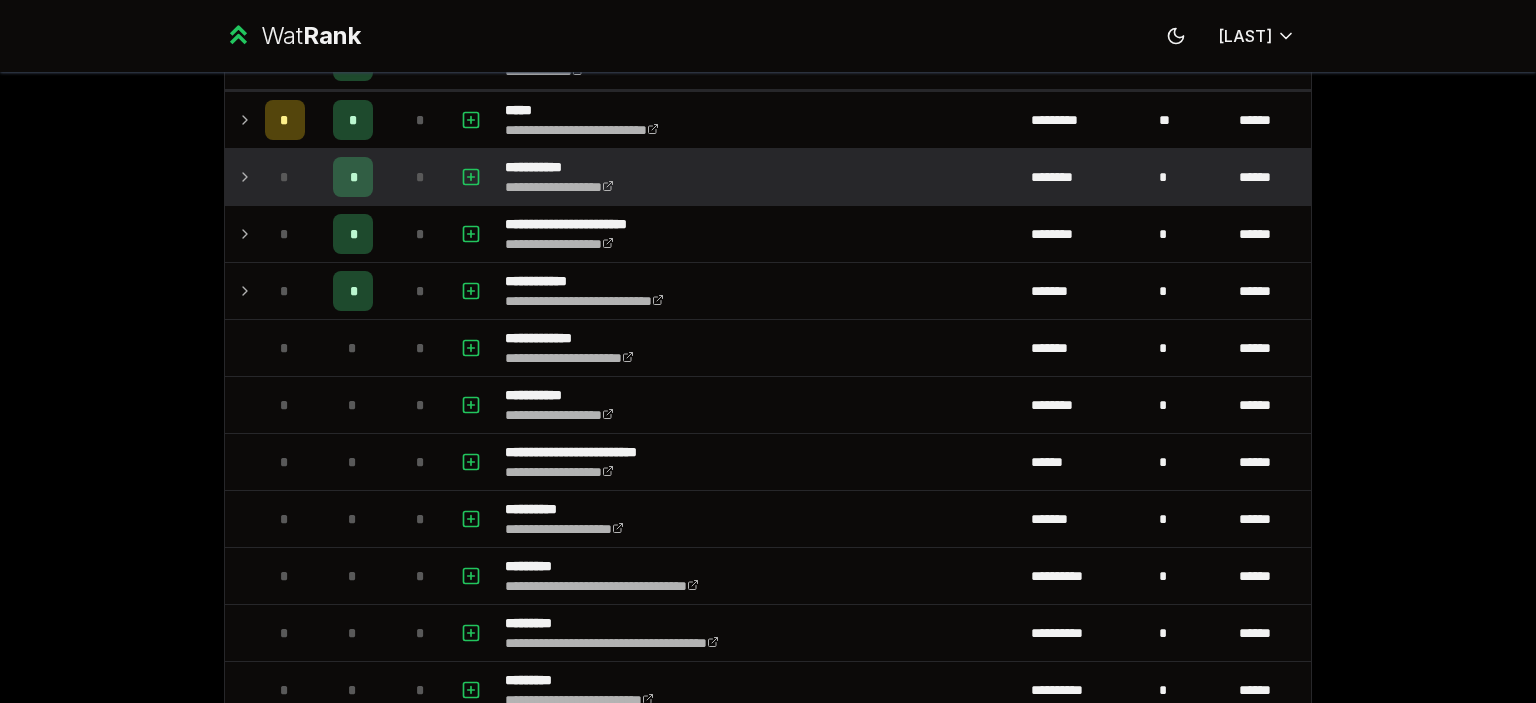 click on "**********" at bounding box center [578, 167] 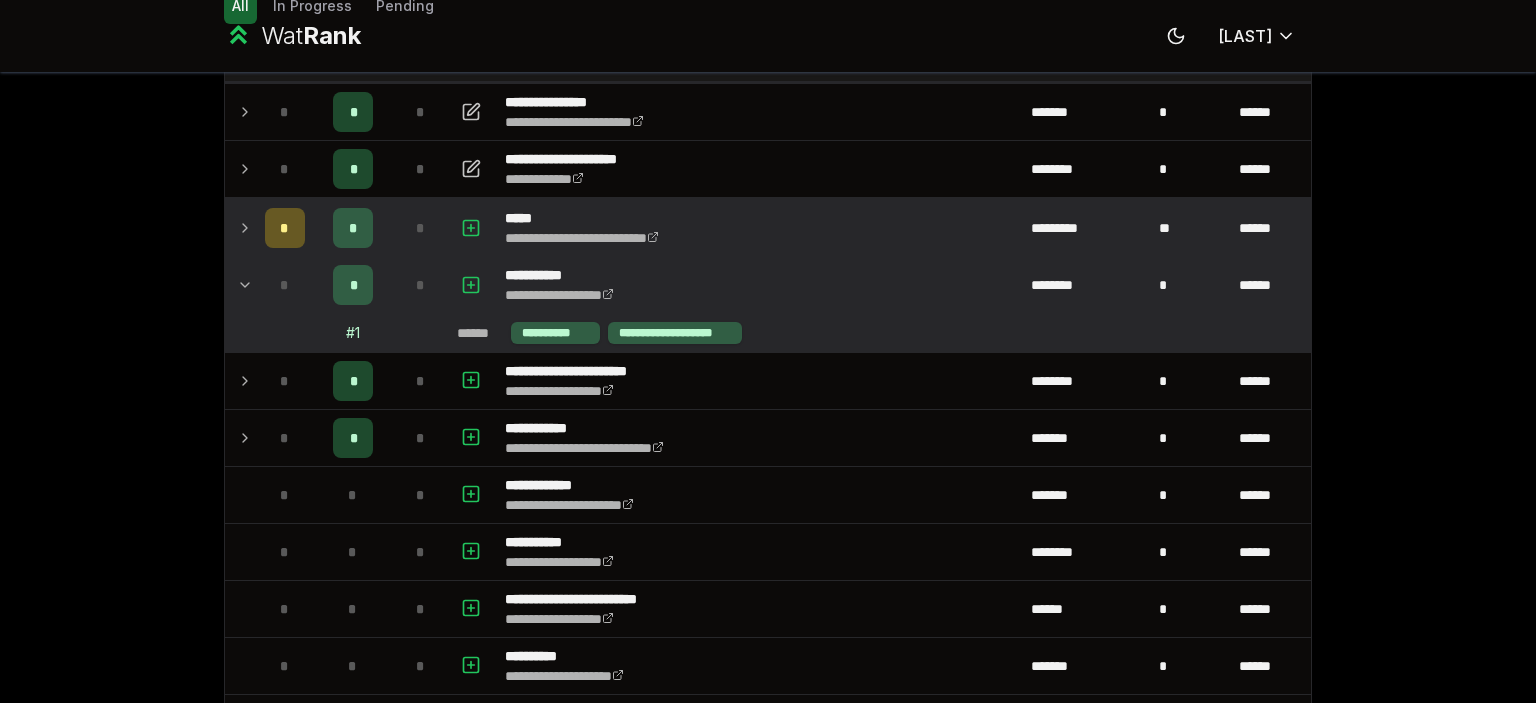 scroll, scrollTop: 155, scrollLeft: 0, axis: vertical 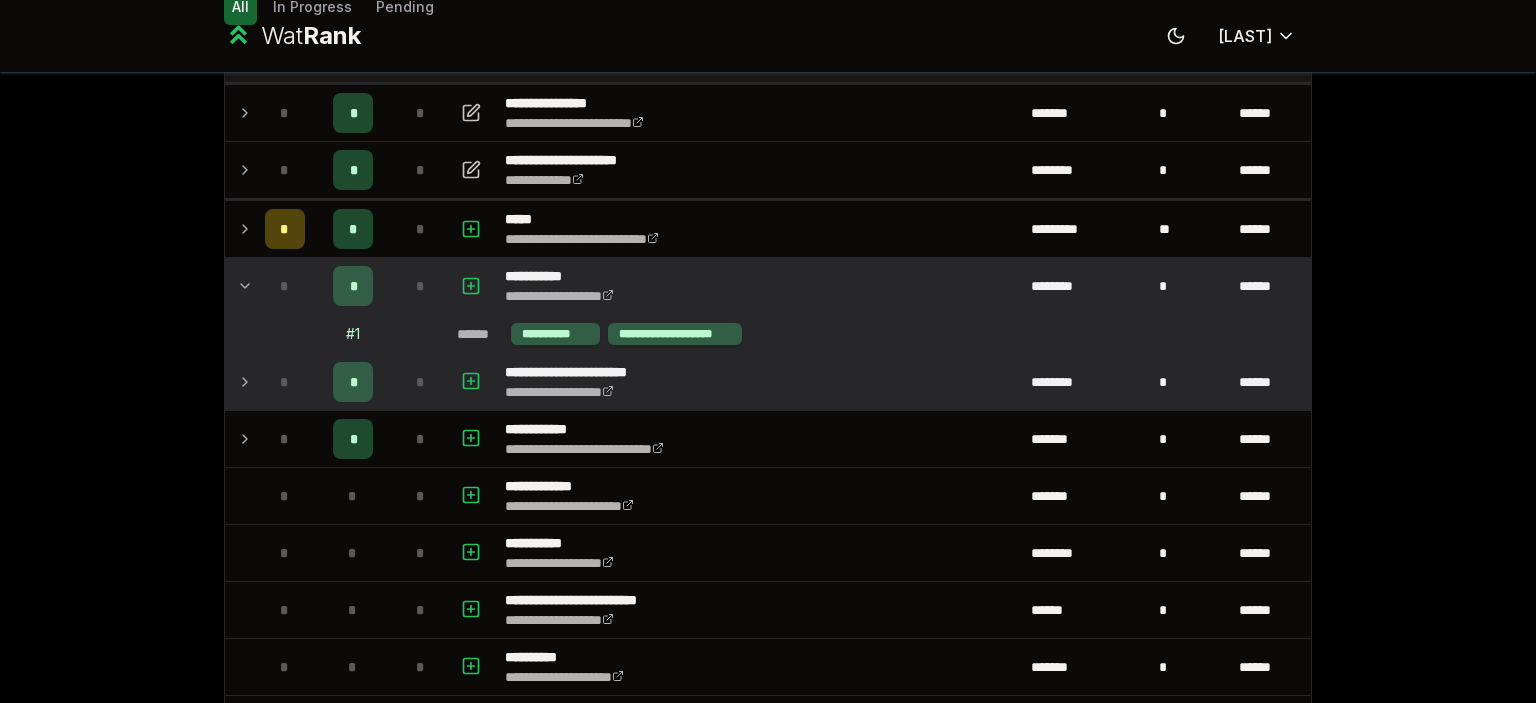 click on "**********" at bounding box center (760, 382) 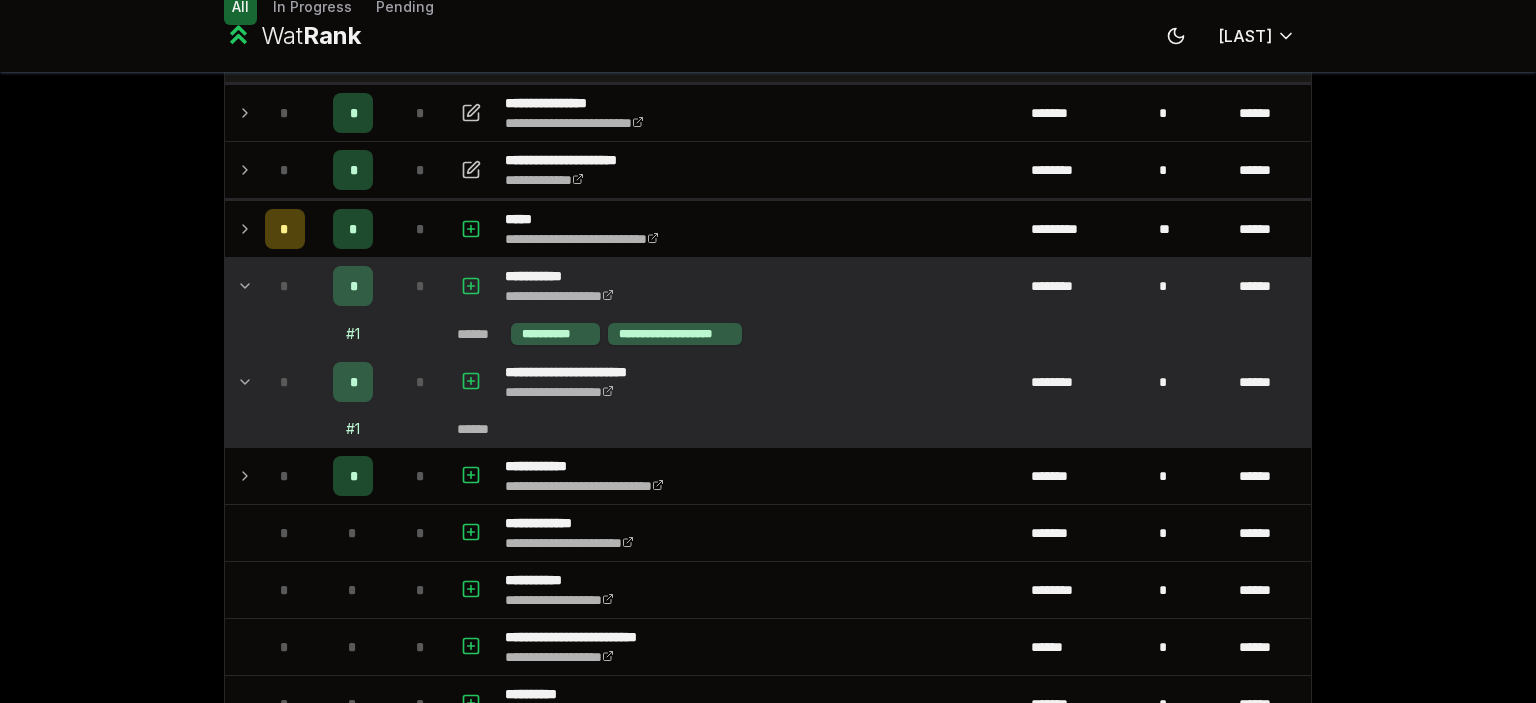 click on "*" at bounding box center [353, 286] 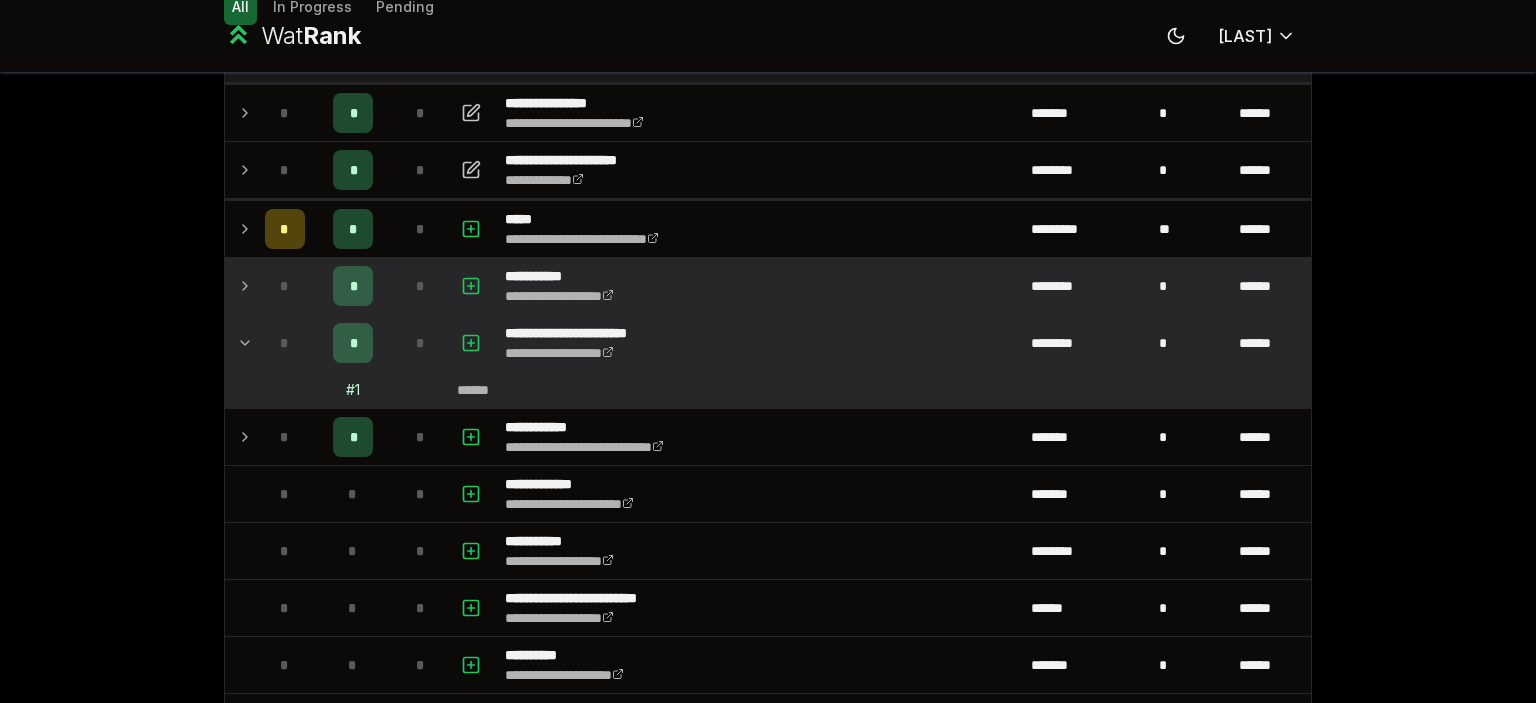 click on "*" at bounding box center (353, 286) 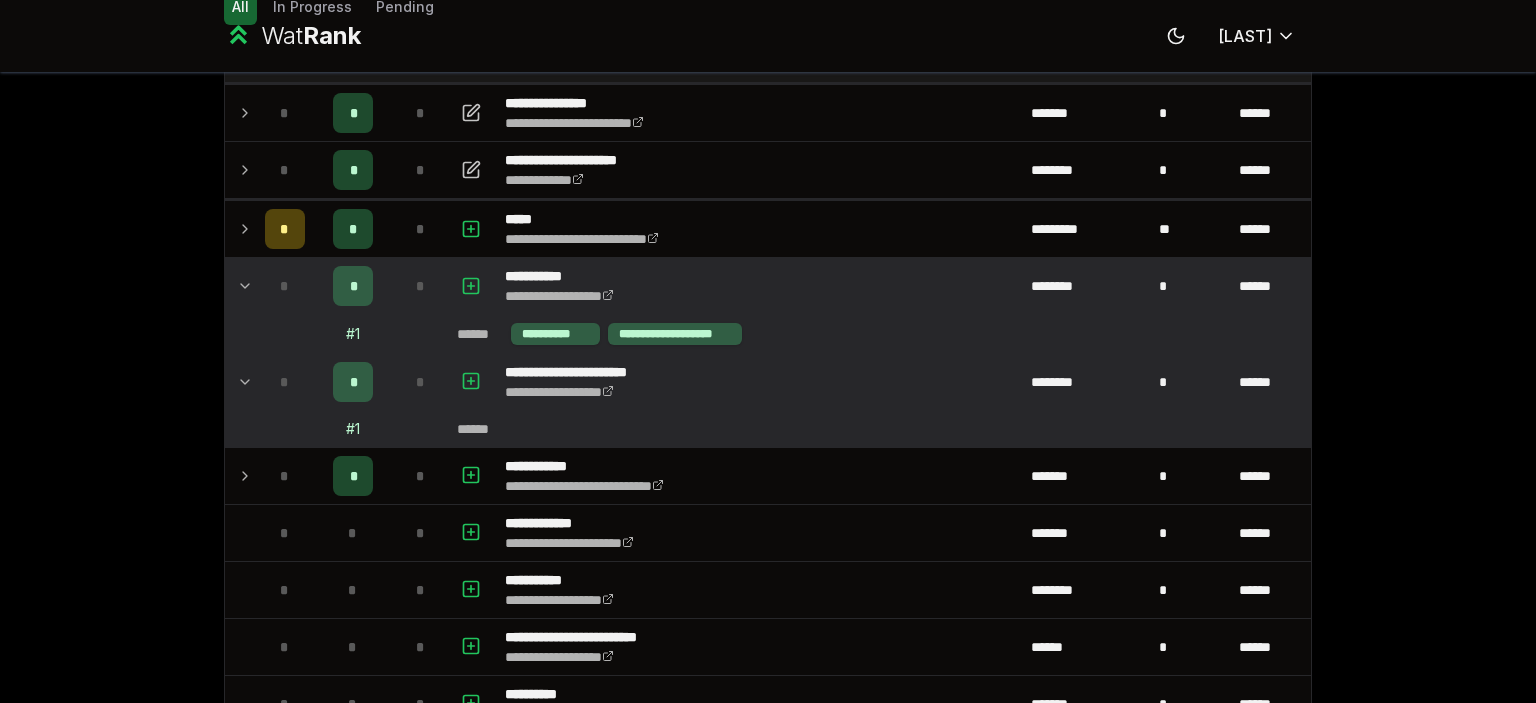 click on "**********" at bounding box center [760, 286] 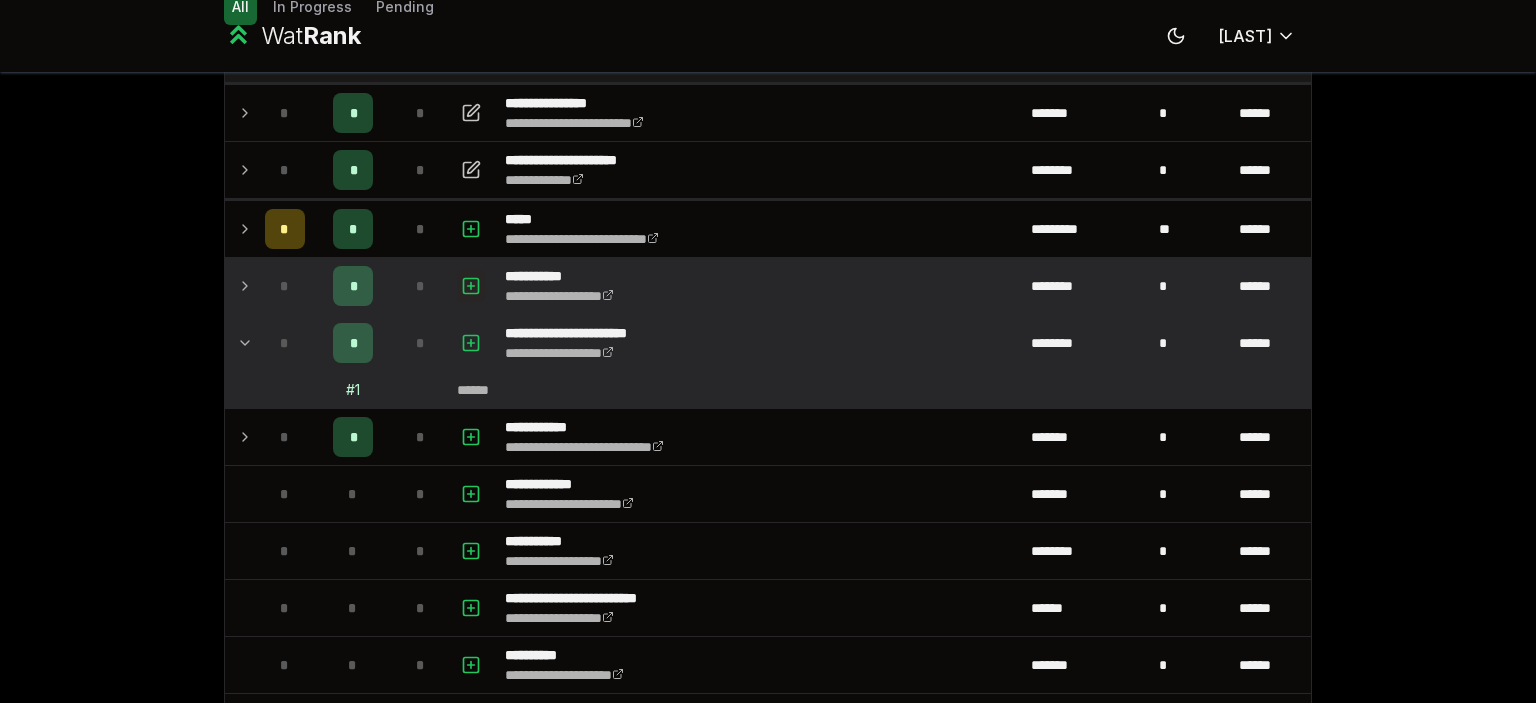 click 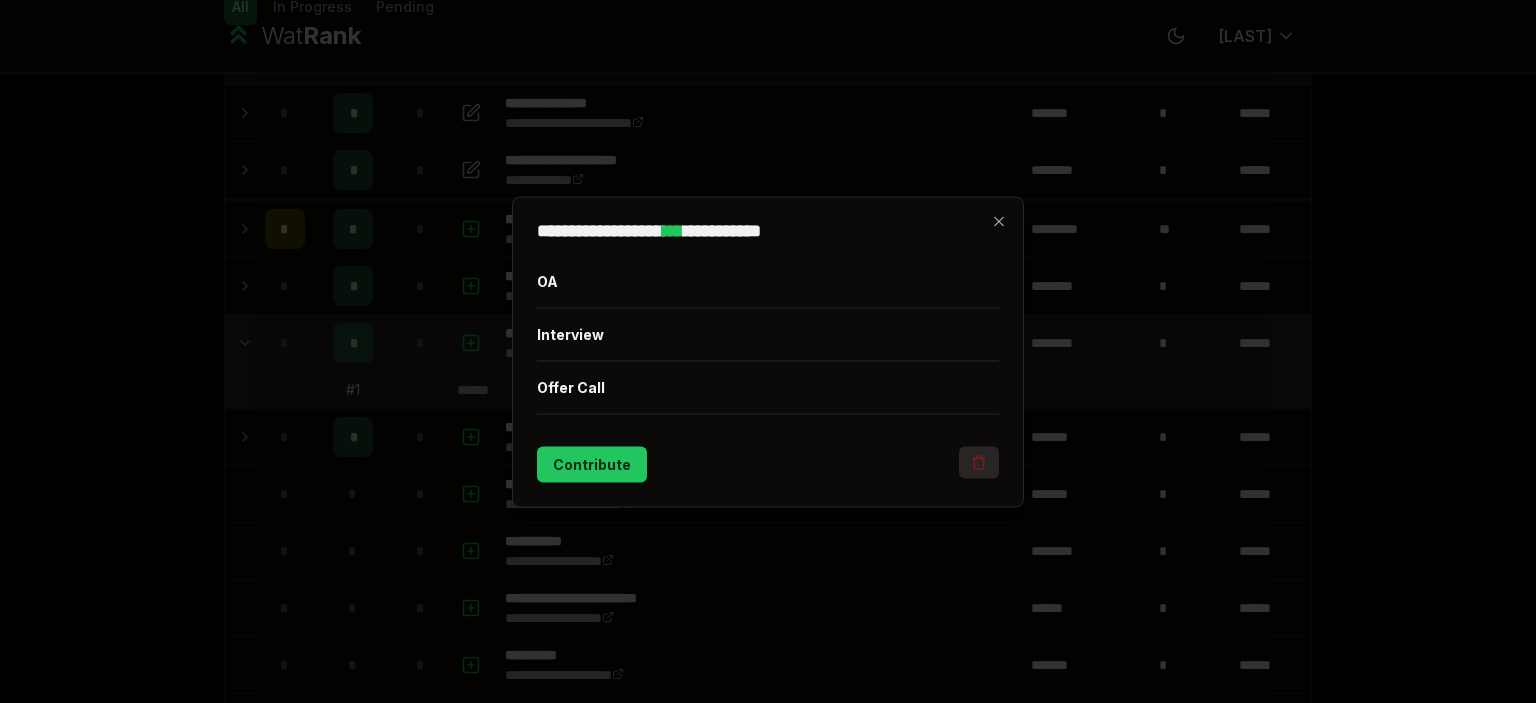click at bounding box center (979, 462) 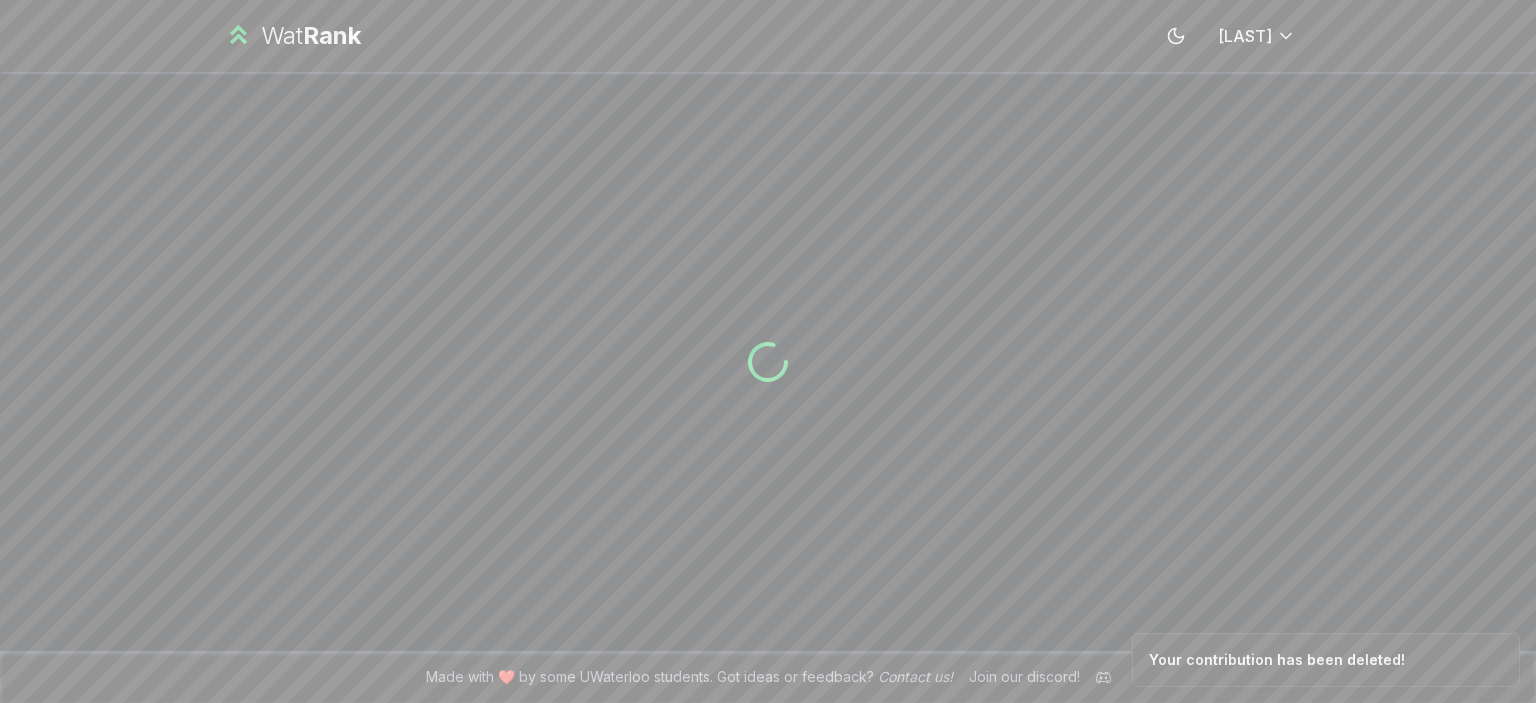 scroll, scrollTop: 0, scrollLeft: 0, axis: both 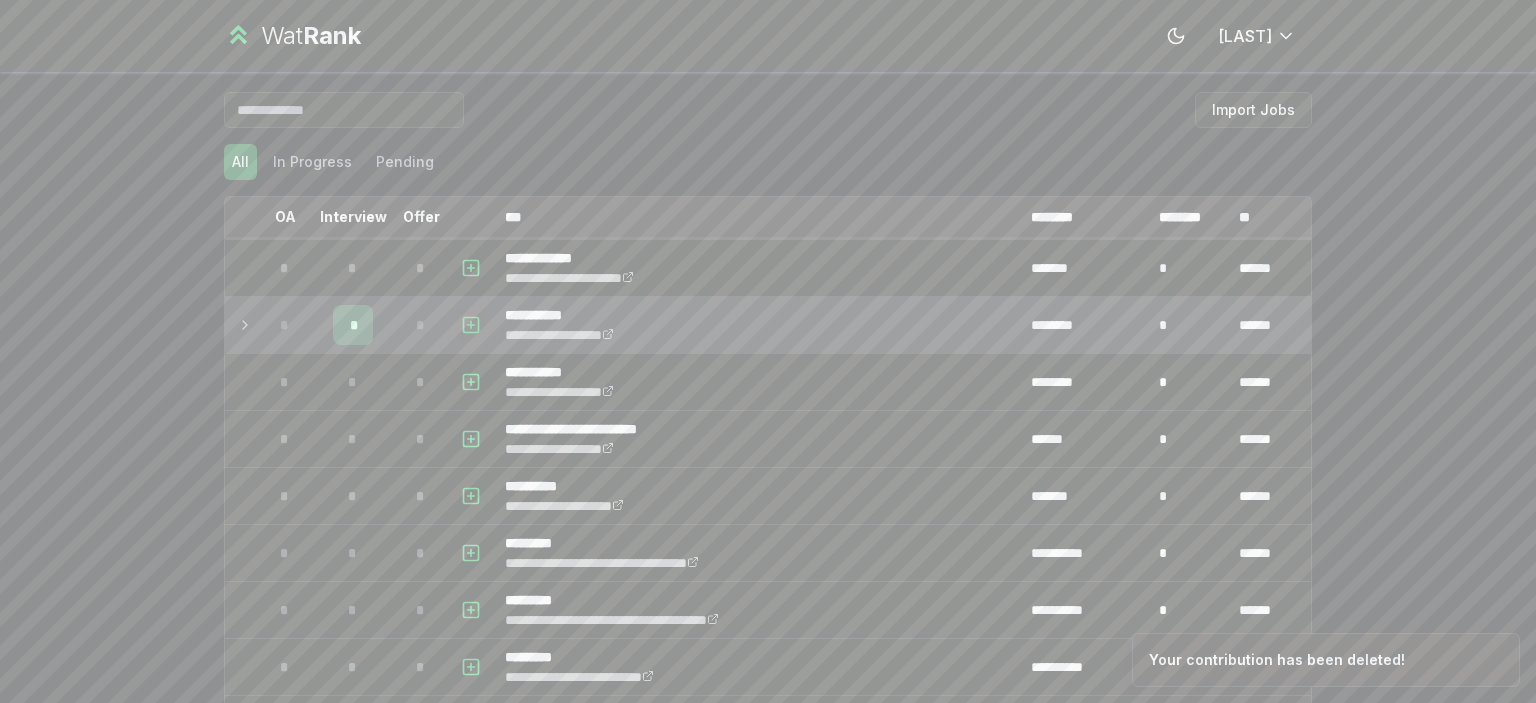 click at bounding box center (471, 325) 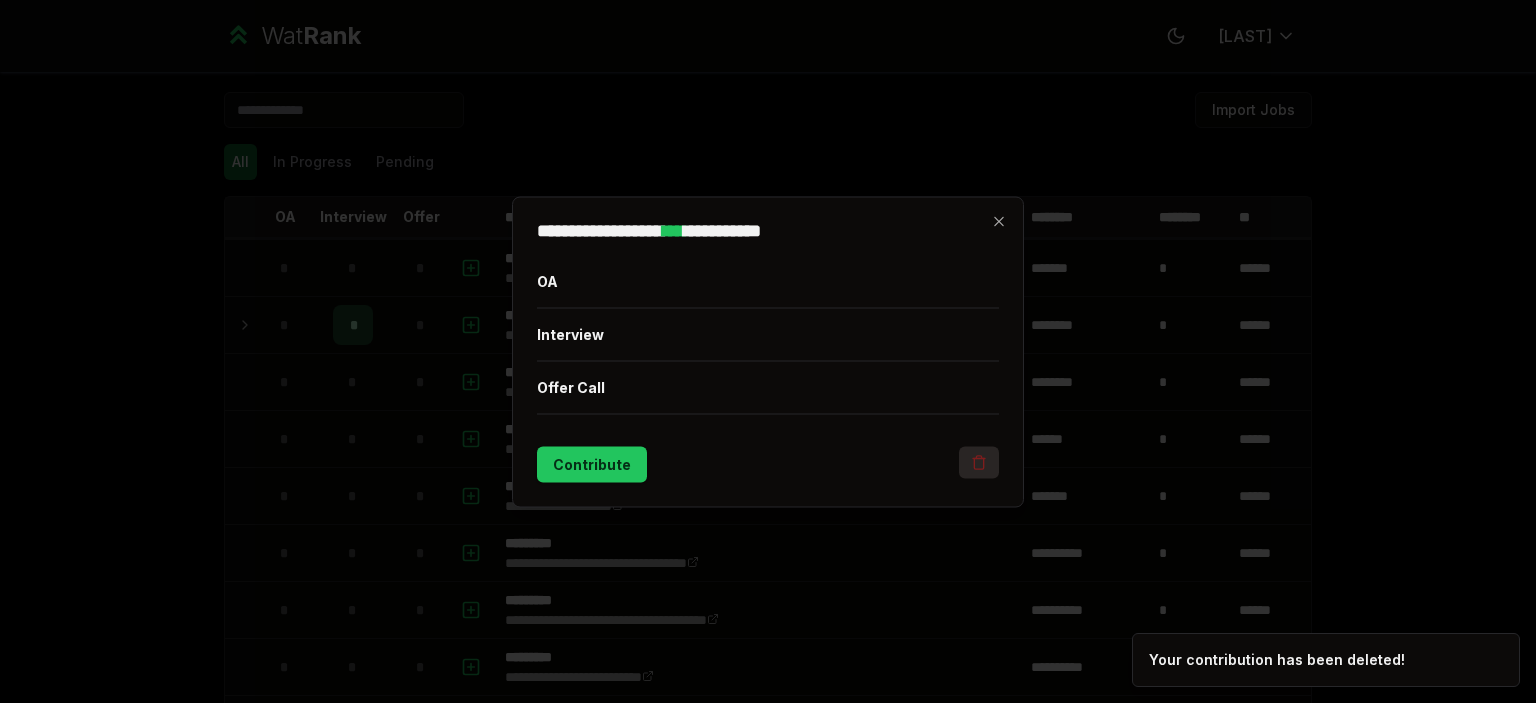 click 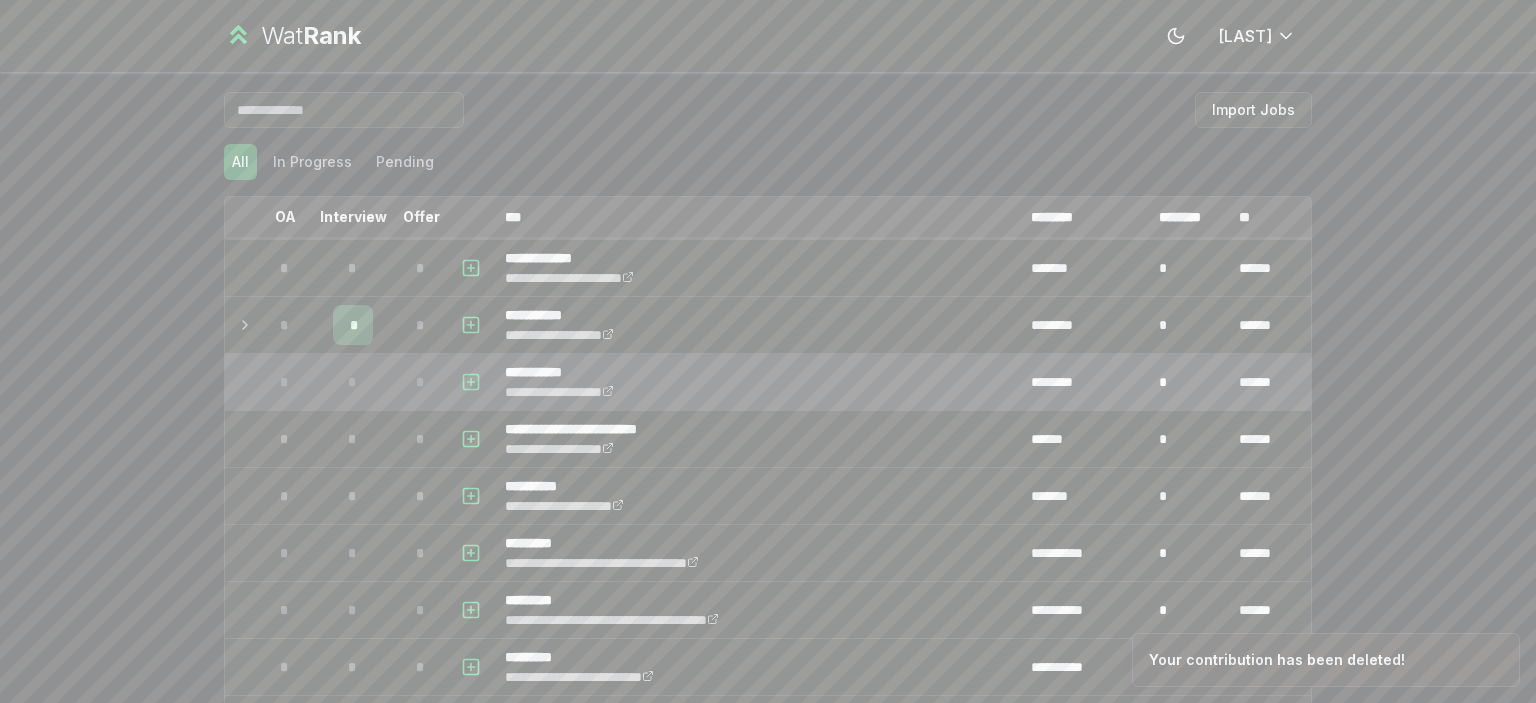click at bounding box center [473, 382] 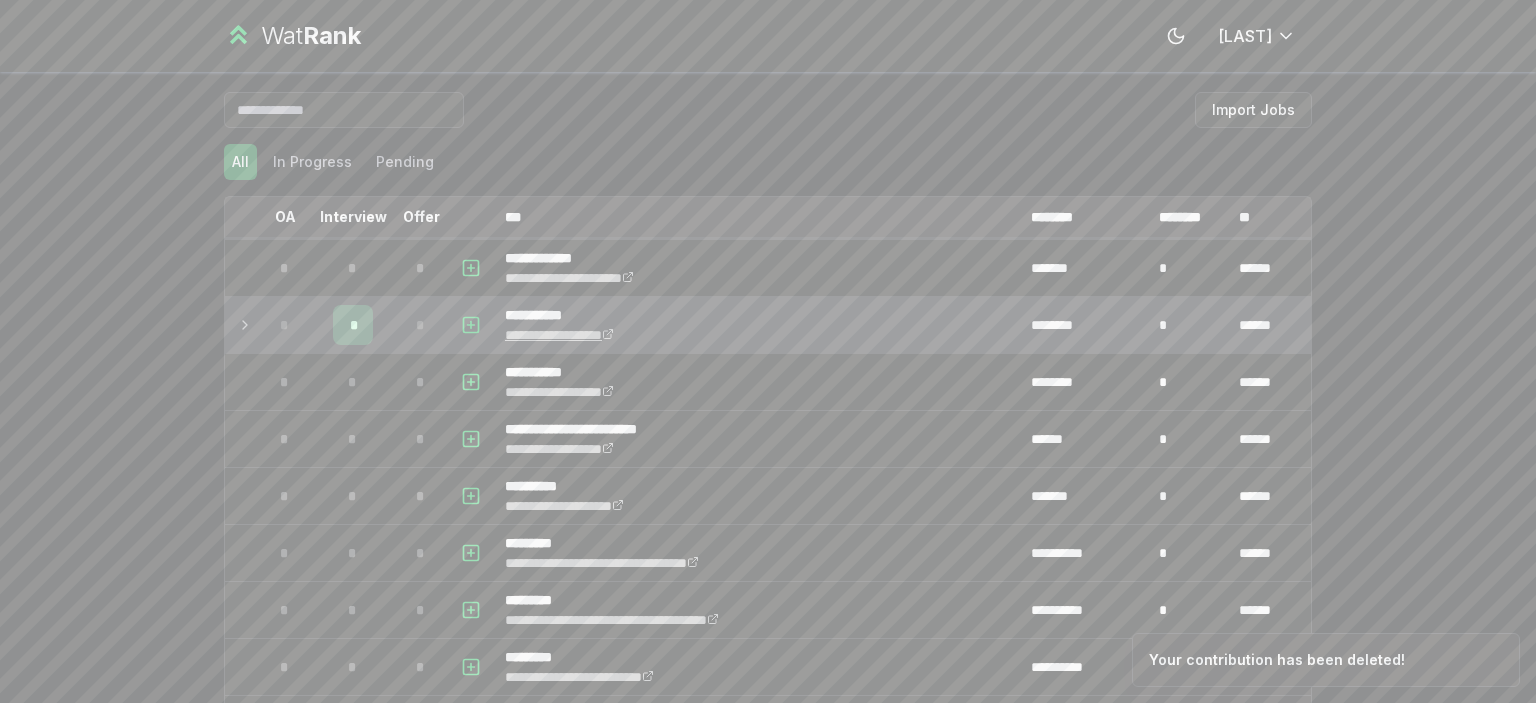 click on "**********" at bounding box center (559, 335) 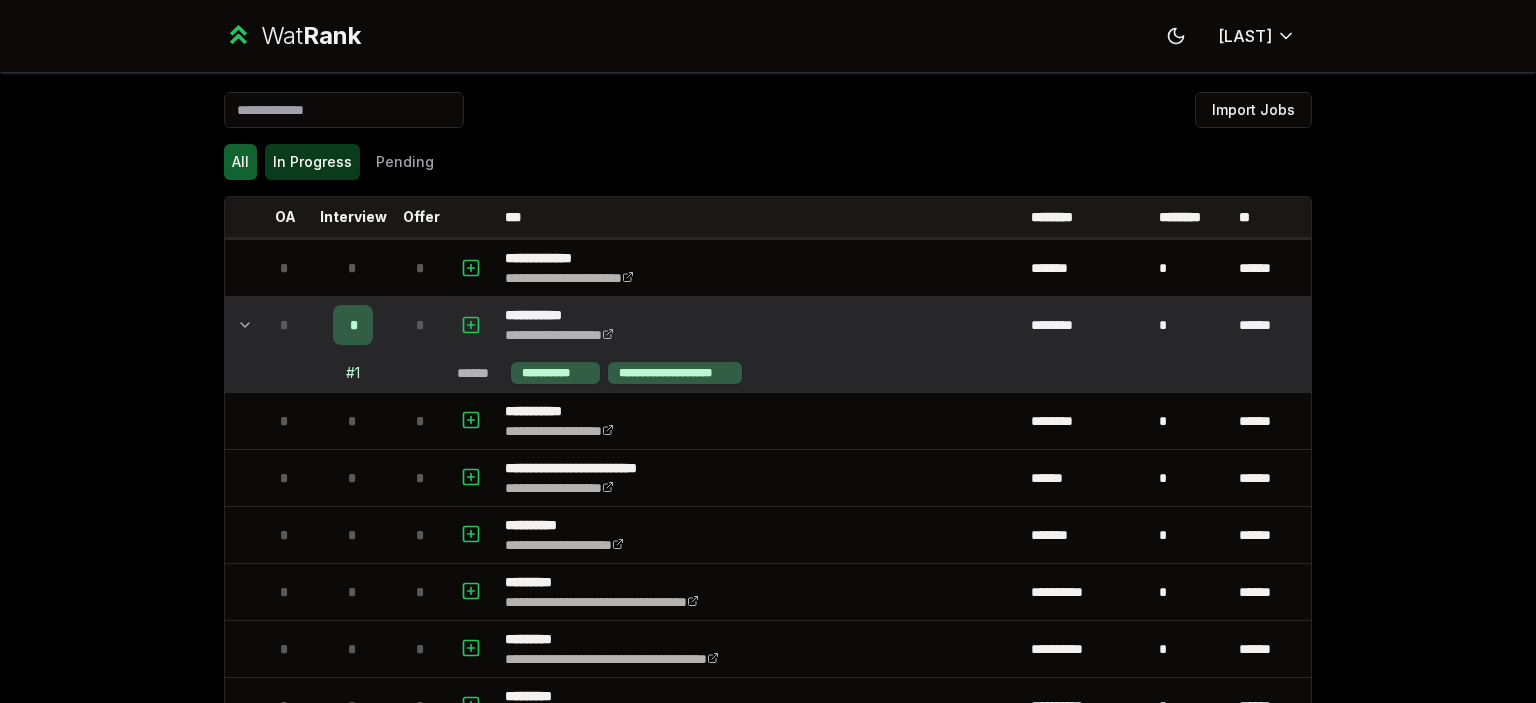 click on "In Progress" at bounding box center [312, 162] 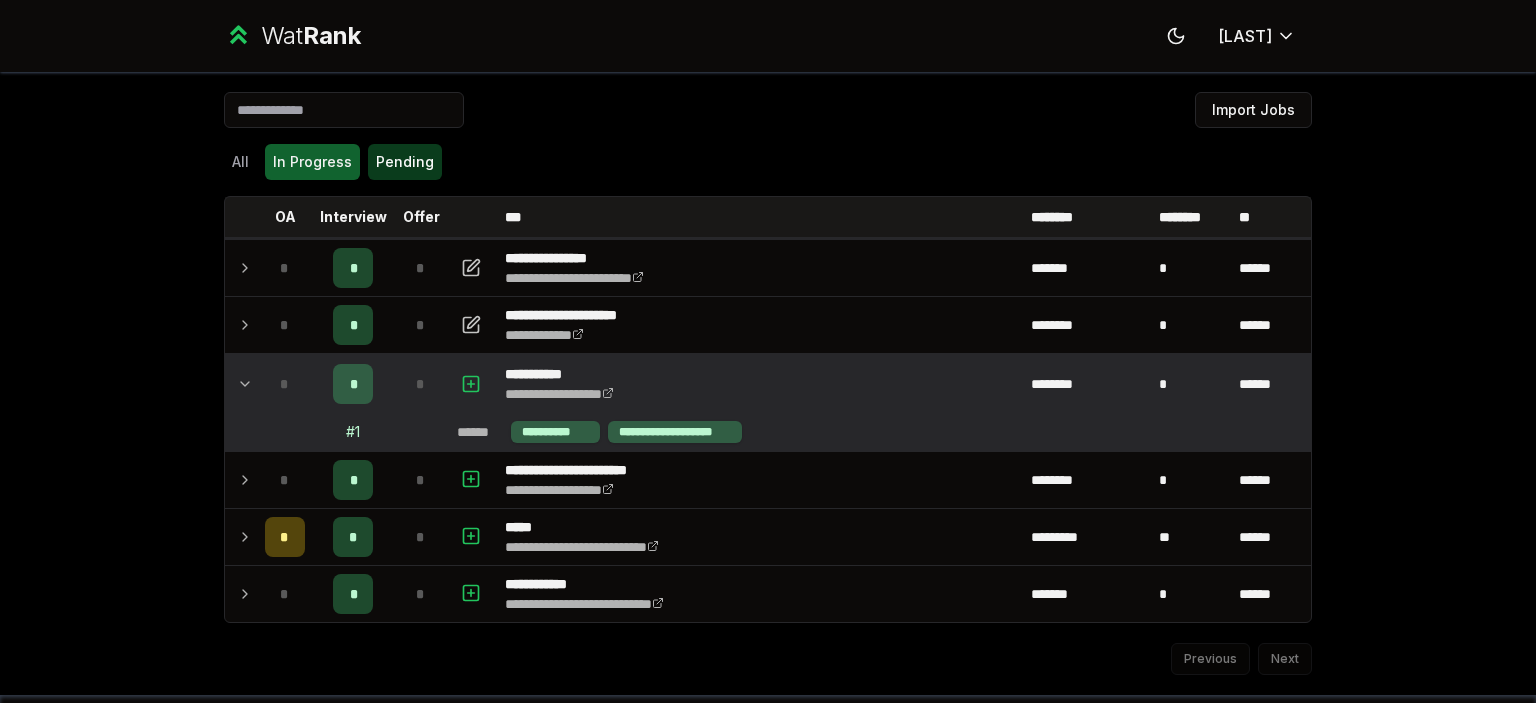 click on "Pending" at bounding box center [405, 162] 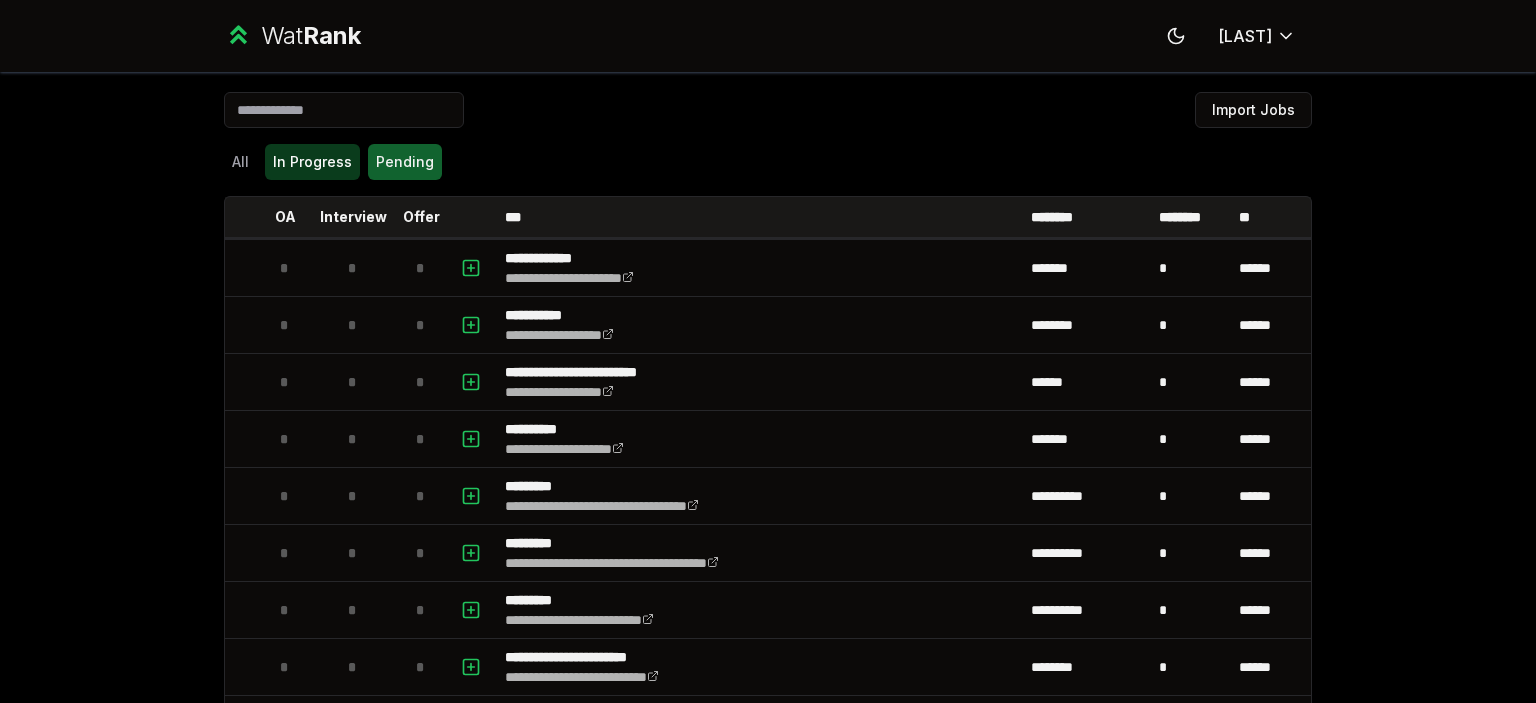 click on "In Progress" at bounding box center (312, 162) 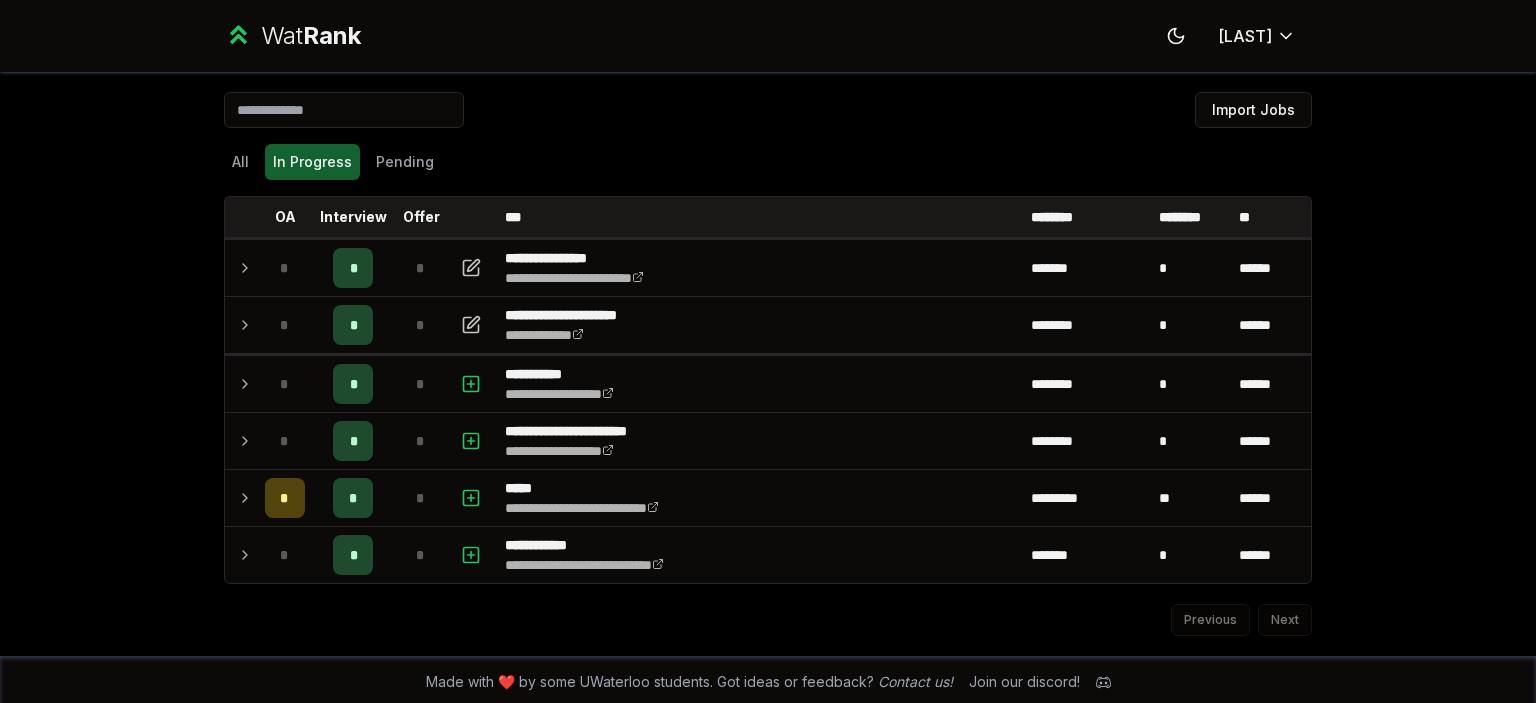click on "Previous Next" at bounding box center (768, 610) 